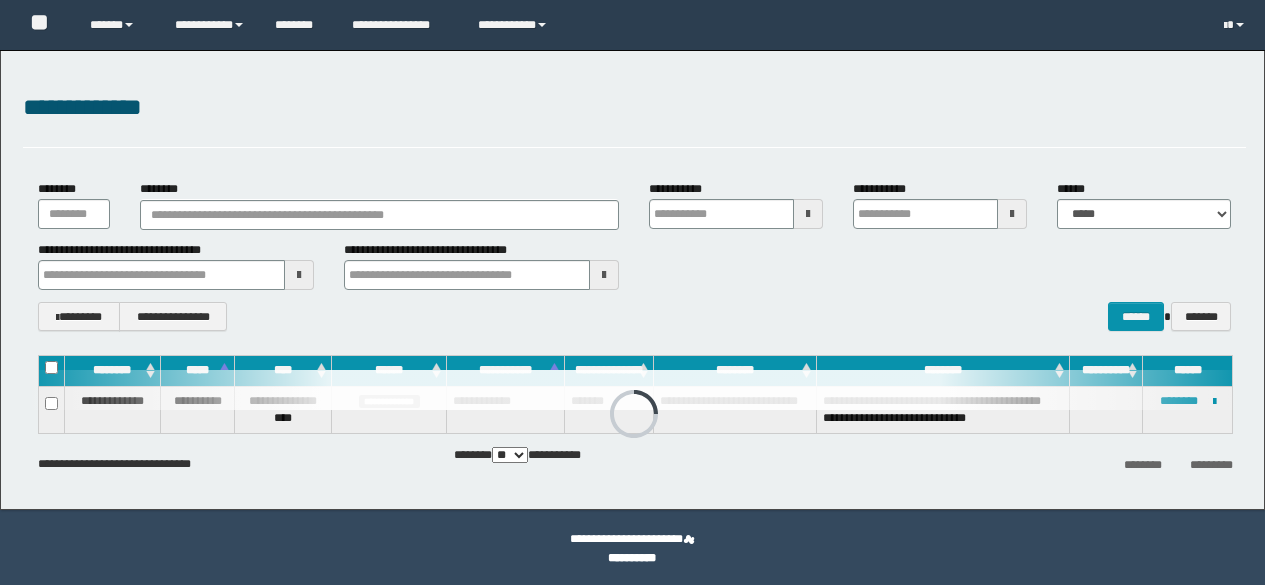 scroll, scrollTop: 0, scrollLeft: 0, axis: both 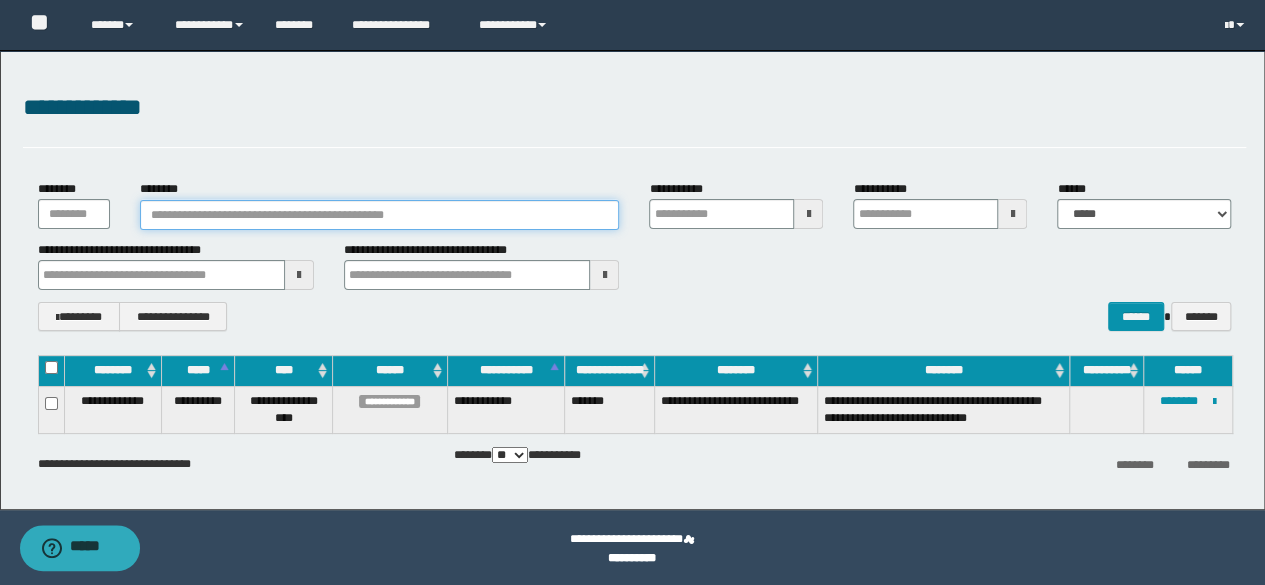 click on "********" at bounding box center (380, 215) 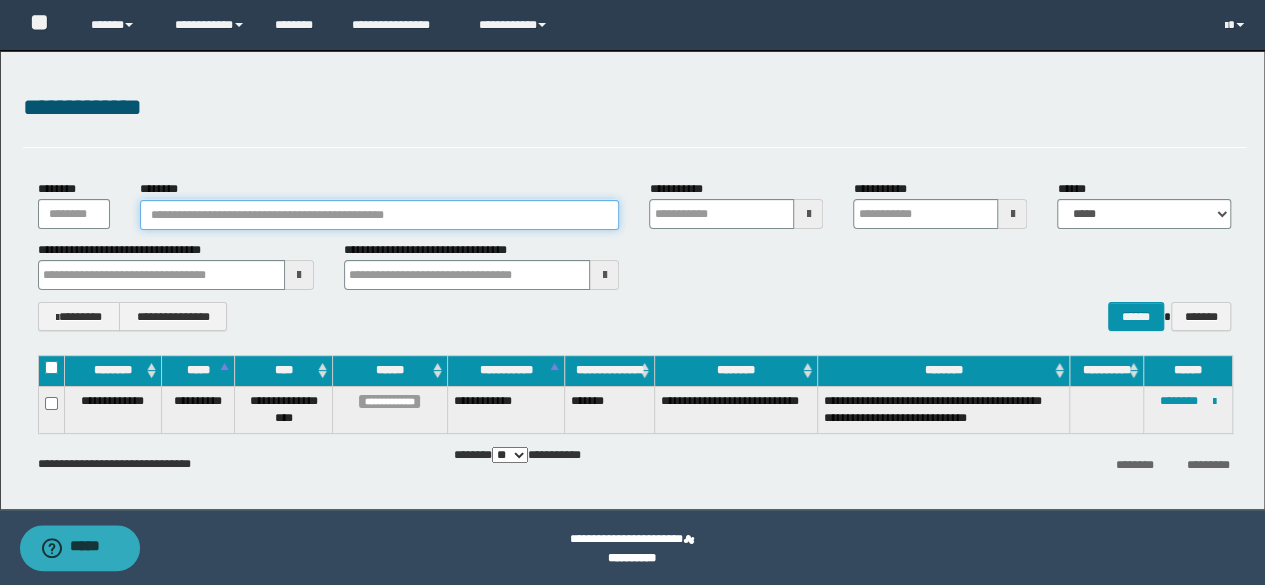 paste on "**********" 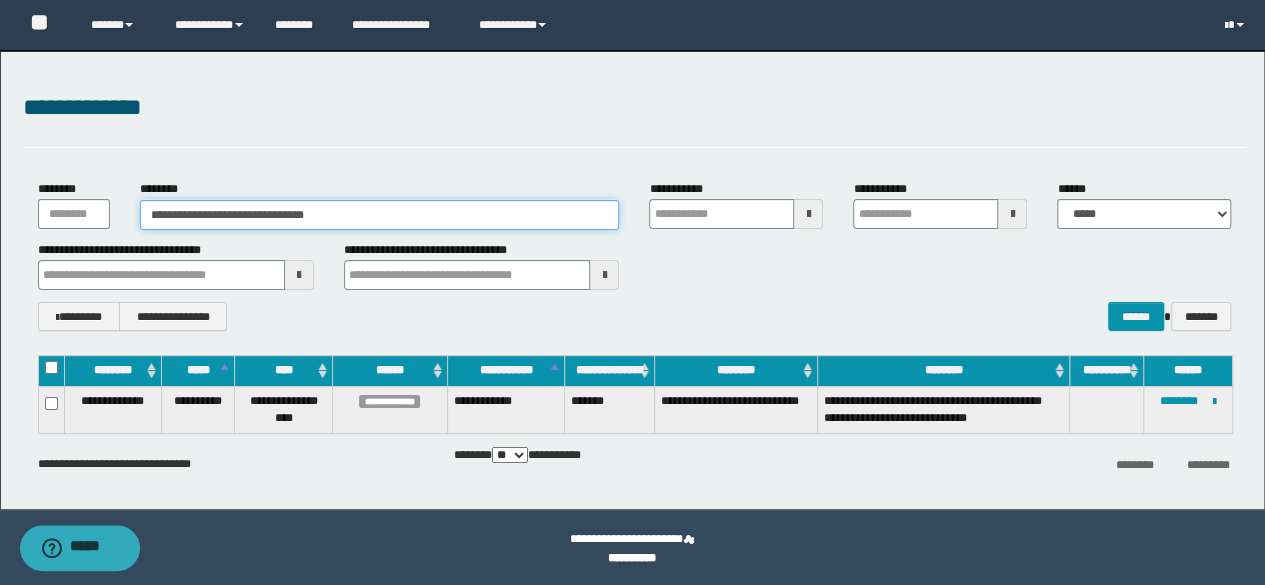 type on "**********" 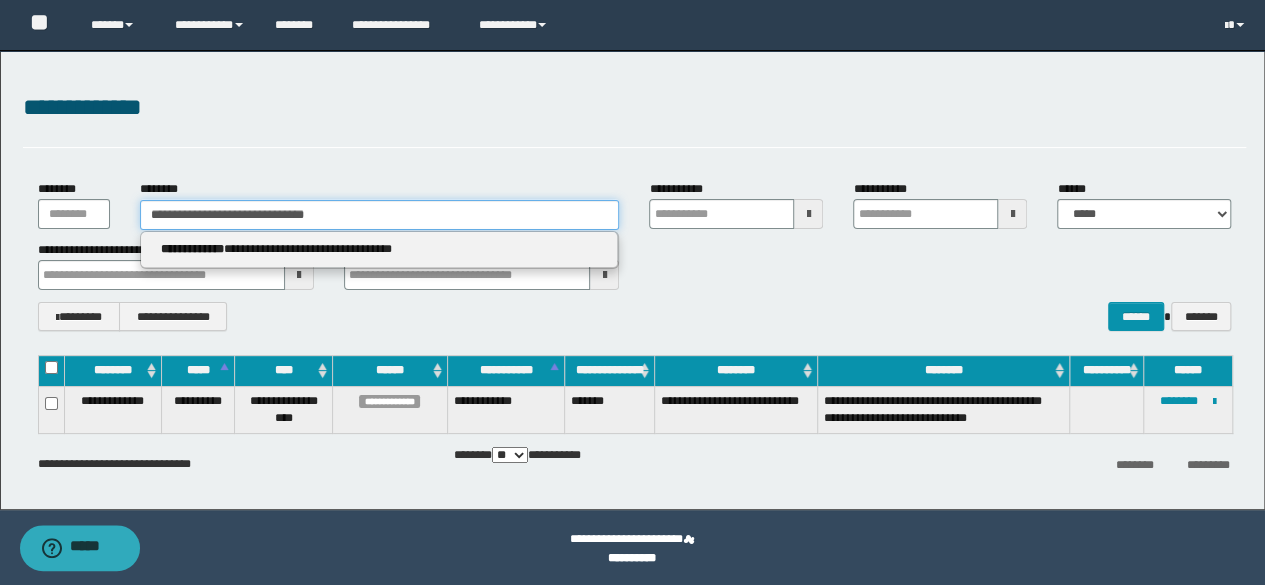 type 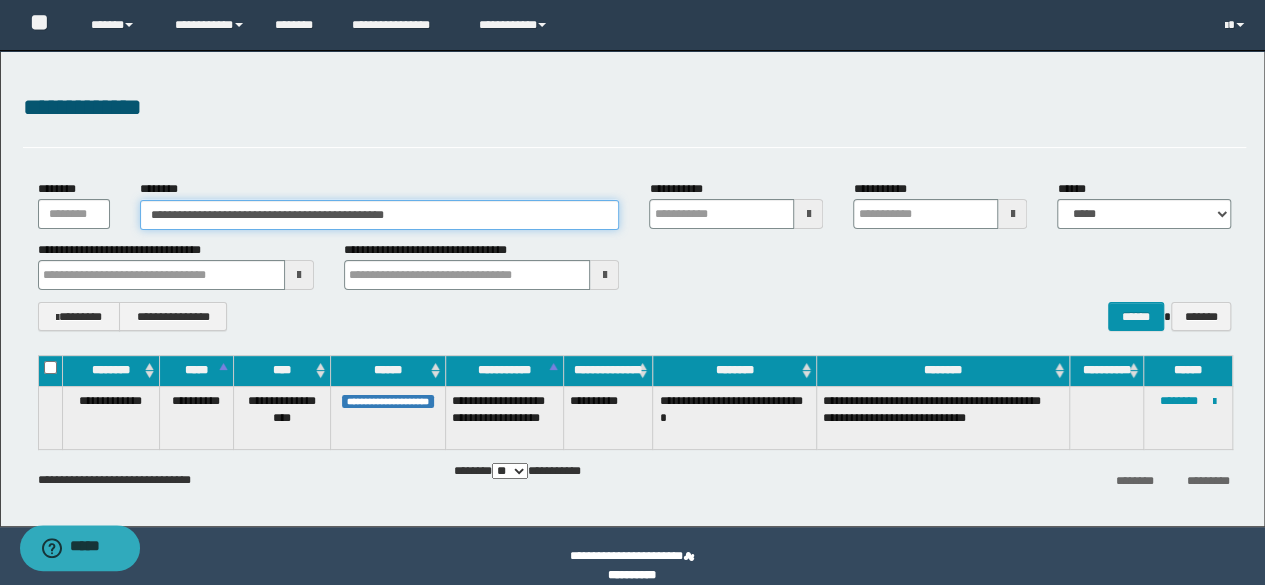 type on "**********" 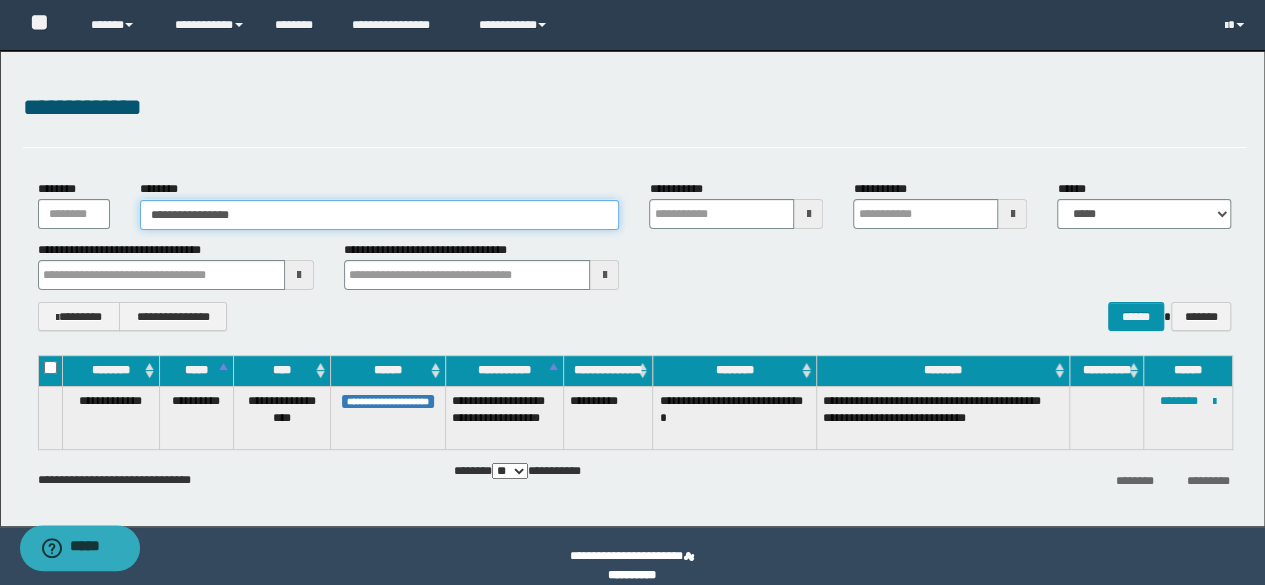 type 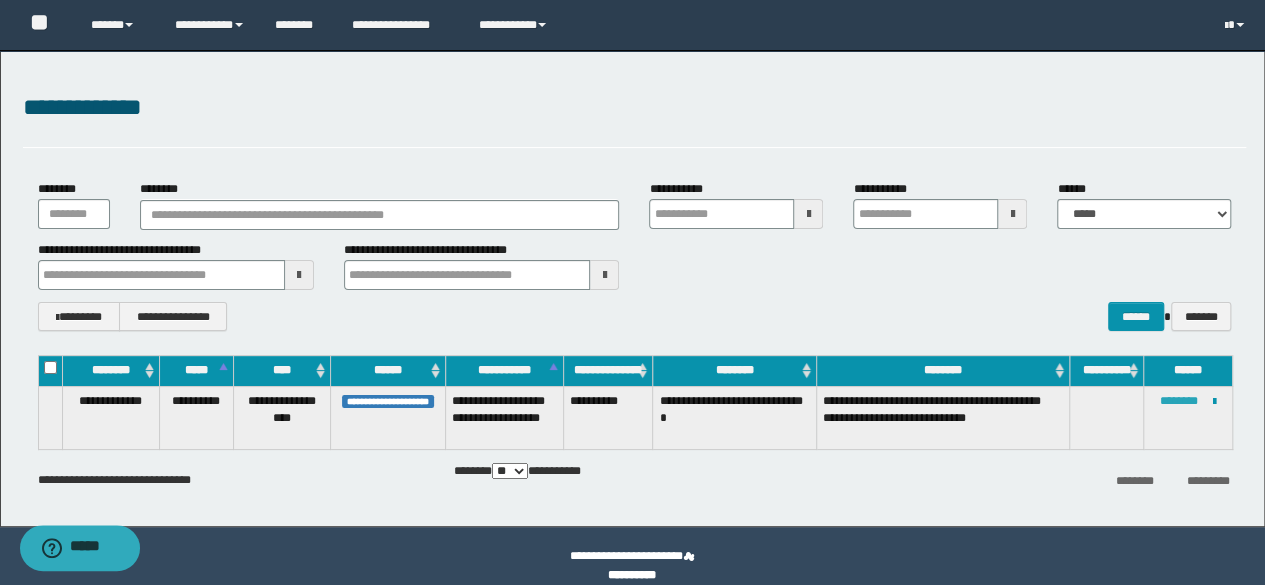 click on "********" at bounding box center (1179, 401) 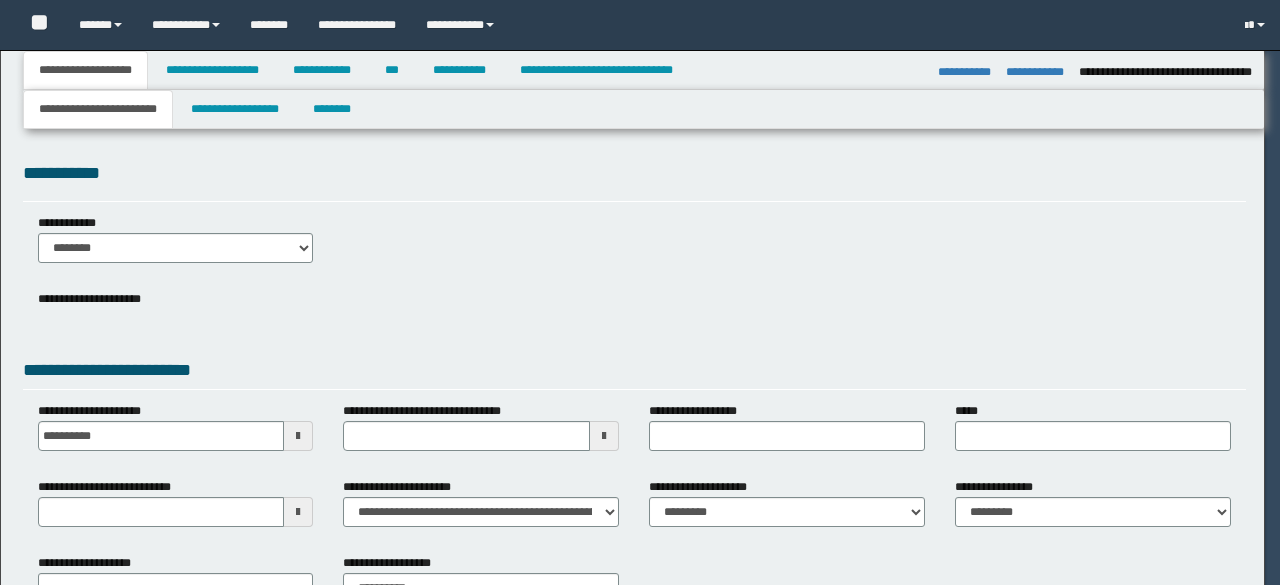 select on "*" 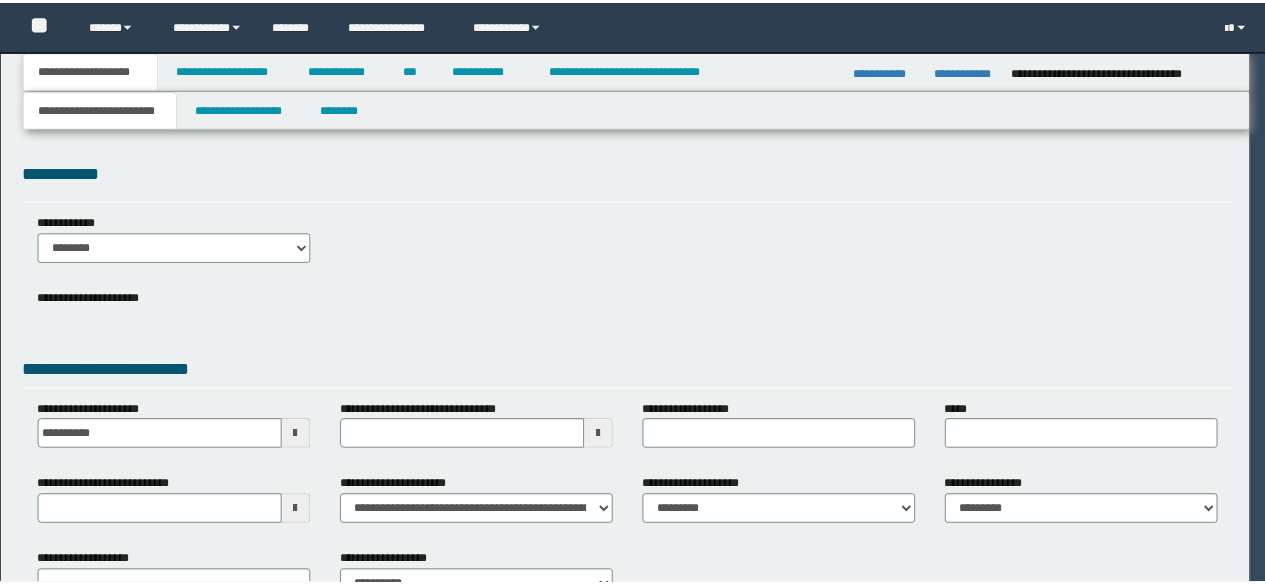 scroll, scrollTop: 0, scrollLeft: 0, axis: both 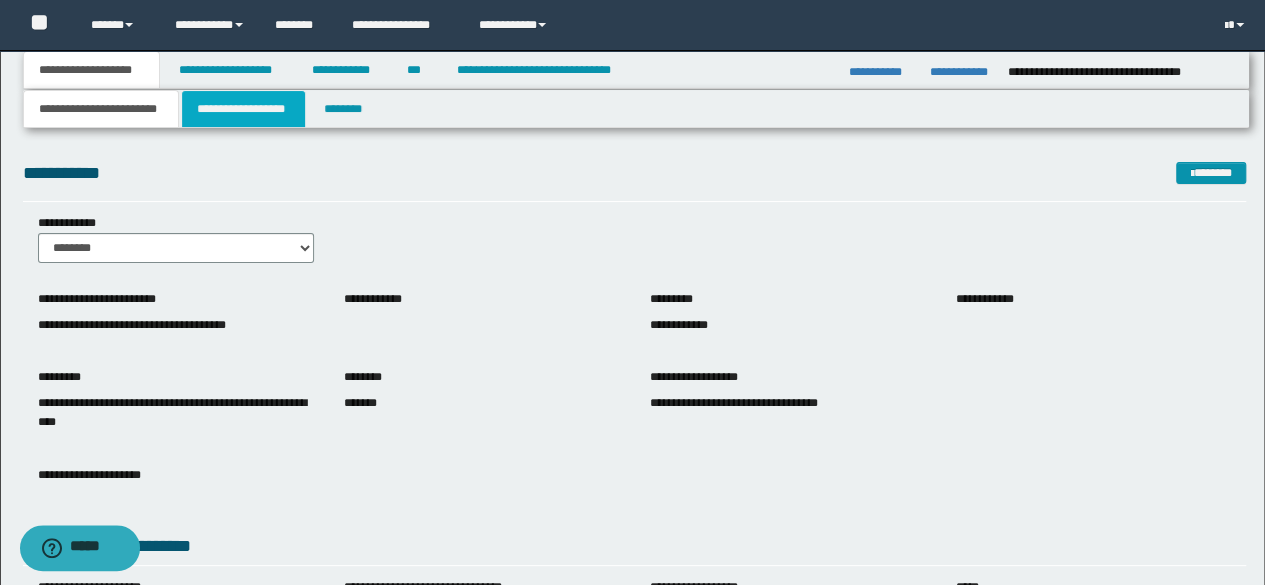 click on "**********" at bounding box center (243, 109) 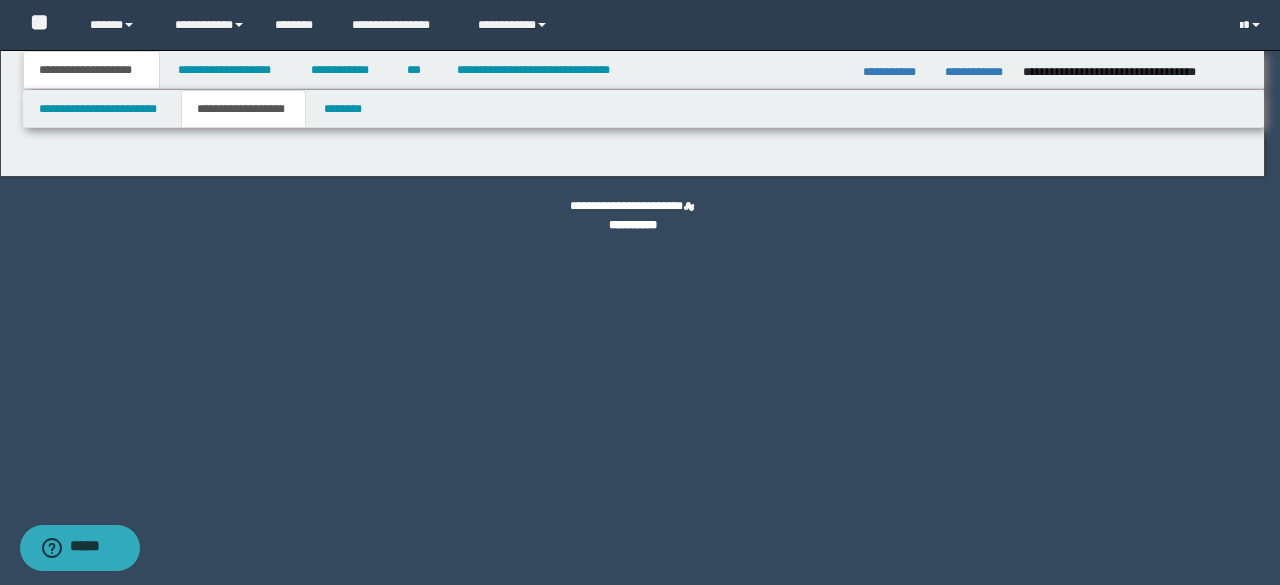 type on "**********" 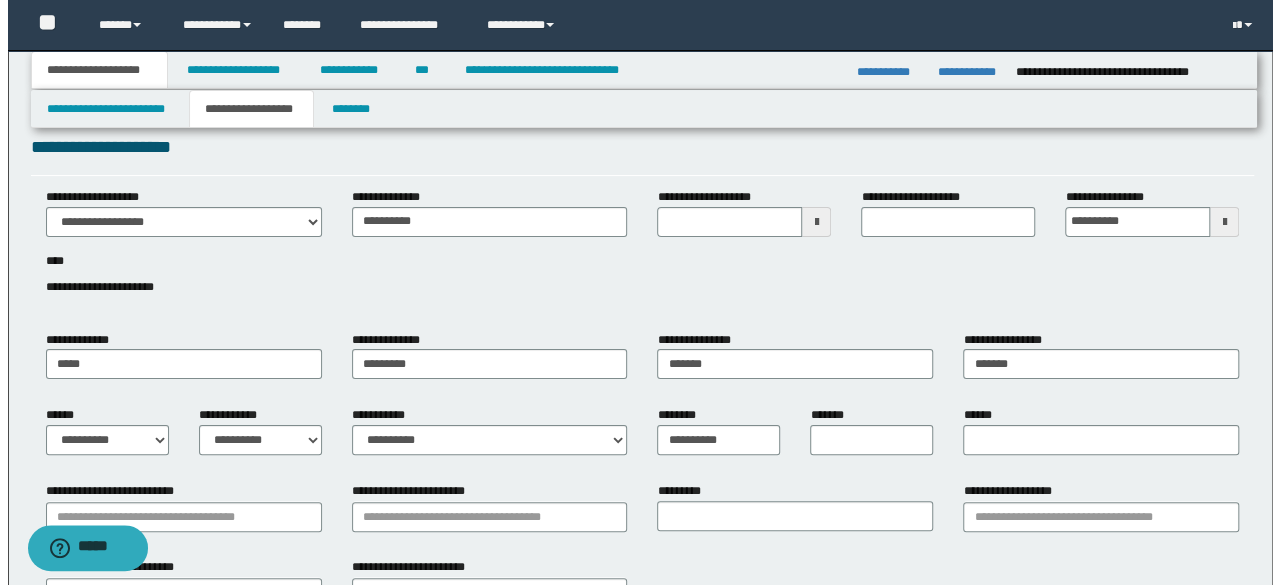 scroll, scrollTop: 0, scrollLeft: 0, axis: both 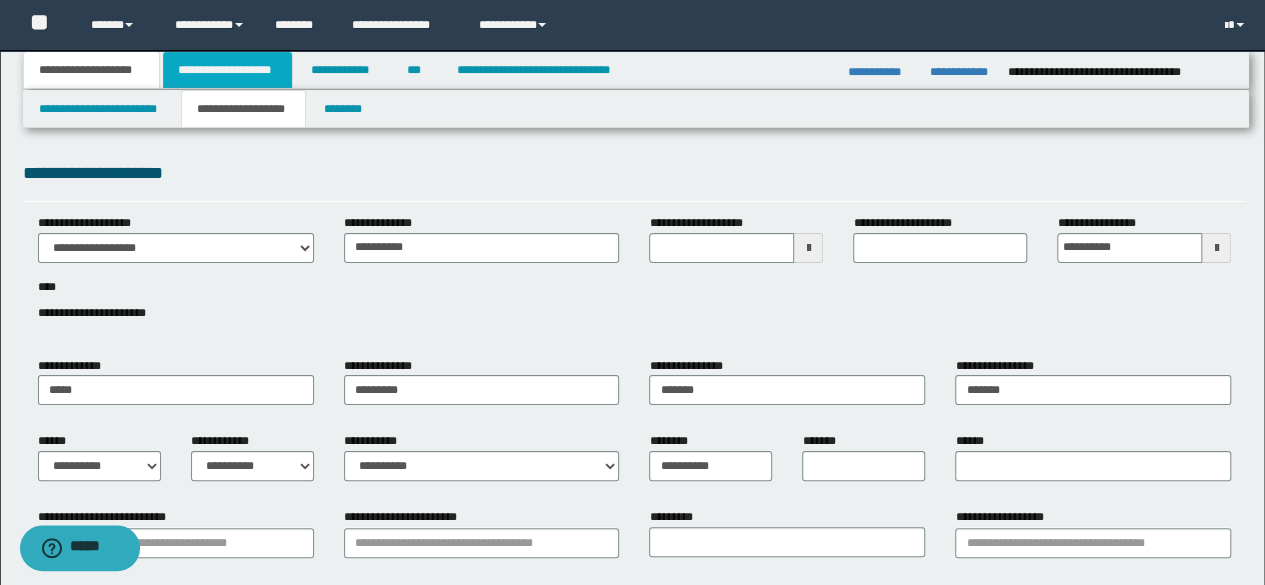 click on "**********" at bounding box center (227, 70) 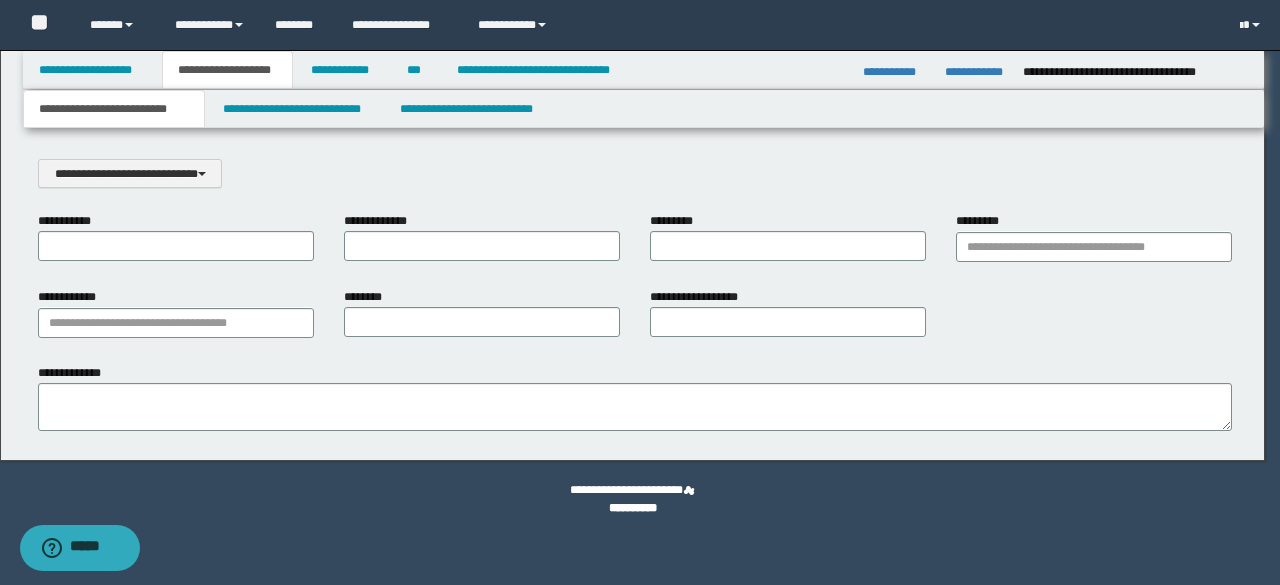scroll, scrollTop: 0, scrollLeft: 0, axis: both 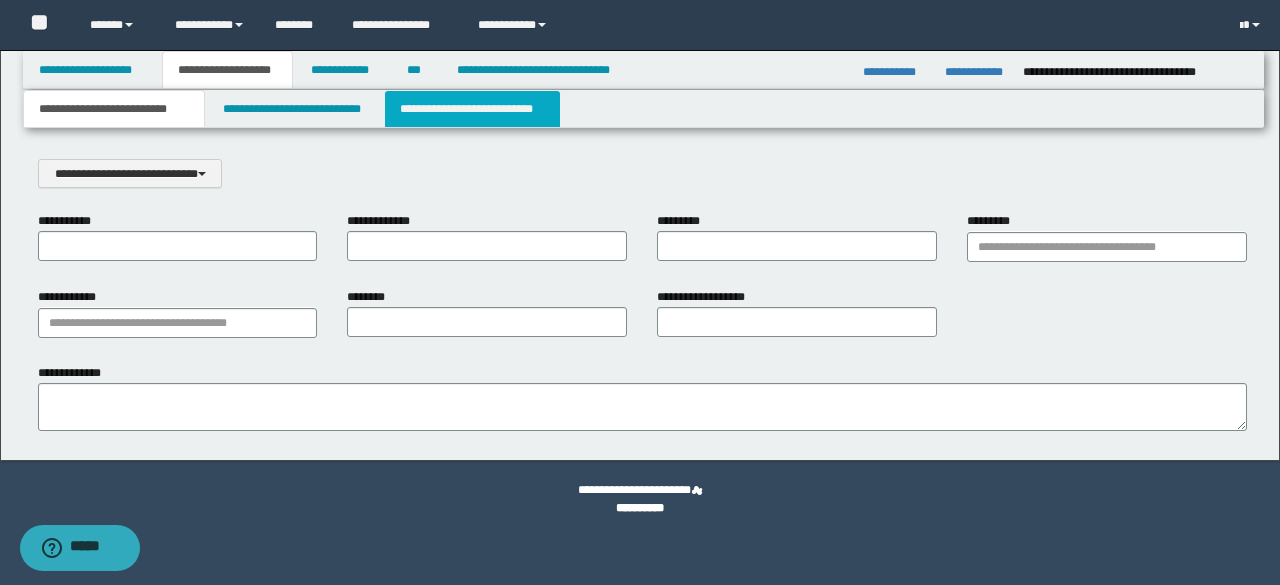 click on "**********" at bounding box center (472, 109) 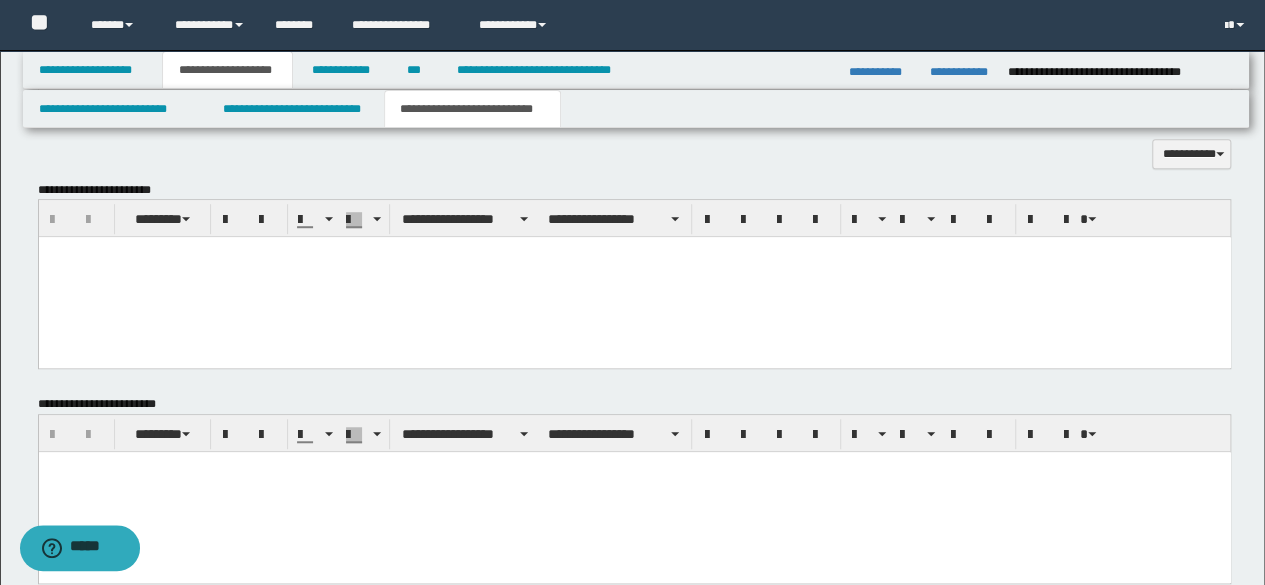 scroll, scrollTop: 600, scrollLeft: 0, axis: vertical 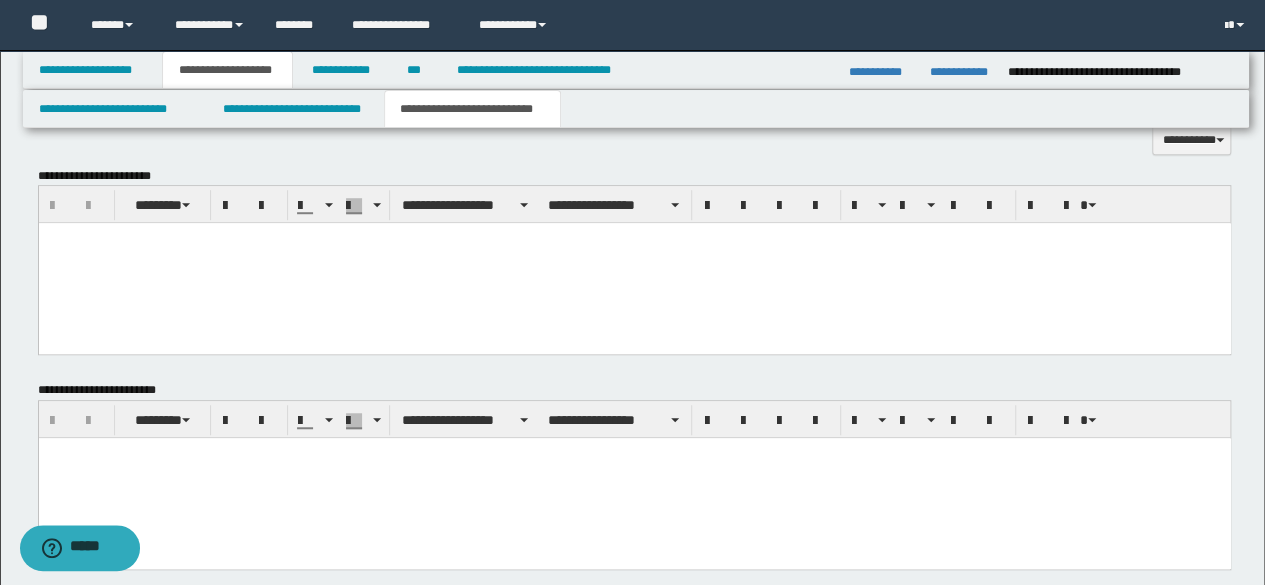 click at bounding box center [634, 263] 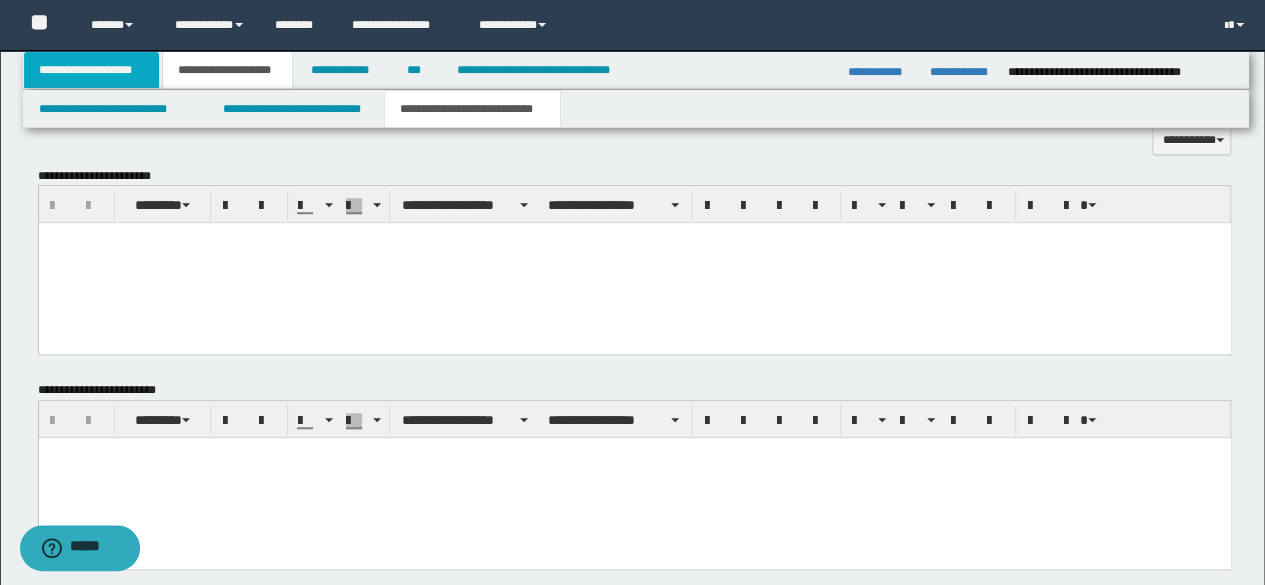 click on "**********" at bounding box center (92, 70) 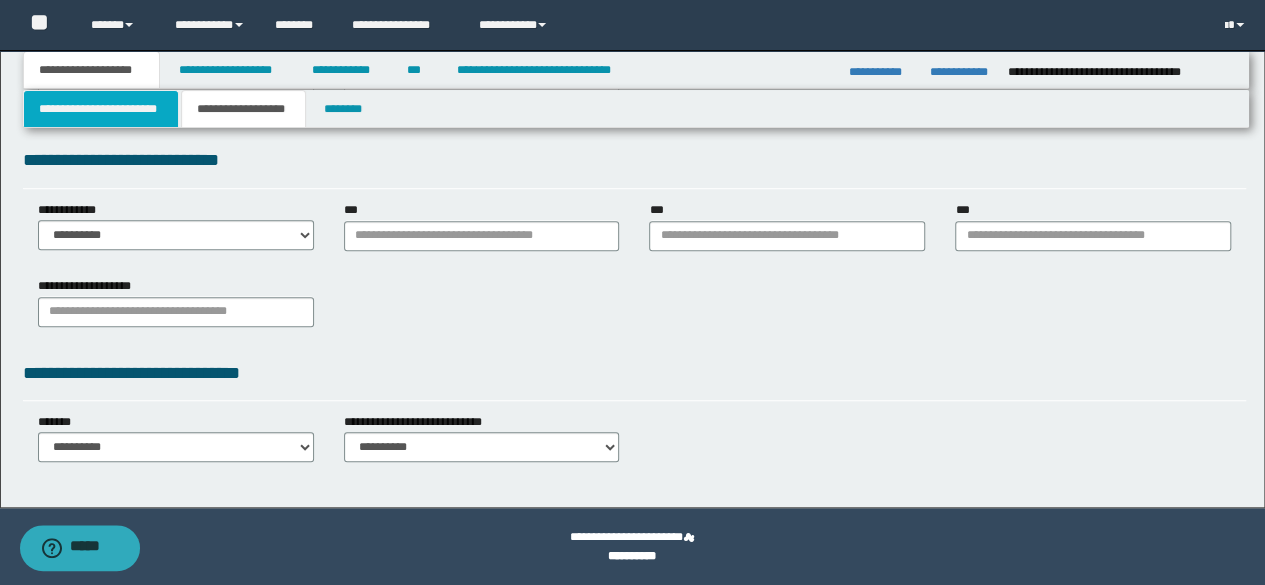 click on "**********" at bounding box center [101, 109] 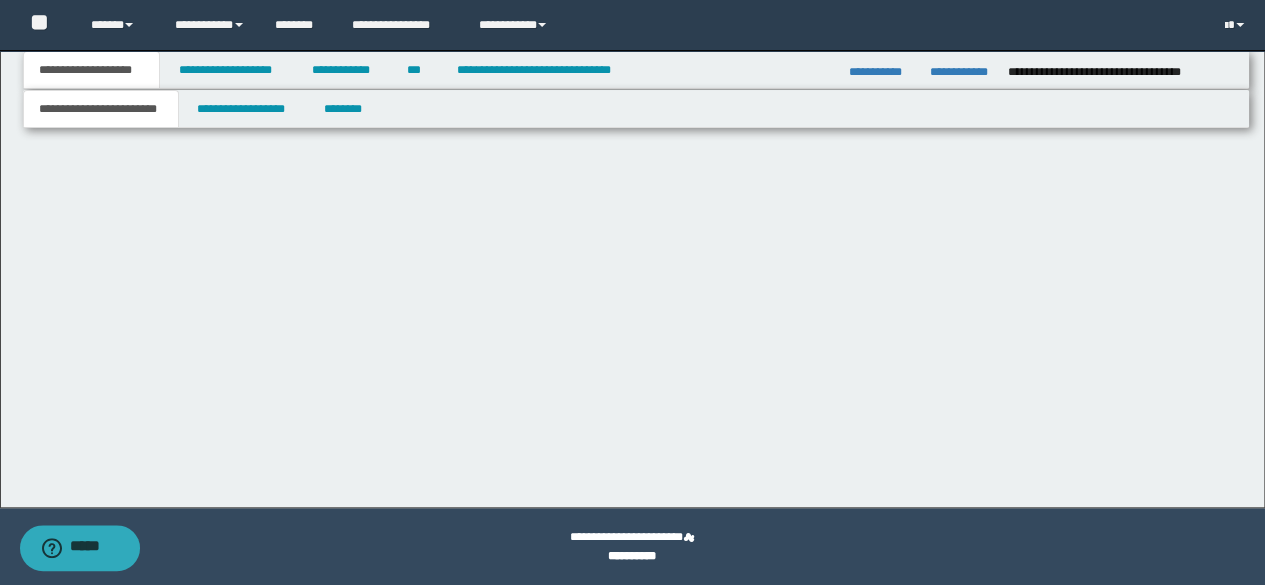 scroll, scrollTop: 380, scrollLeft: 0, axis: vertical 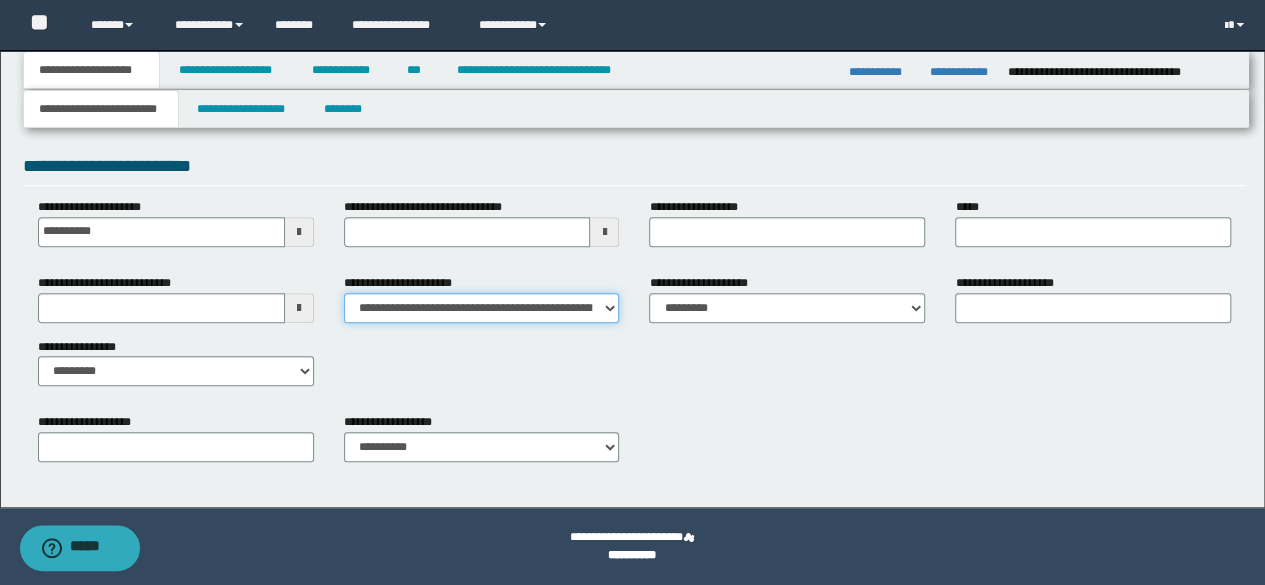 click on "**********" at bounding box center (482, 308) 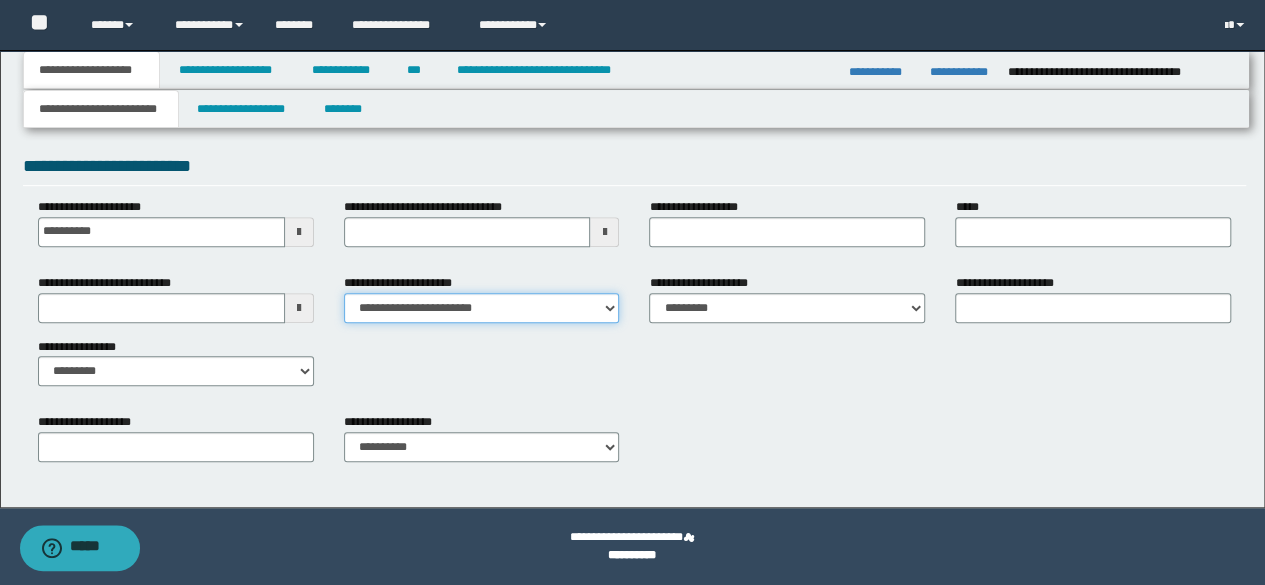click on "**********" at bounding box center (482, 308) 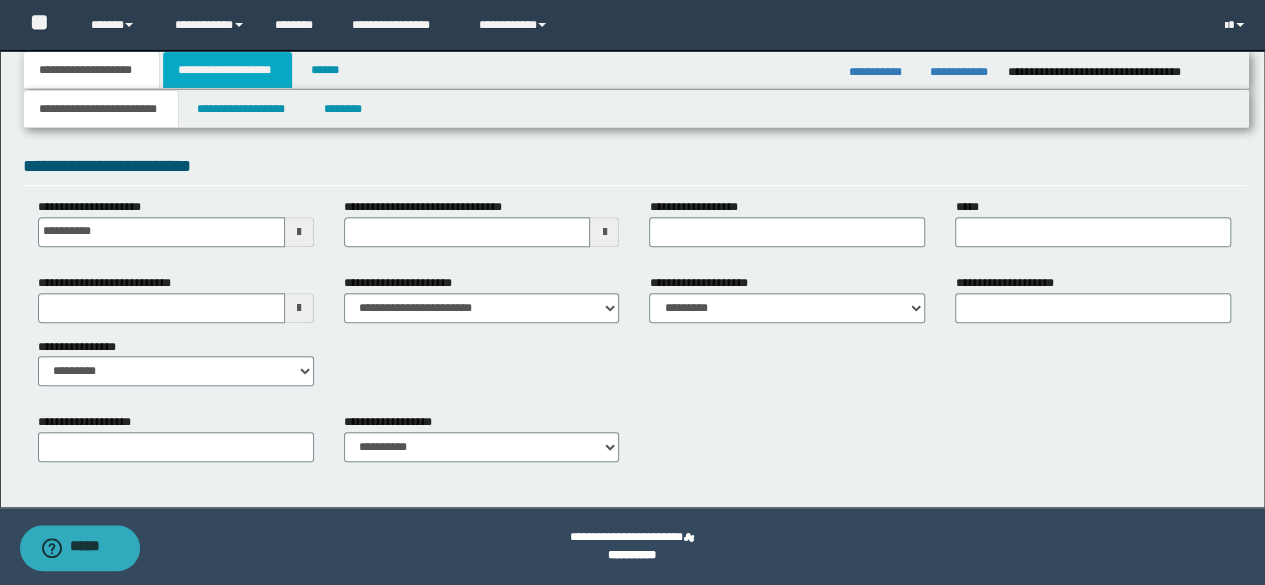 click on "**********" at bounding box center [227, 70] 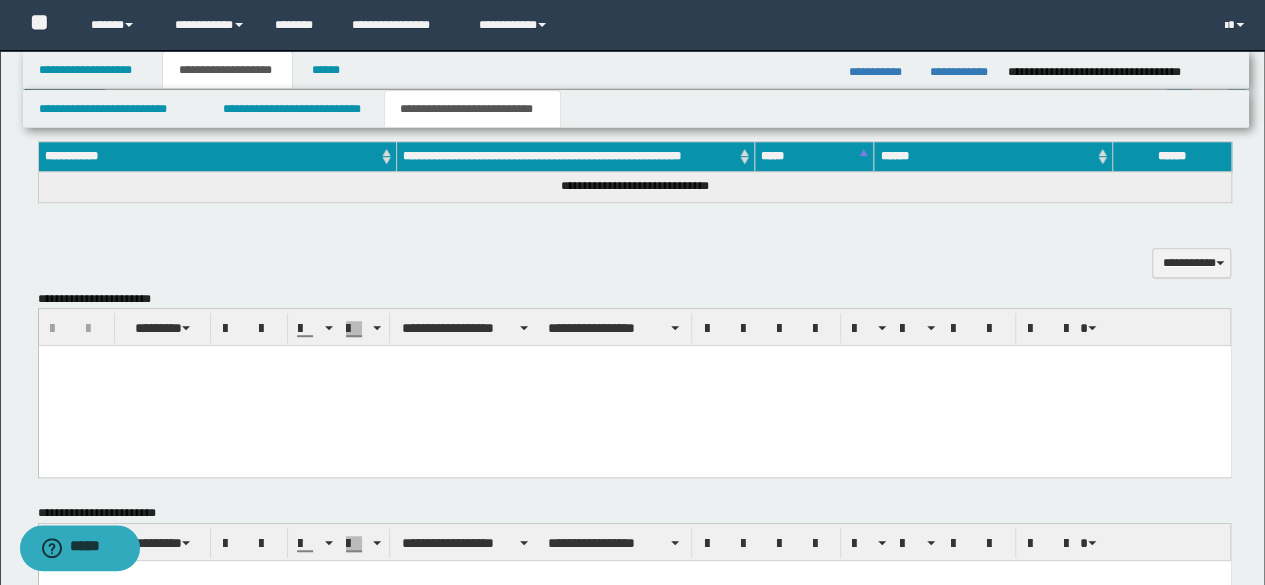 scroll, scrollTop: 580, scrollLeft: 0, axis: vertical 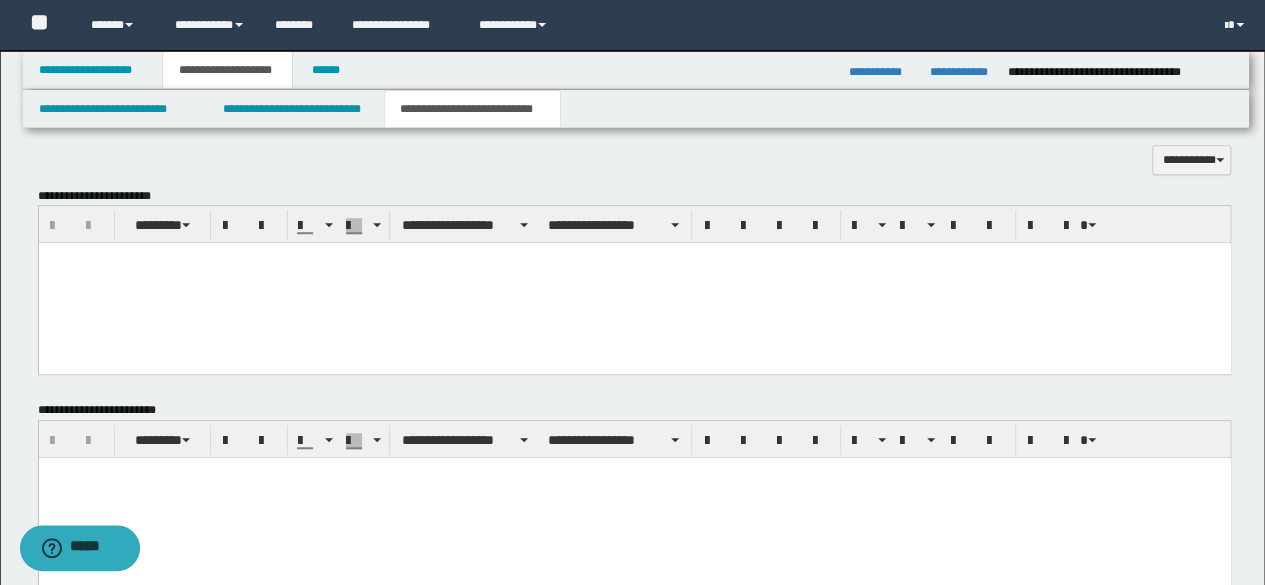 click at bounding box center (634, 283) 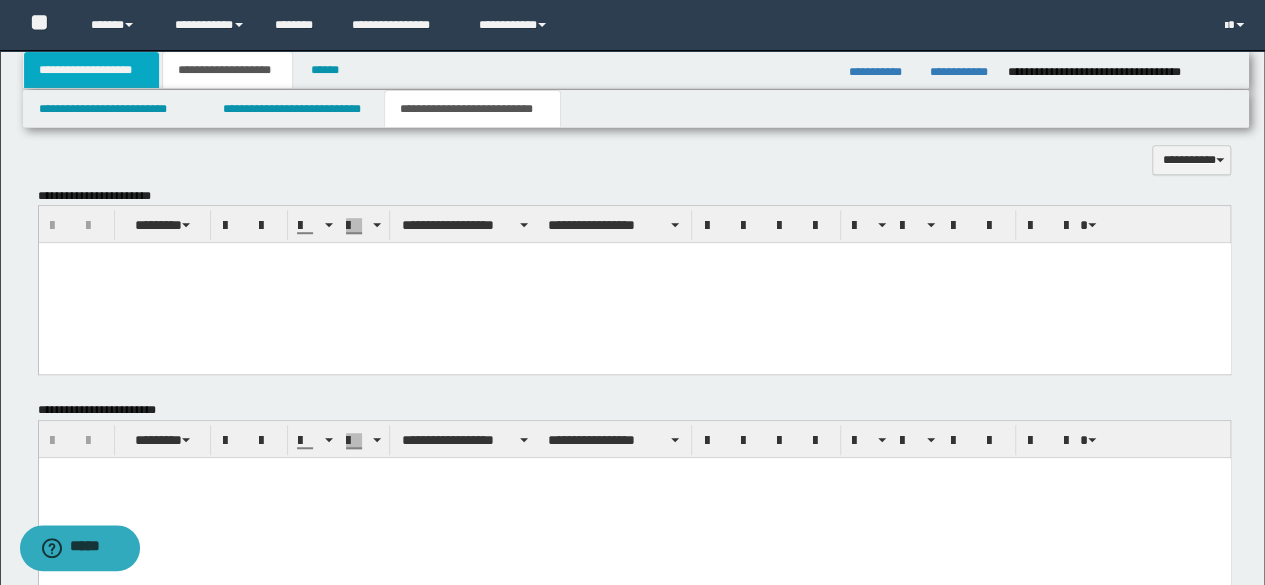 click on "**********" at bounding box center [92, 70] 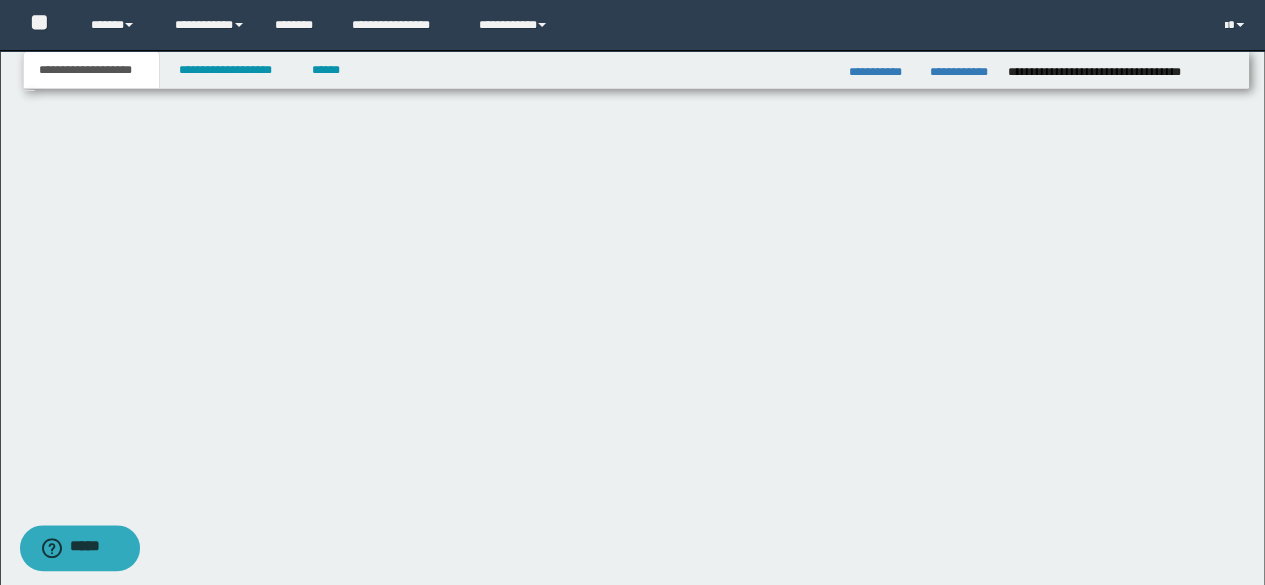 scroll, scrollTop: 380, scrollLeft: 0, axis: vertical 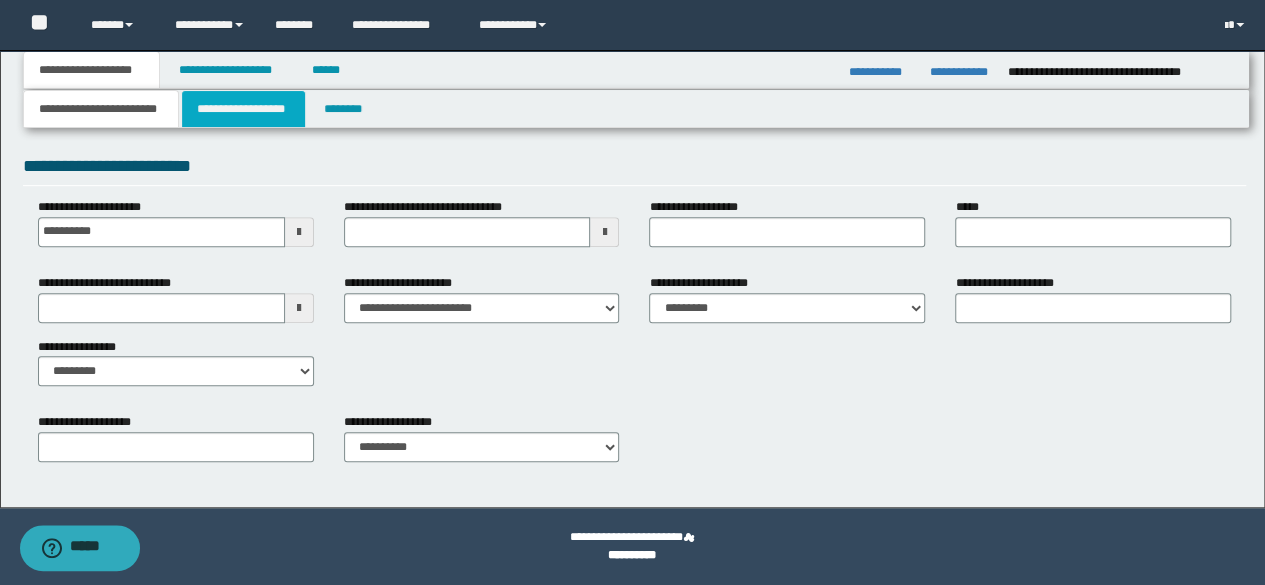 click on "**********" at bounding box center (243, 109) 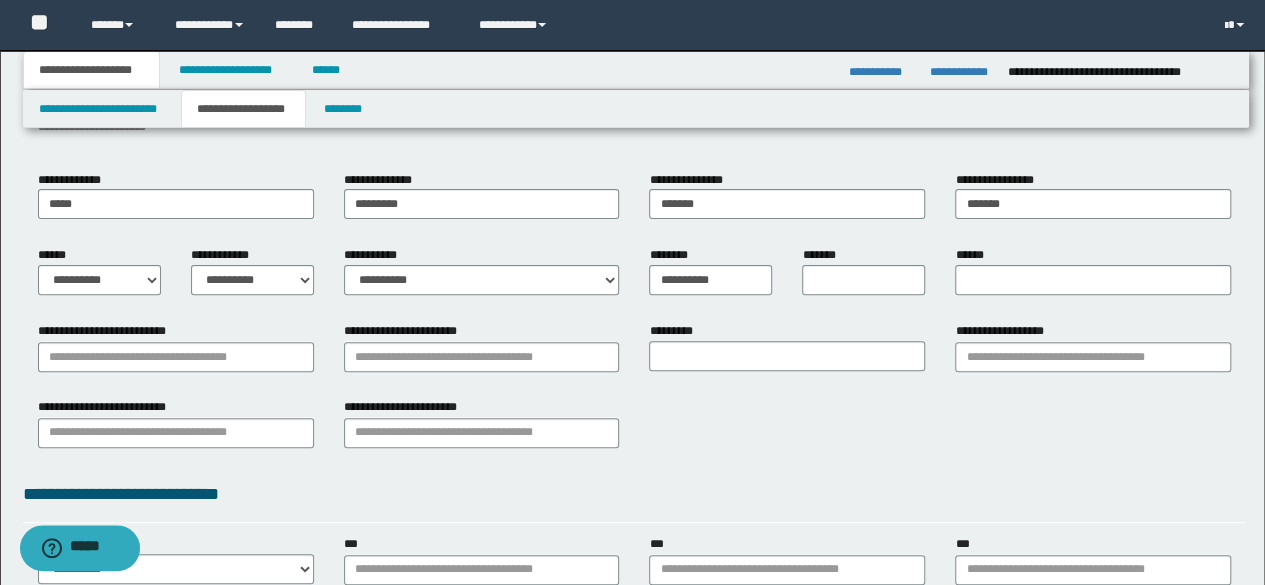 scroll, scrollTop: 0, scrollLeft: 0, axis: both 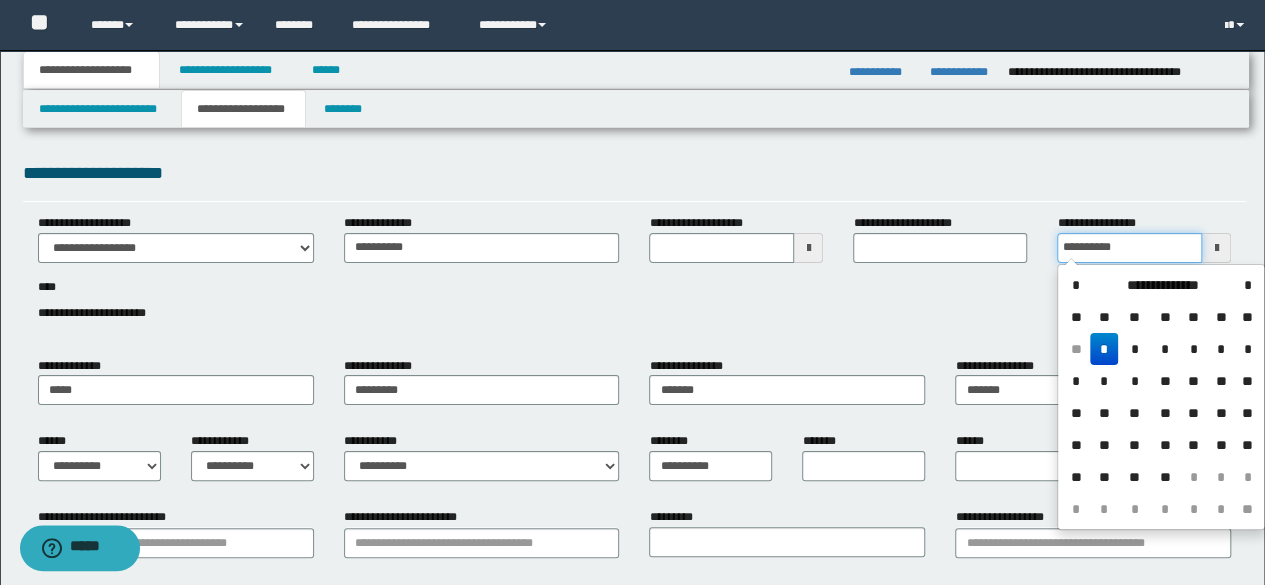 drag, startPoint x: 1126, startPoint y: 252, endPoint x: 1021, endPoint y: 267, distance: 106.06602 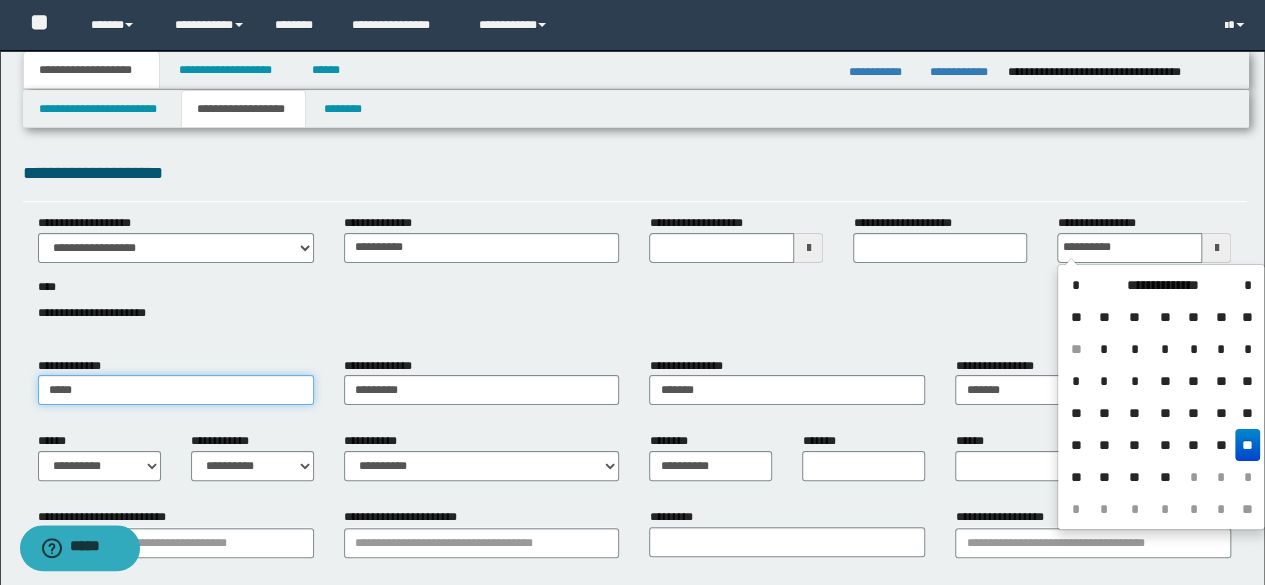 type on "**********" 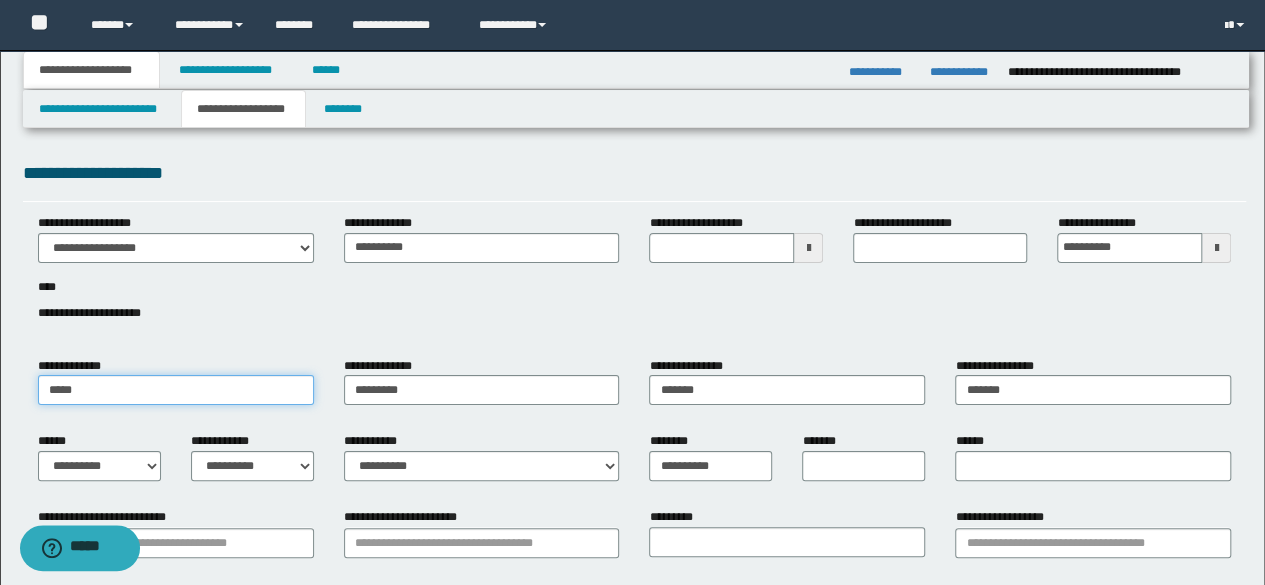 type 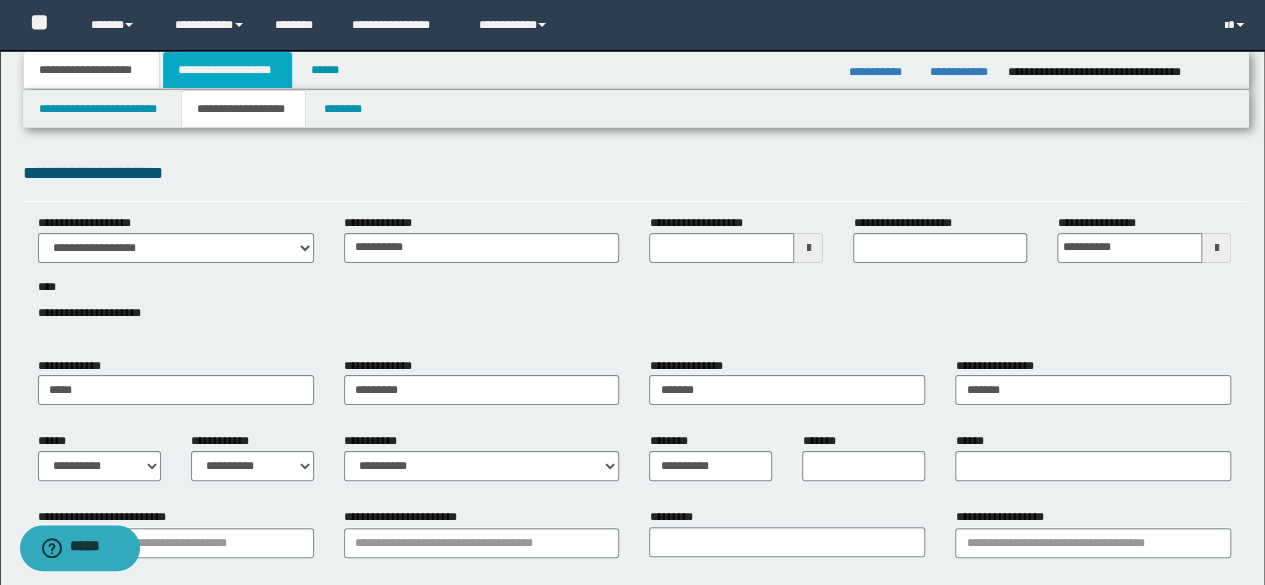 click on "**********" at bounding box center [227, 70] 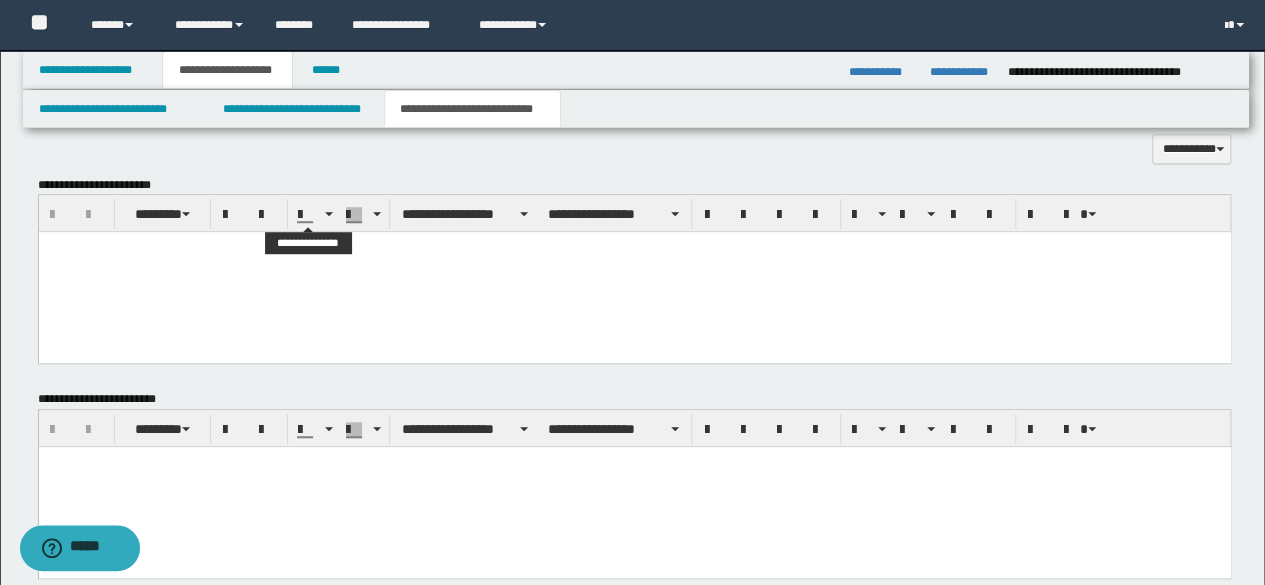 scroll, scrollTop: 600, scrollLeft: 0, axis: vertical 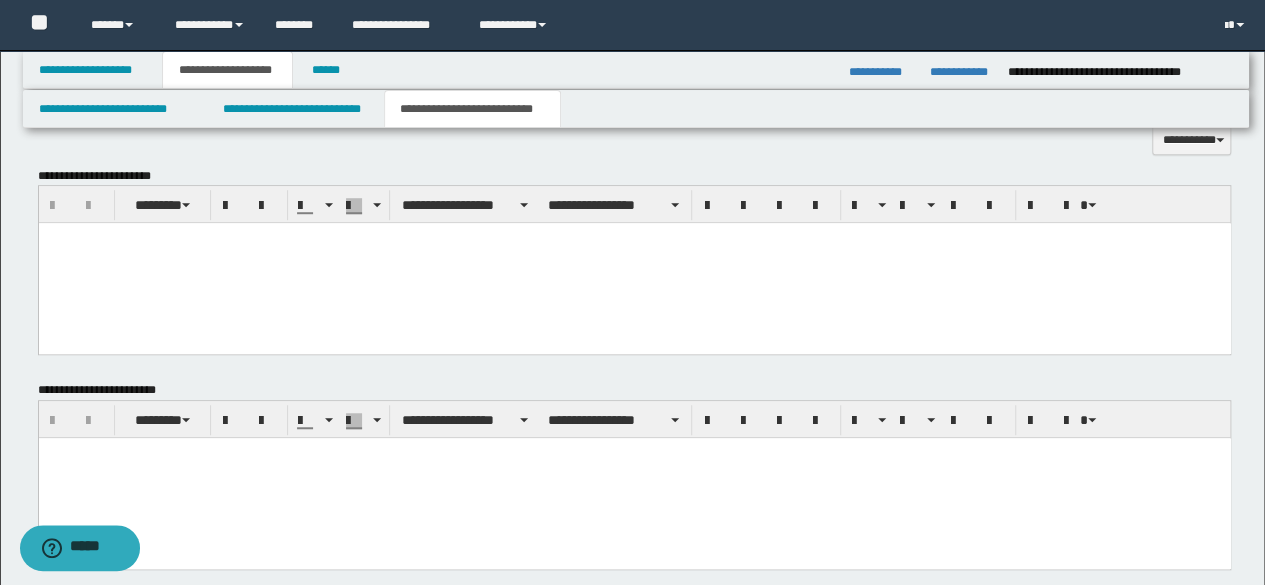 click at bounding box center (634, 263) 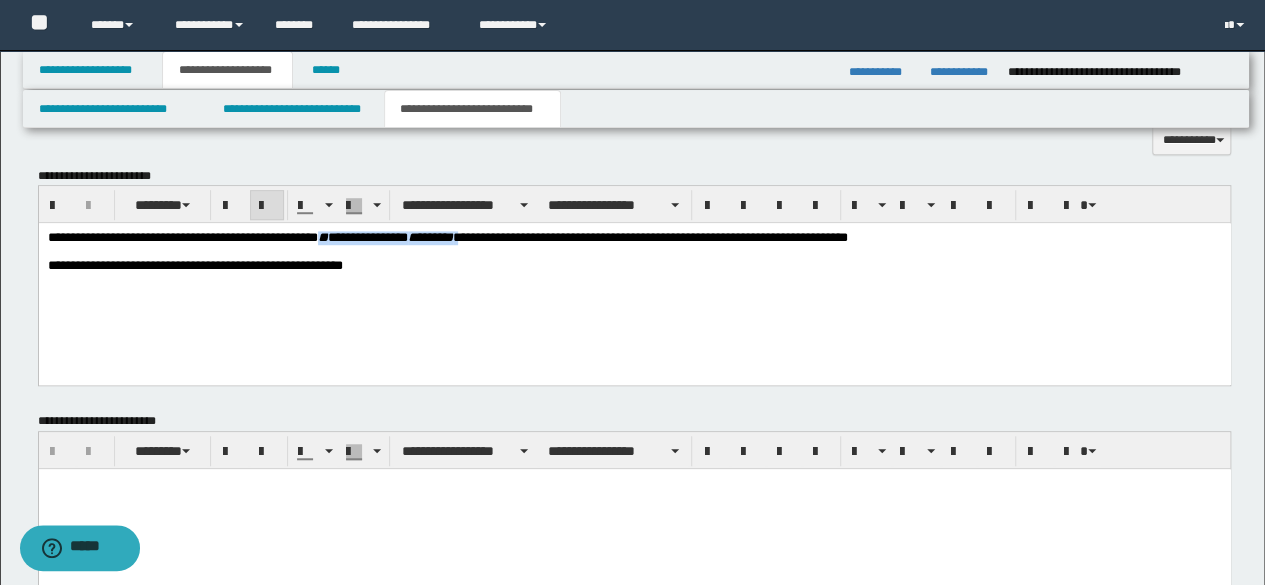 copy on "**********" 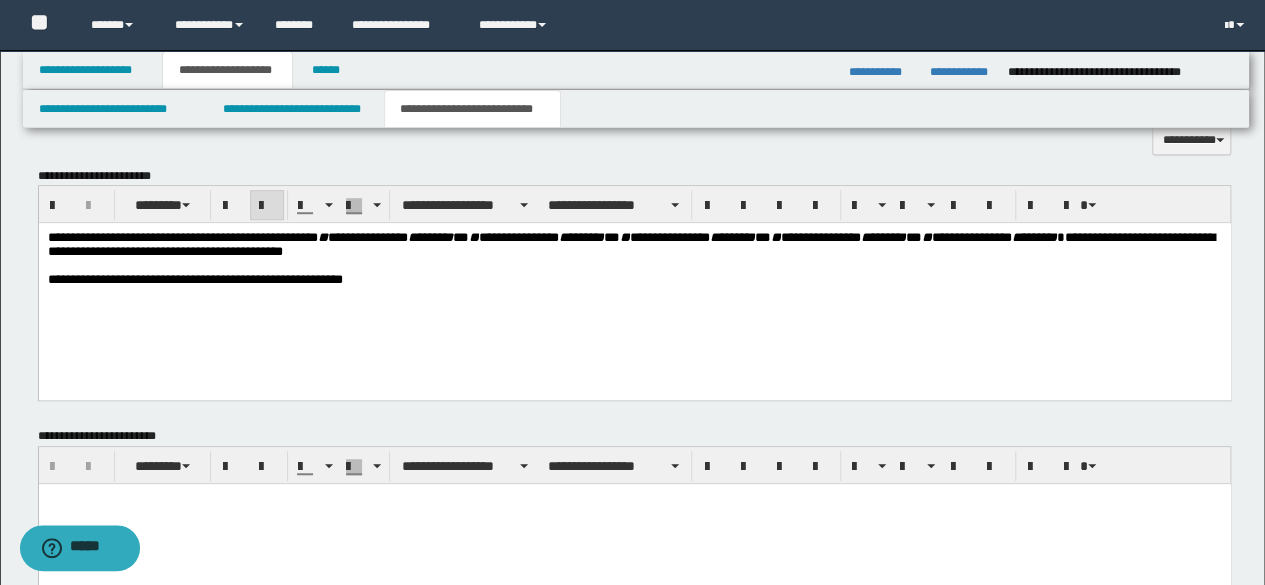 click on "*********" at bounding box center (429, 237) 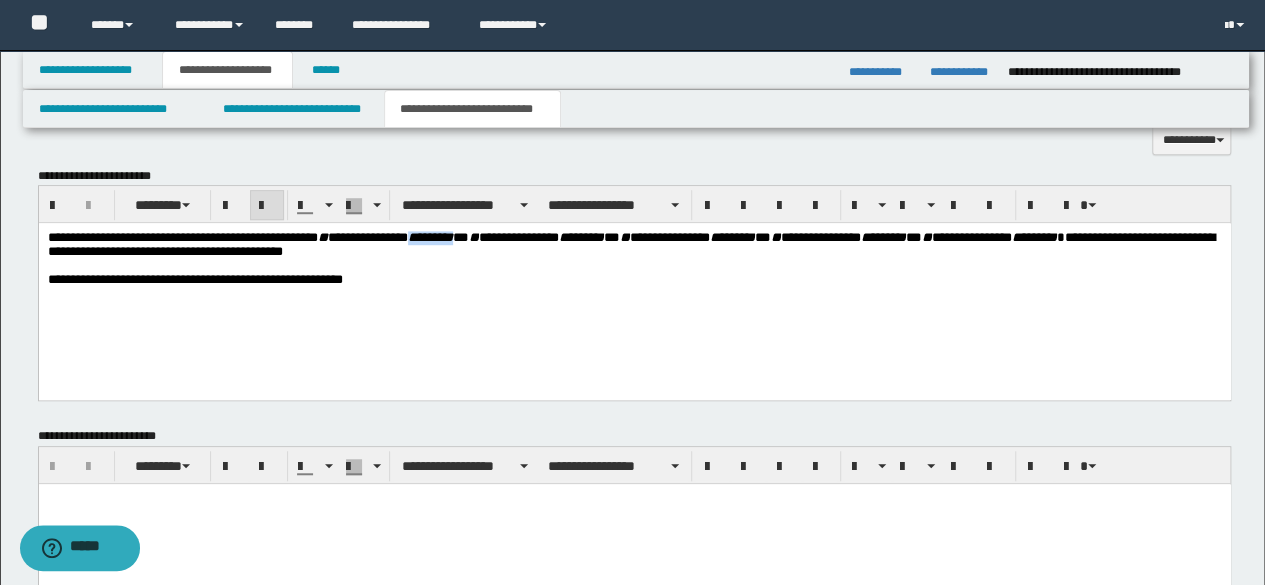 click on "*********" at bounding box center [429, 237] 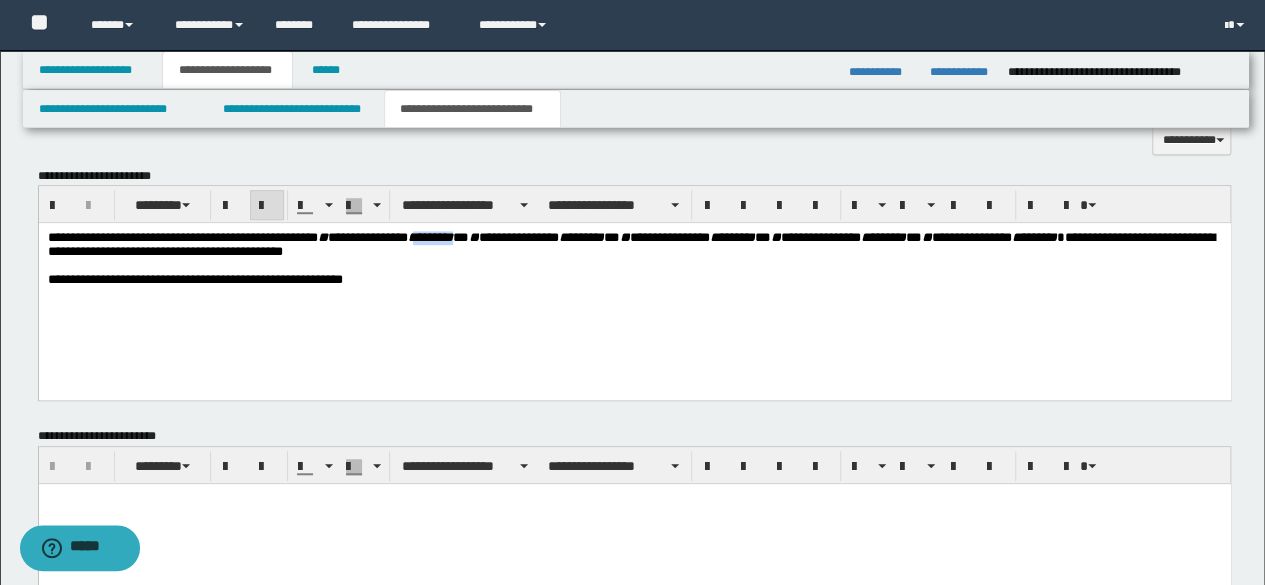 copy on "********" 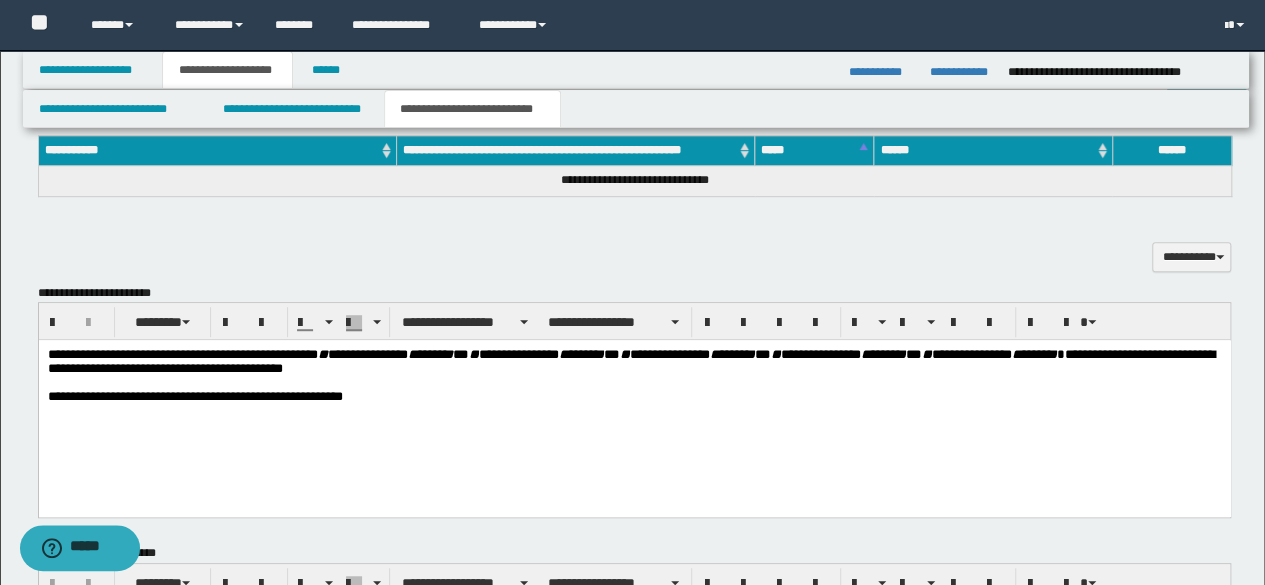 scroll, scrollTop: 300, scrollLeft: 0, axis: vertical 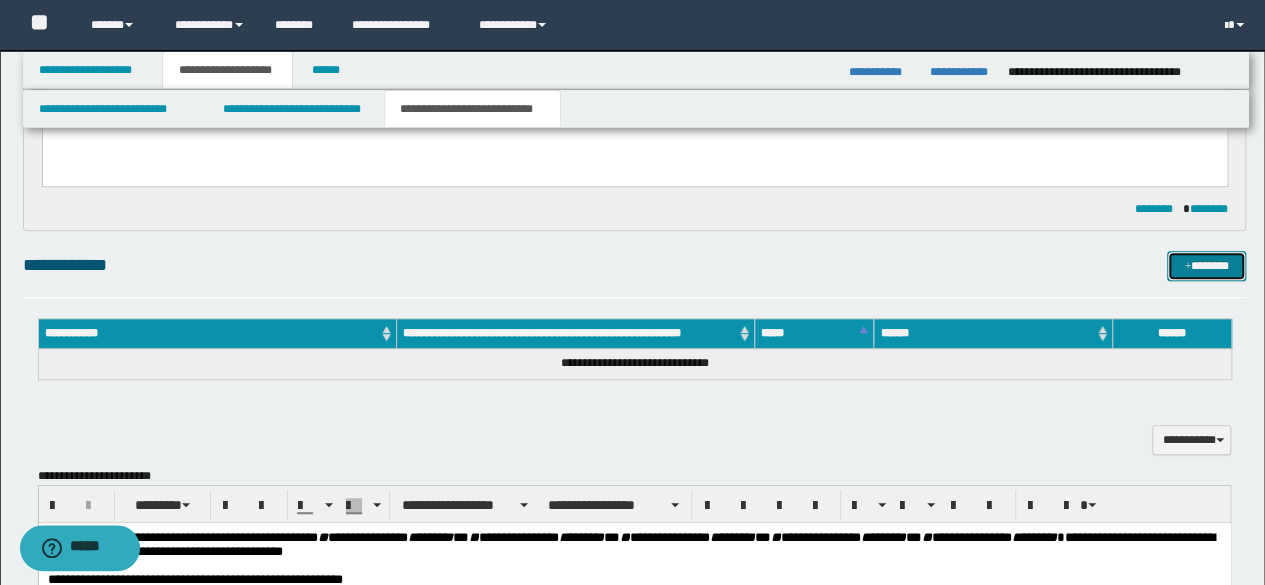 click on "*******" at bounding box center [1206, 265] 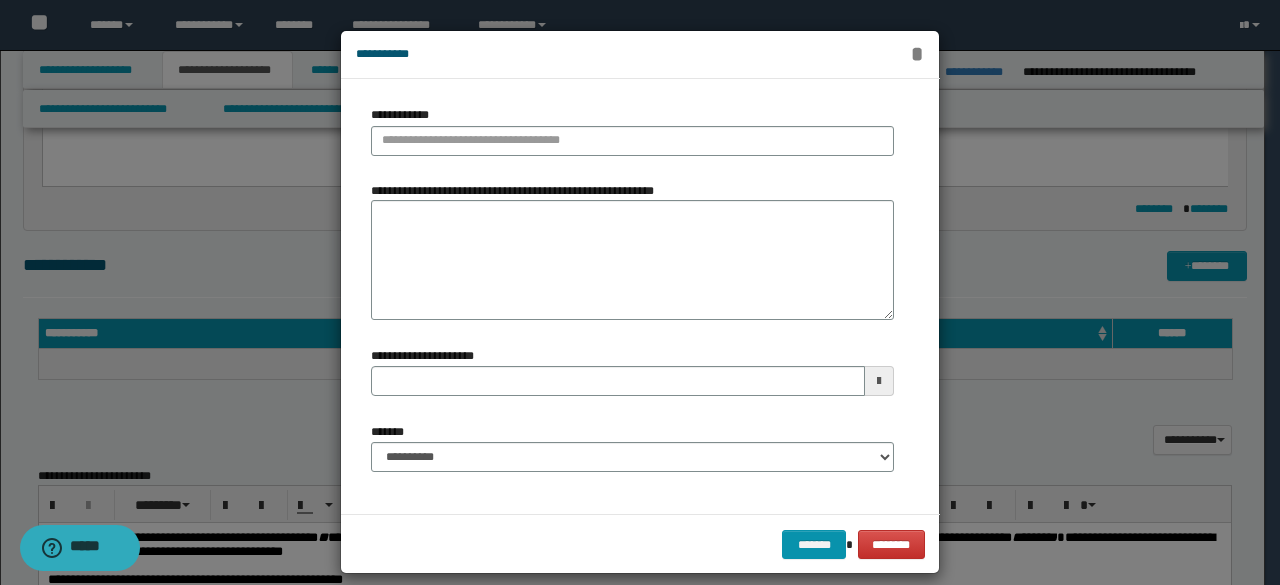 type 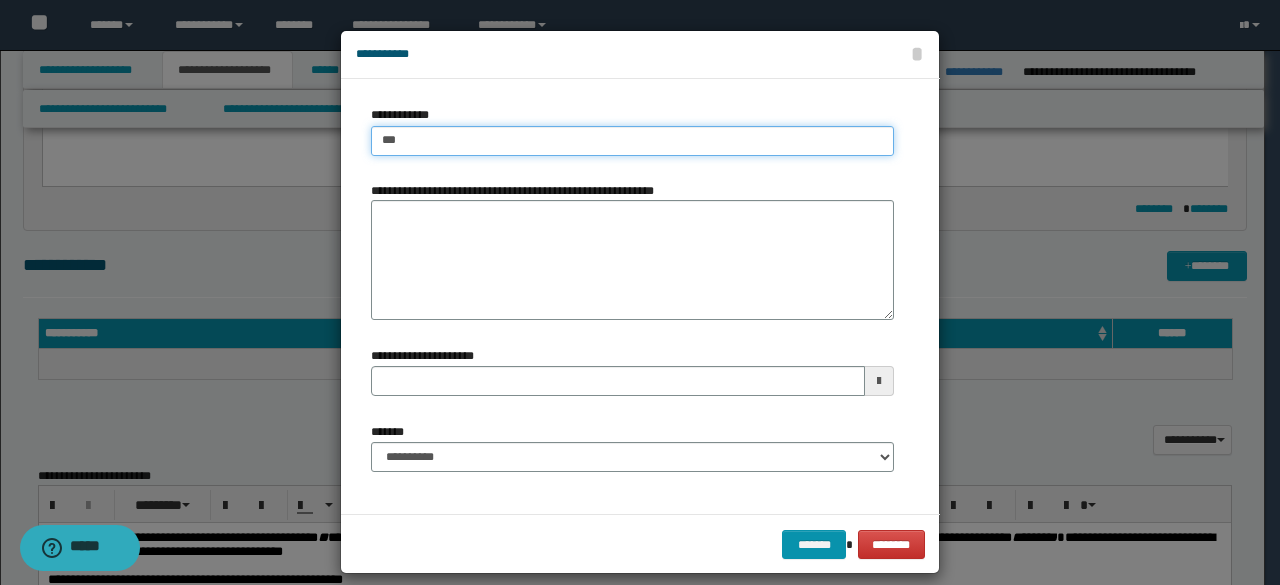 type on "****" 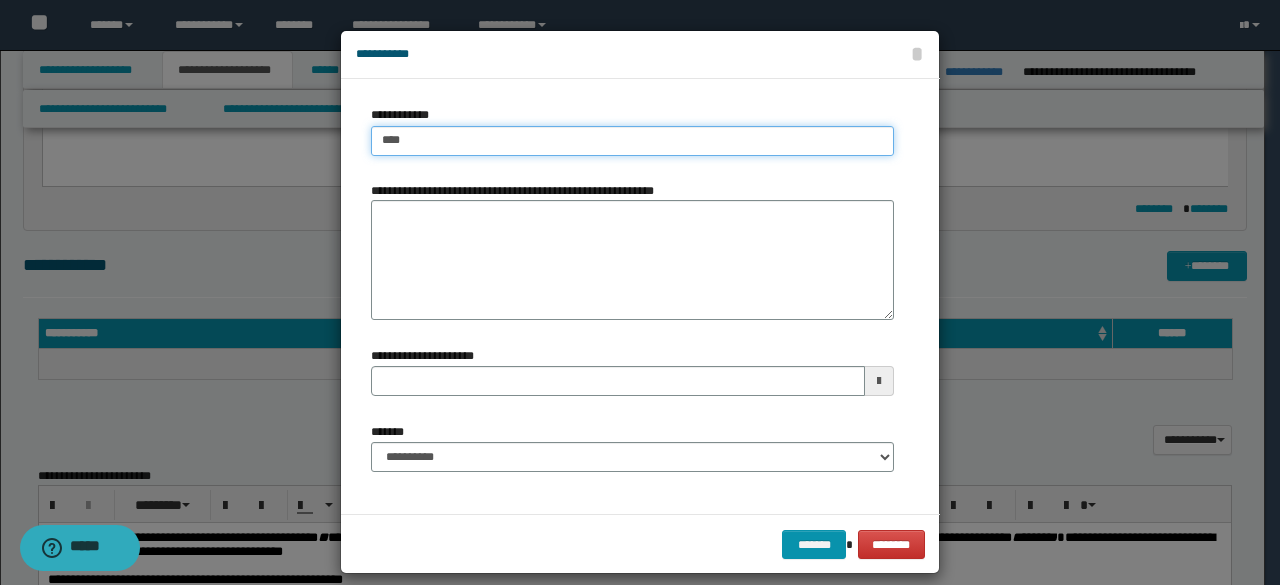 type on "****" 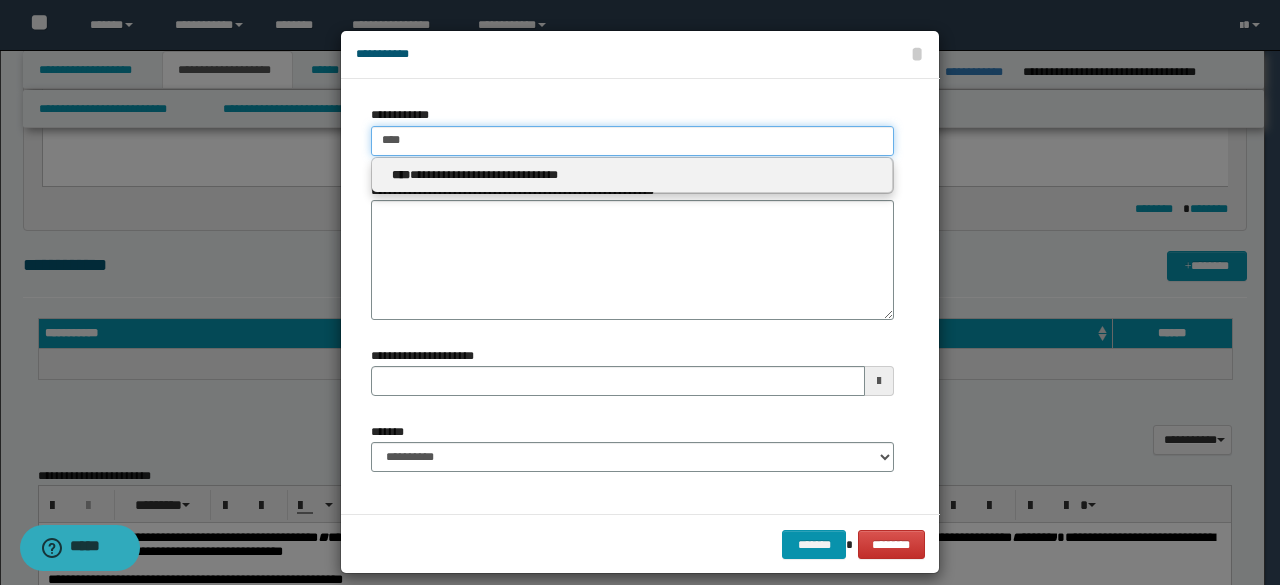 type 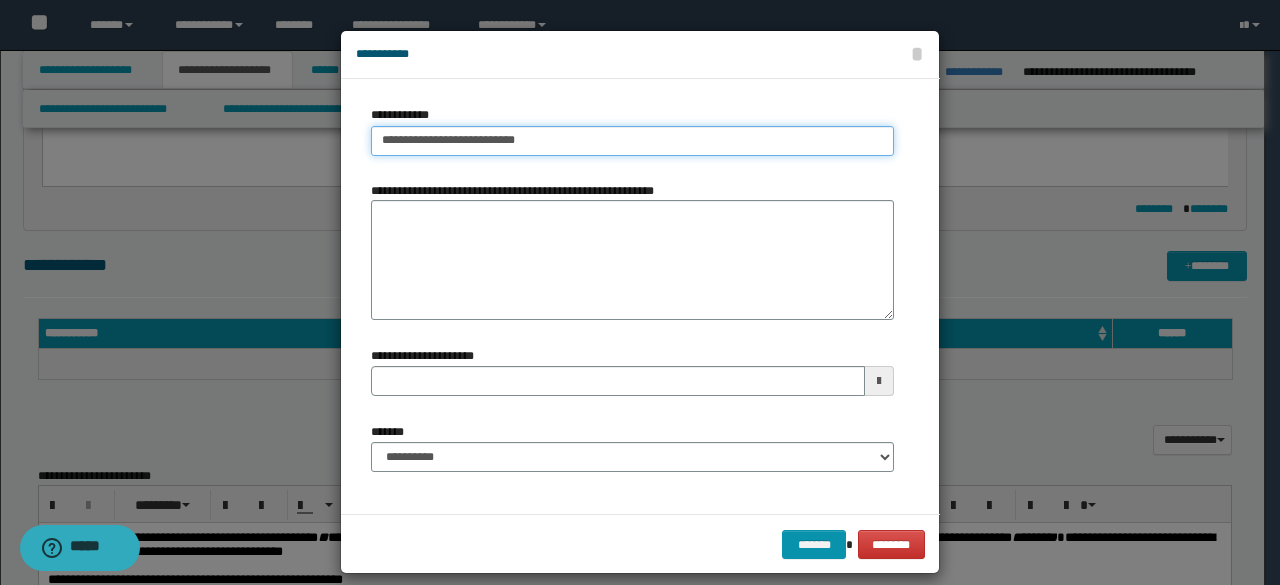 type on "**********" 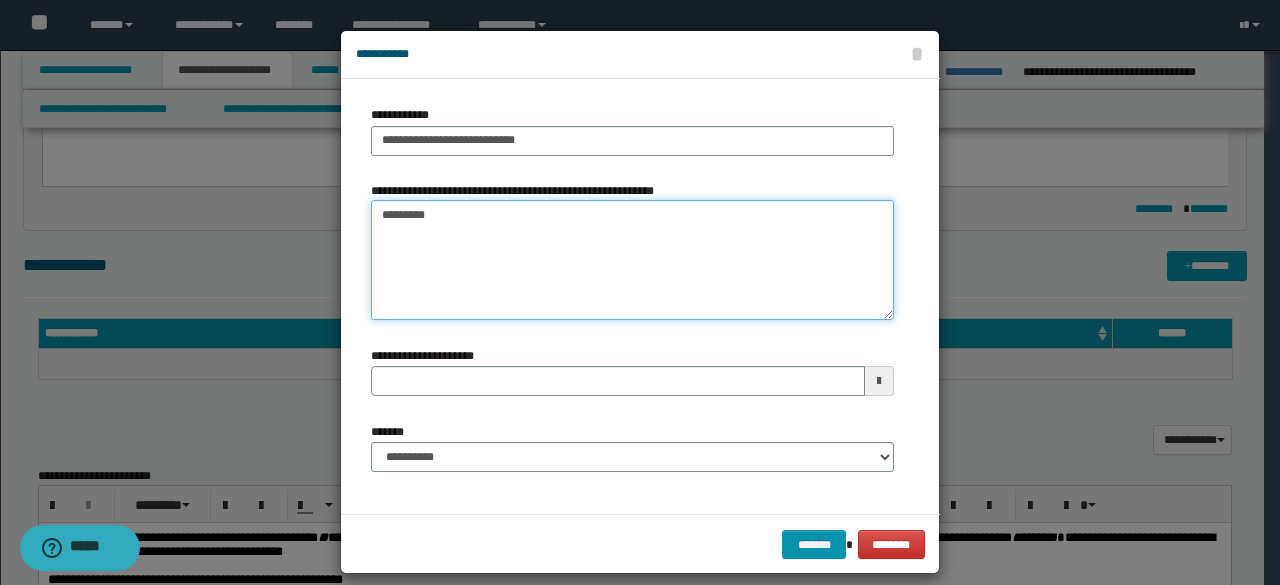 type on "*********" 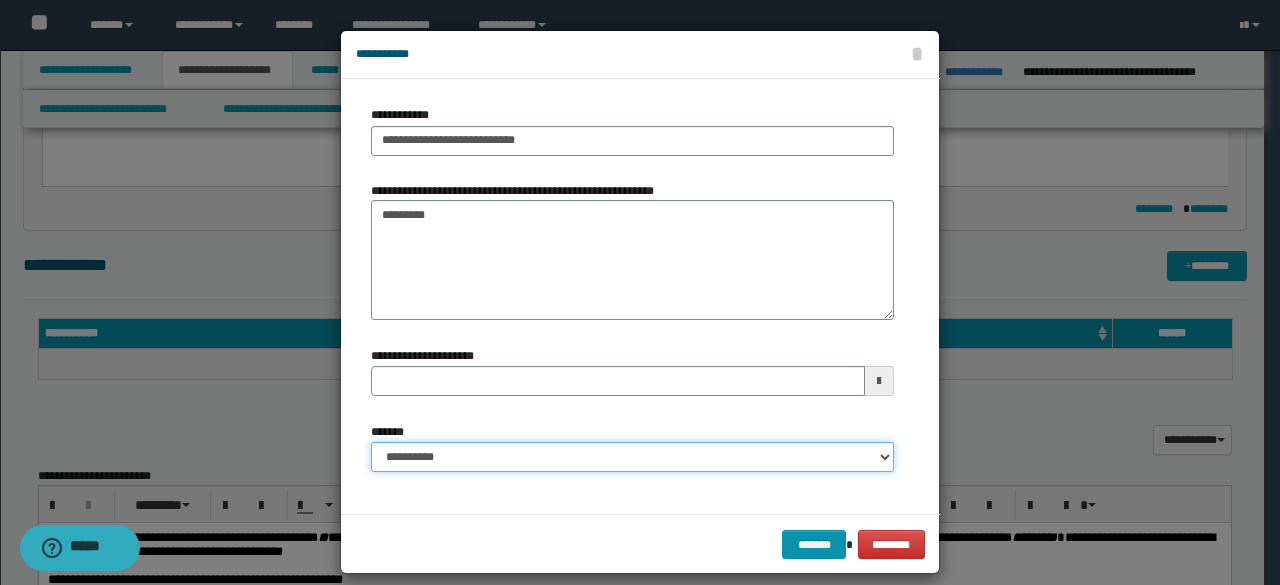 type 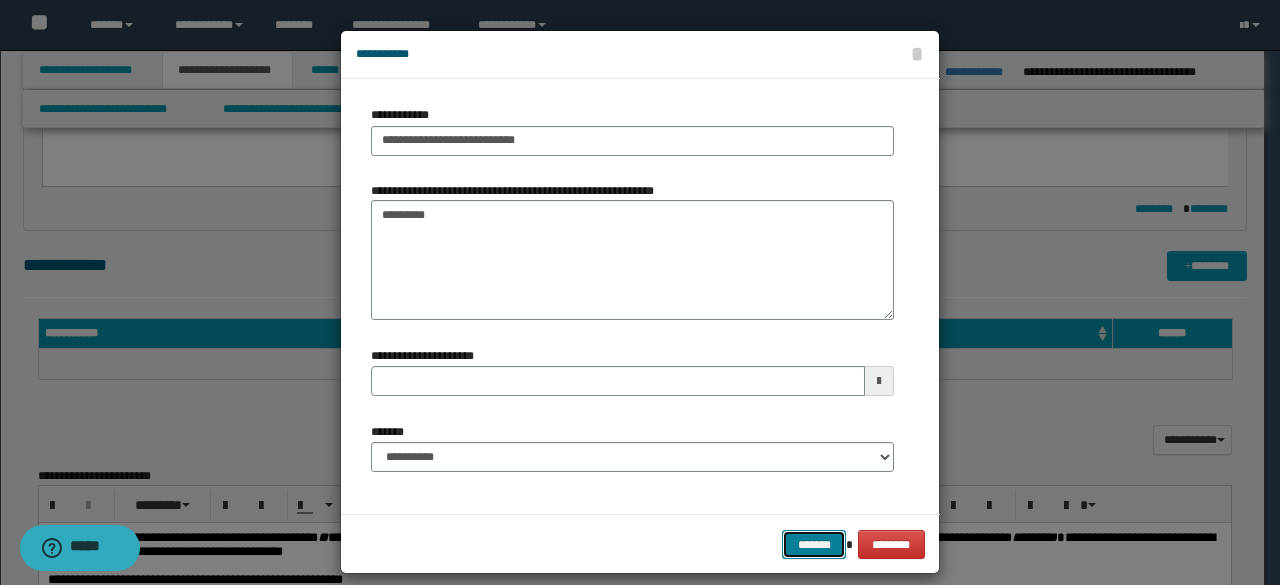 type 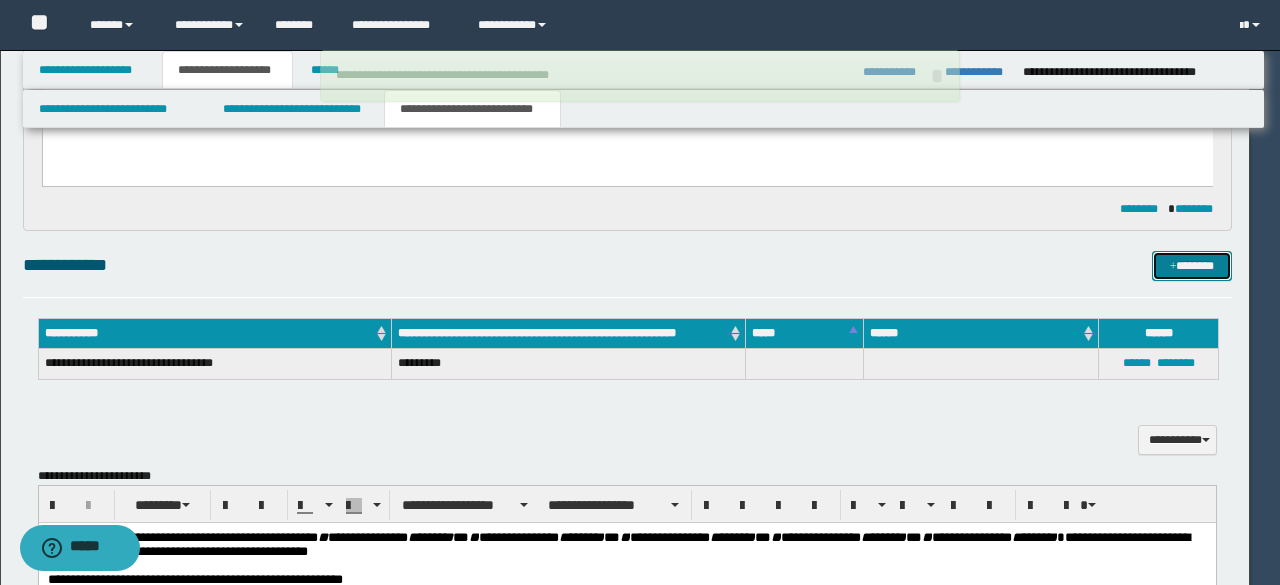 type 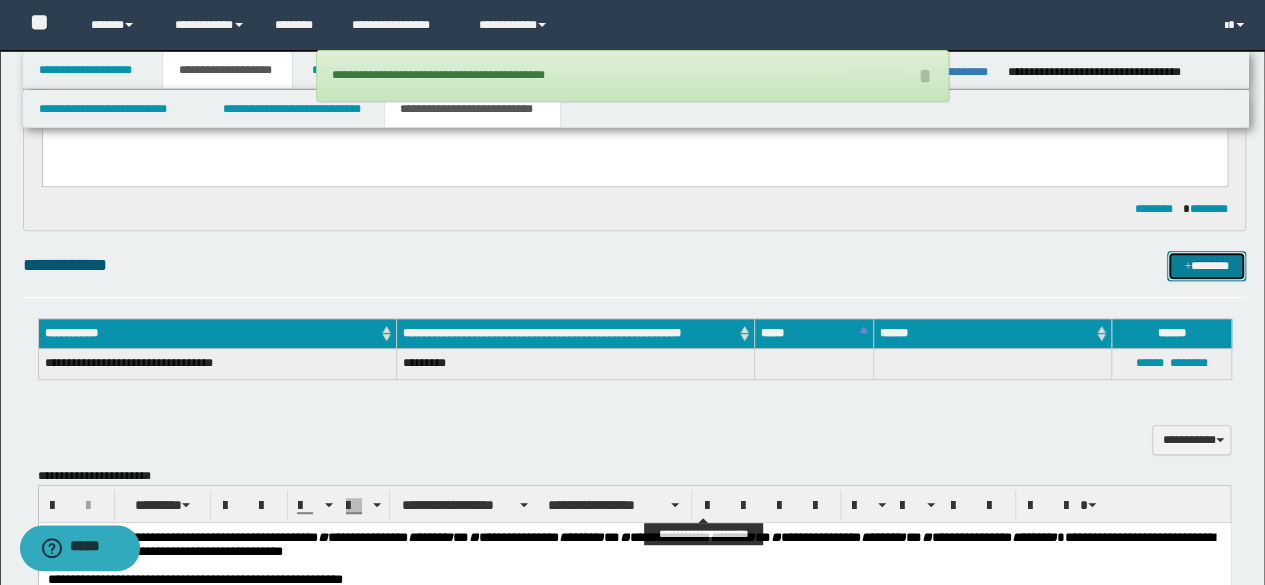 type 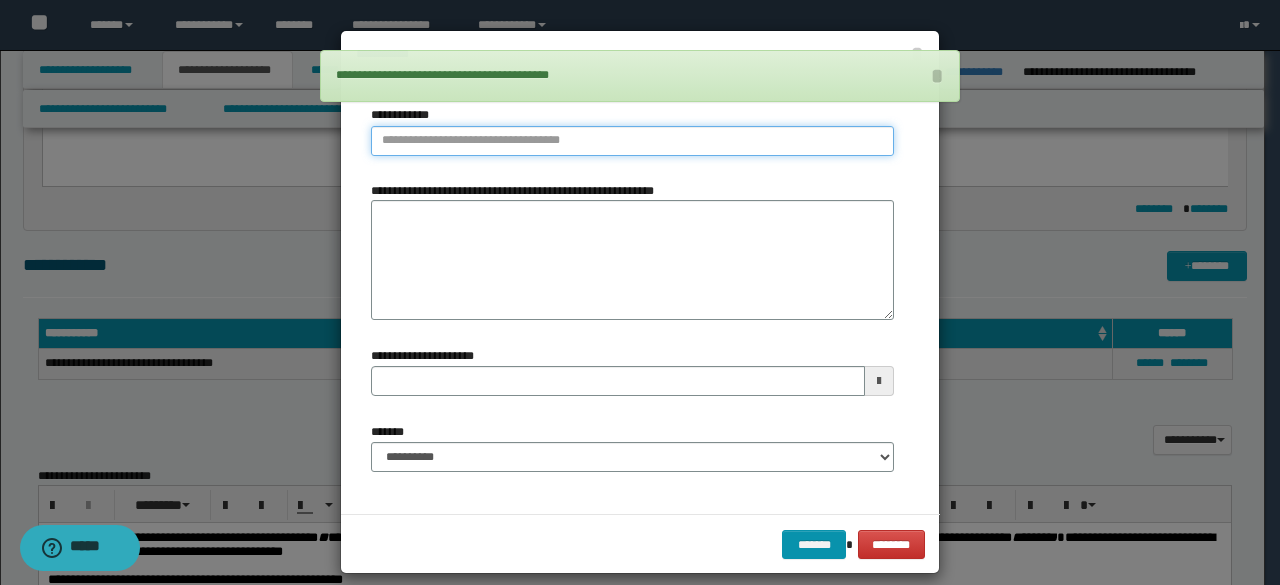 type on "**********" 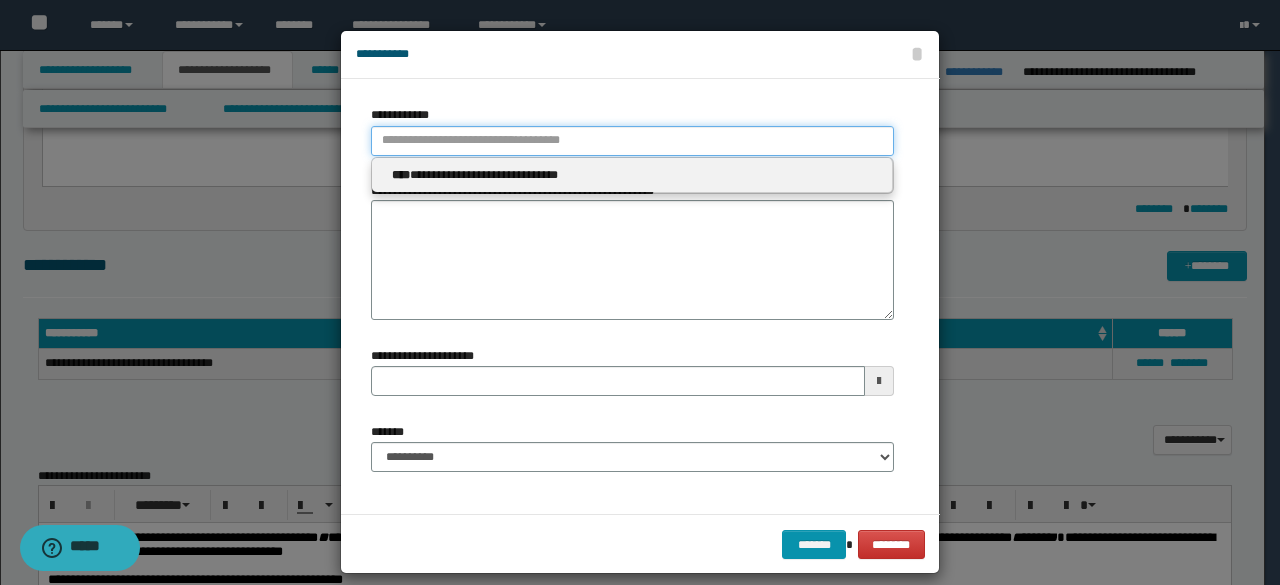 type 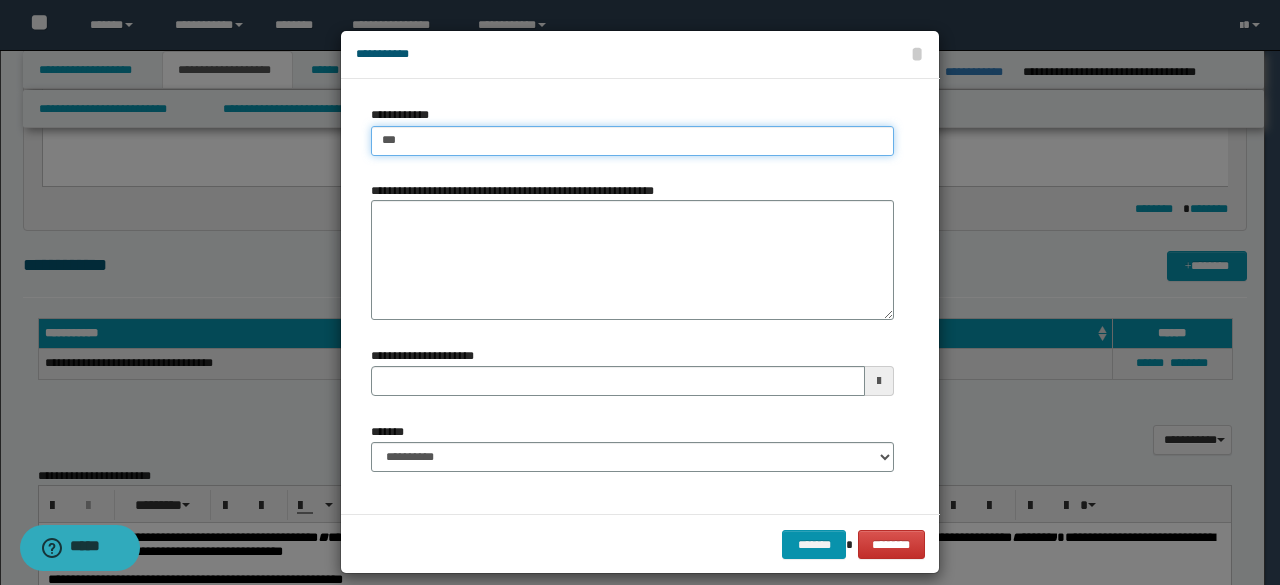 type on "****" 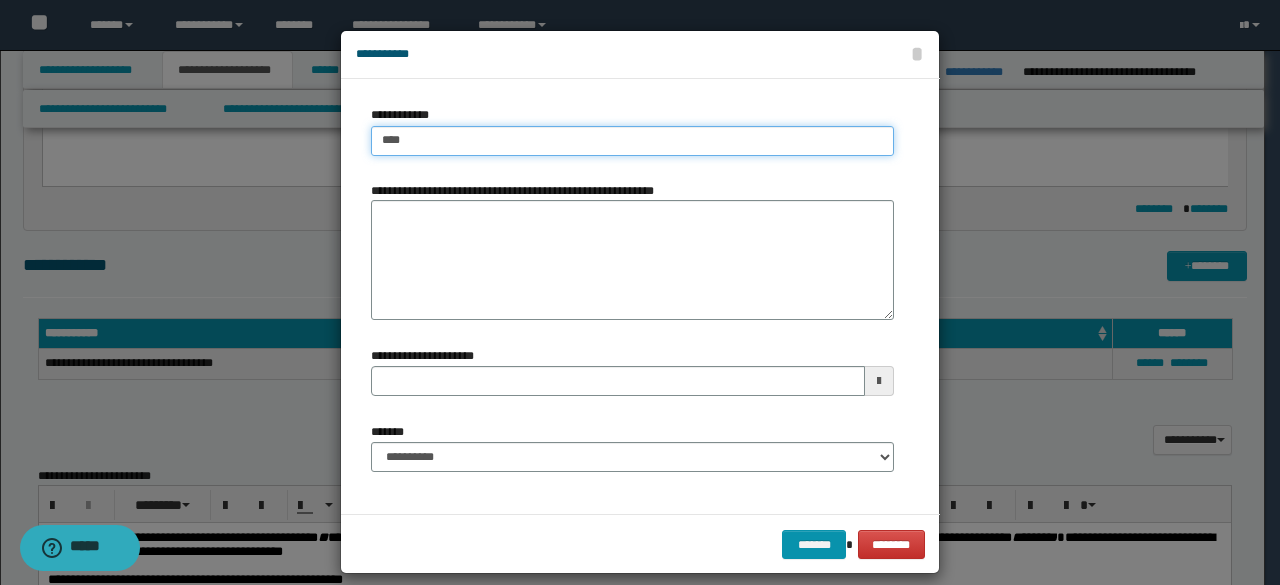 type on "****" 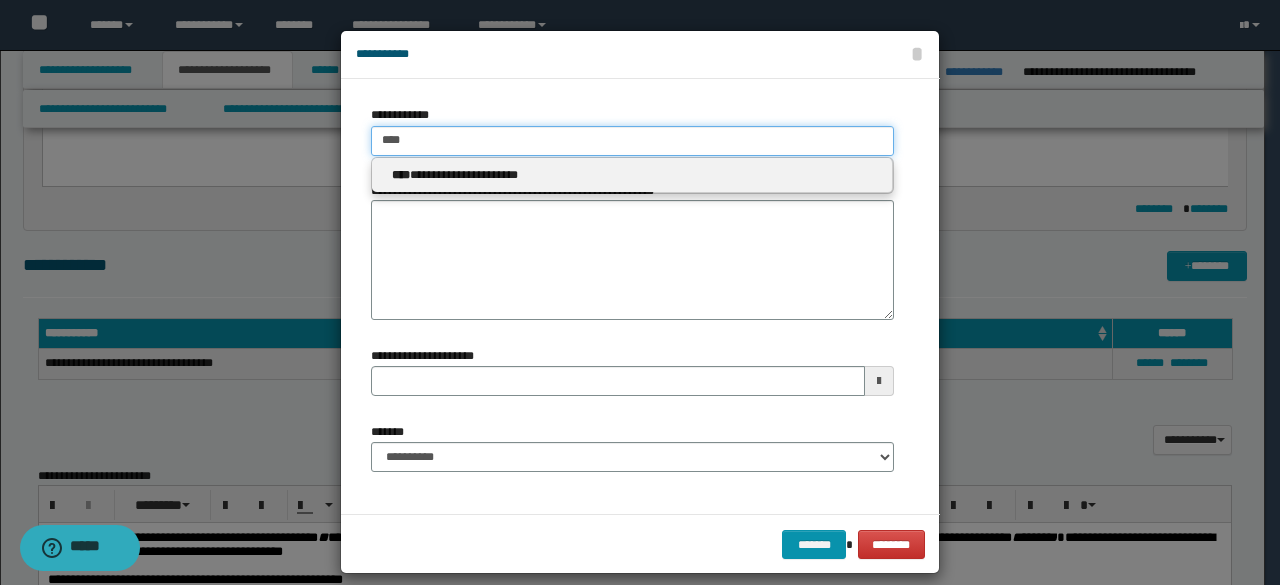type 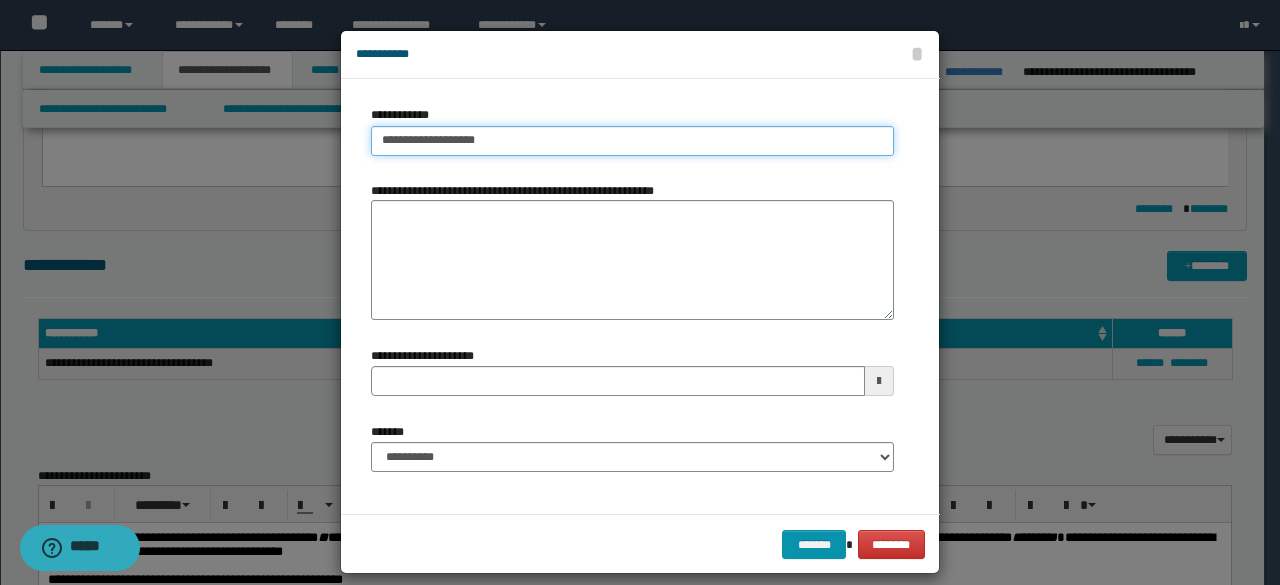 type on "**********" 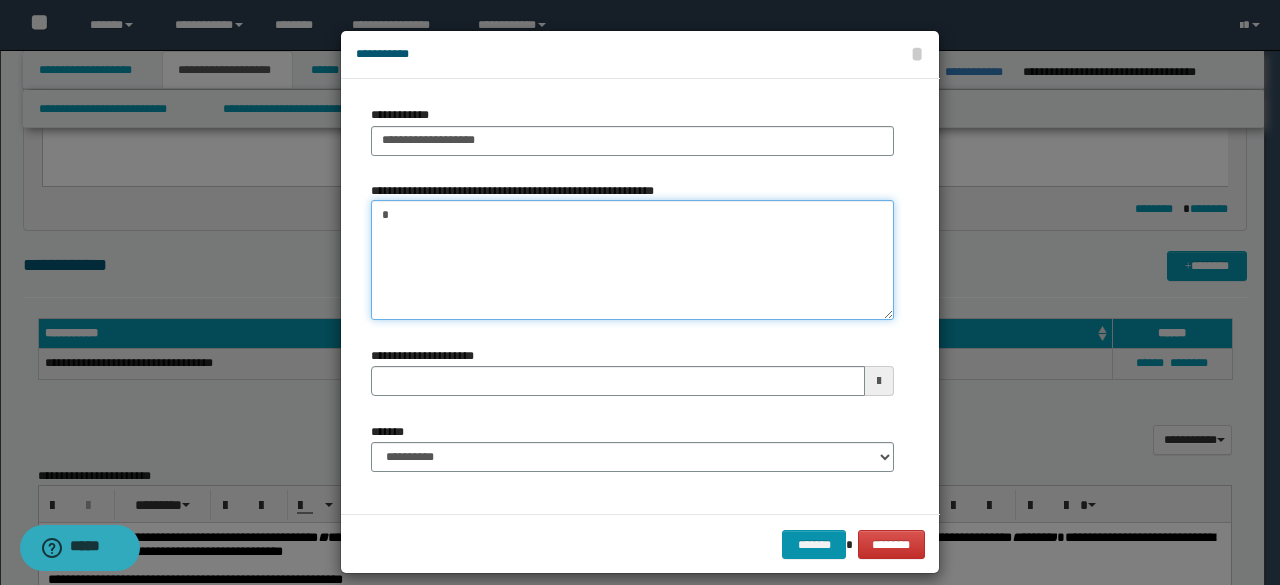 paste on "********" 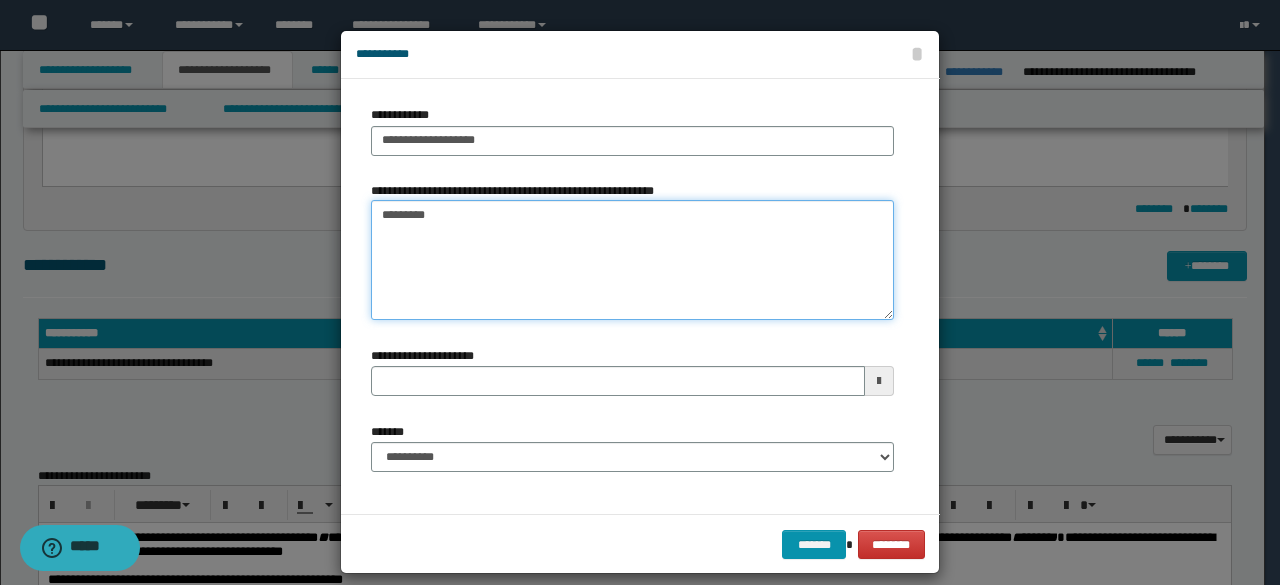 type on "*********" 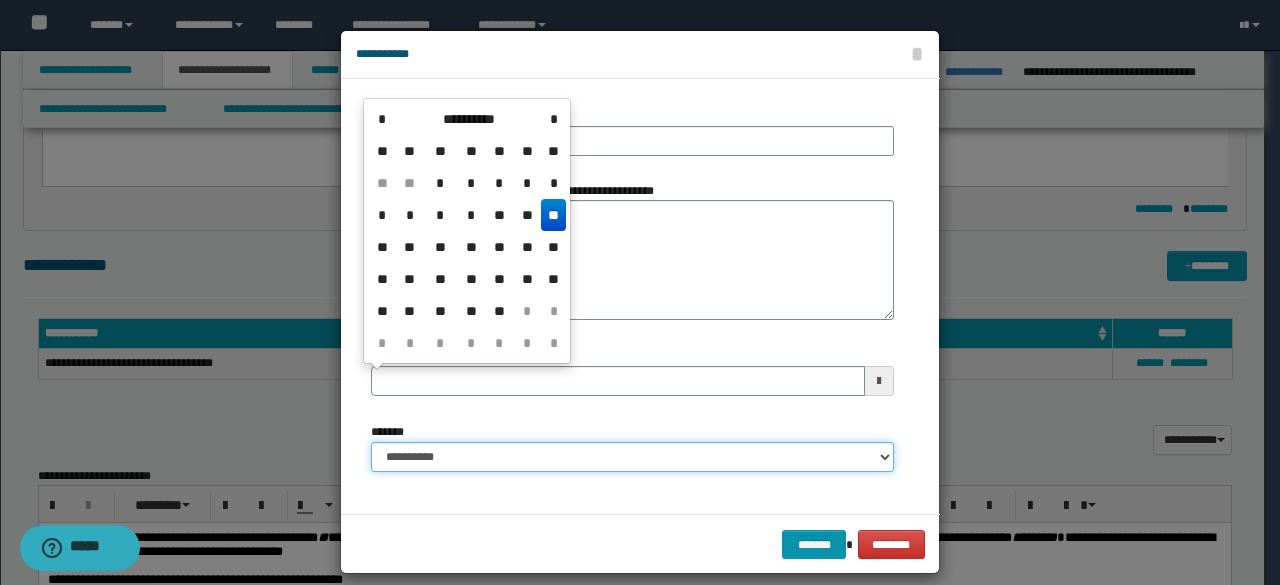 type 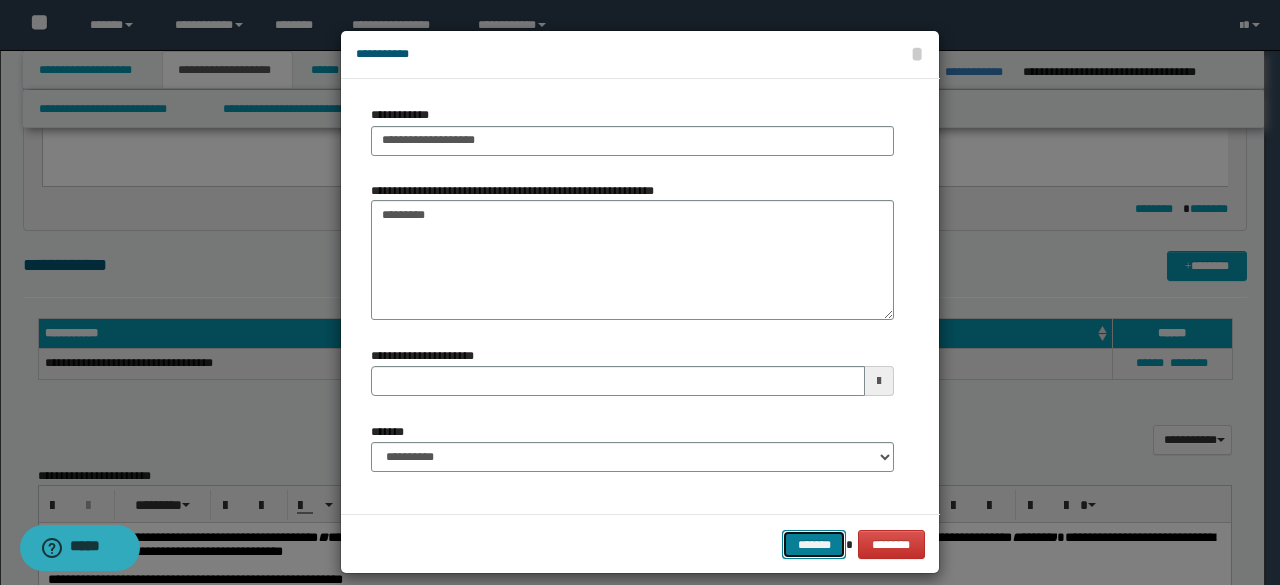 click on "*******" at bounding box center (814, 544) 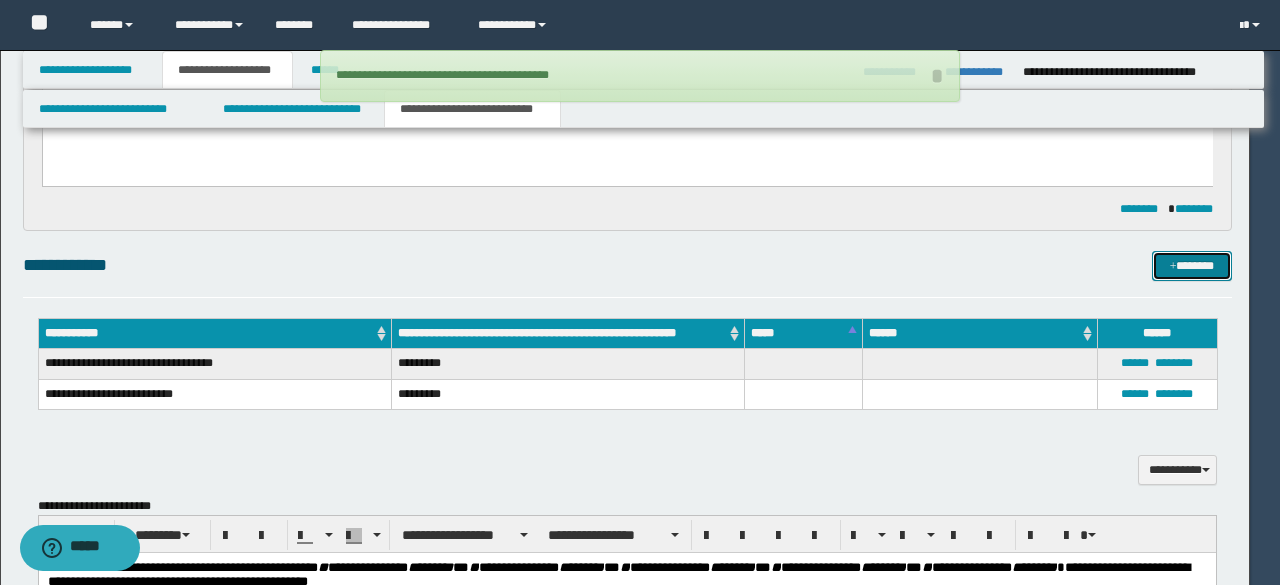 type 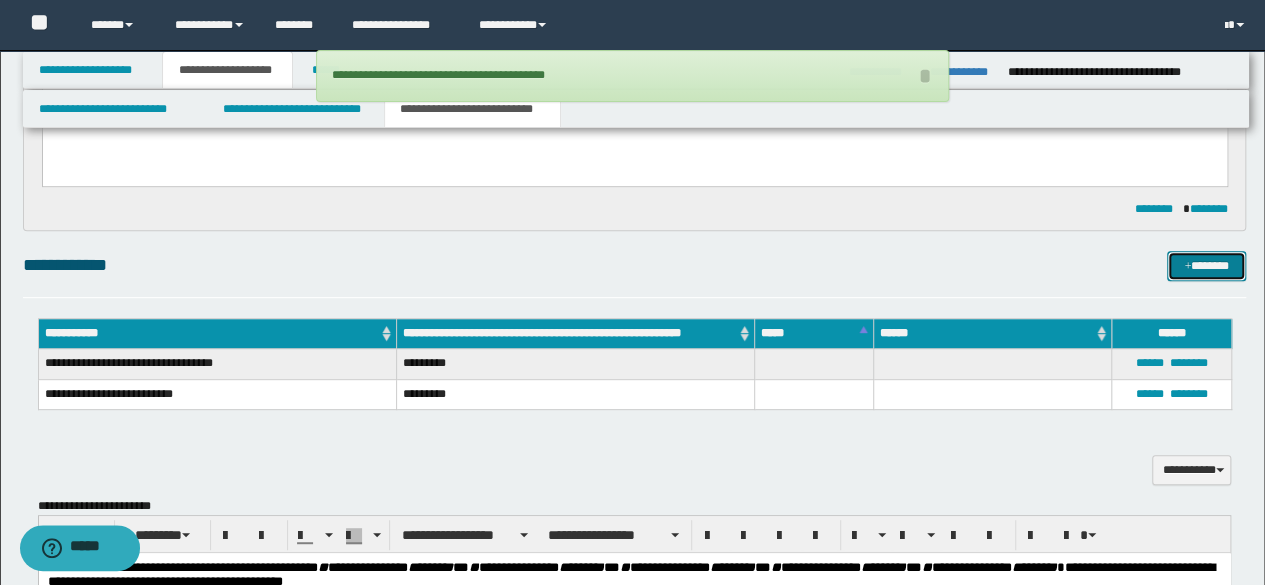 click on "*******" at bounding box center [1206, 265] 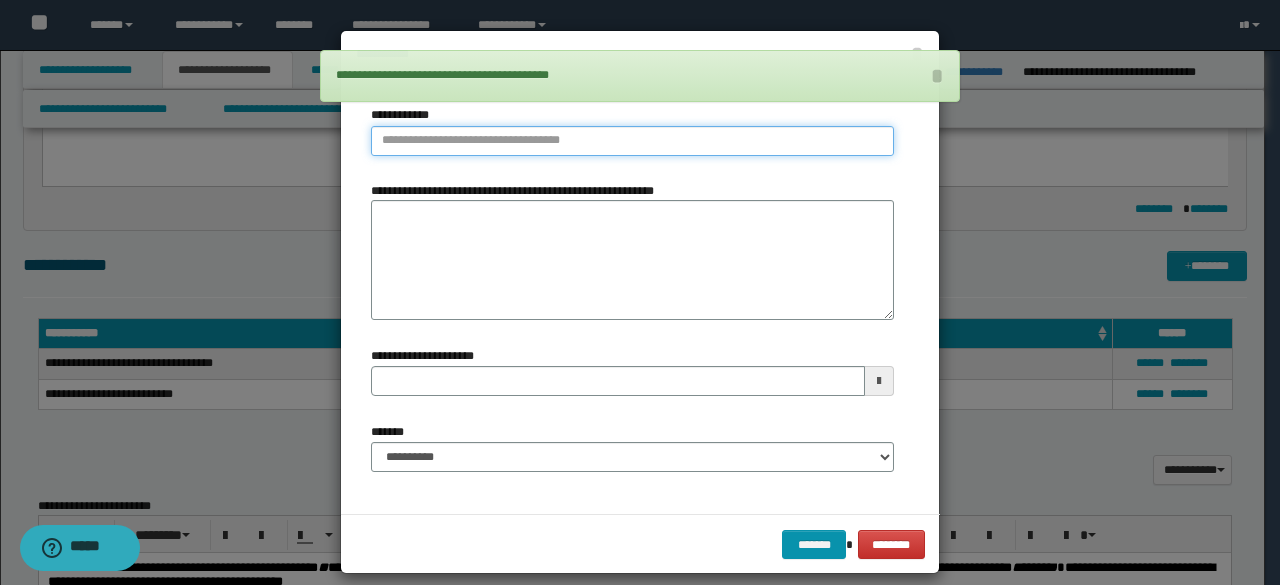 type on "**********" 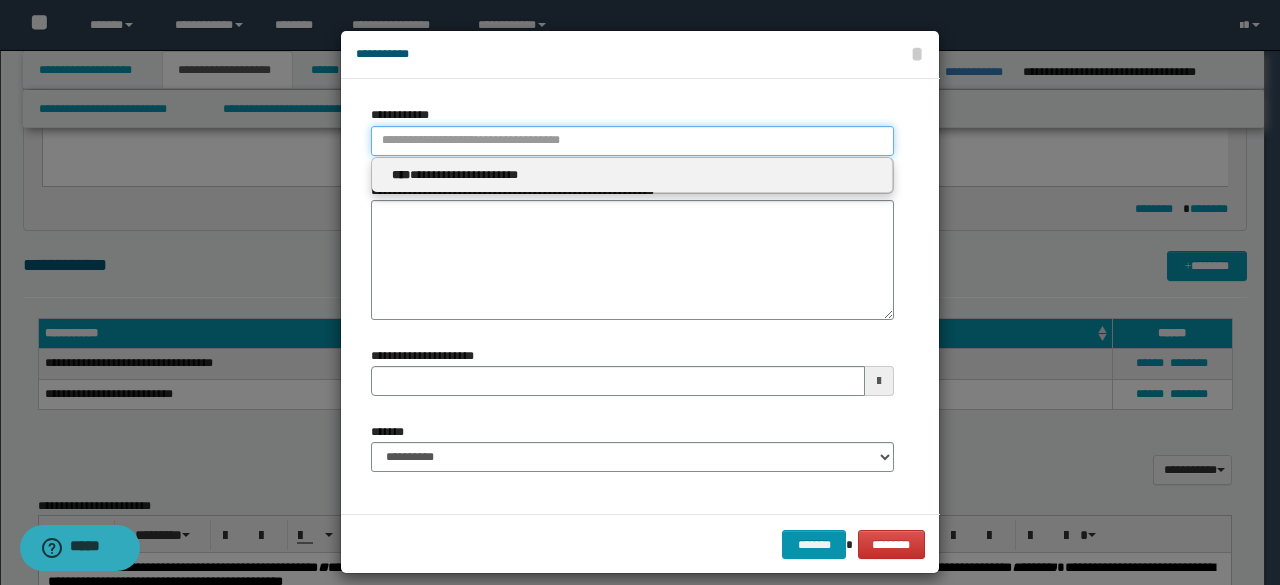 type 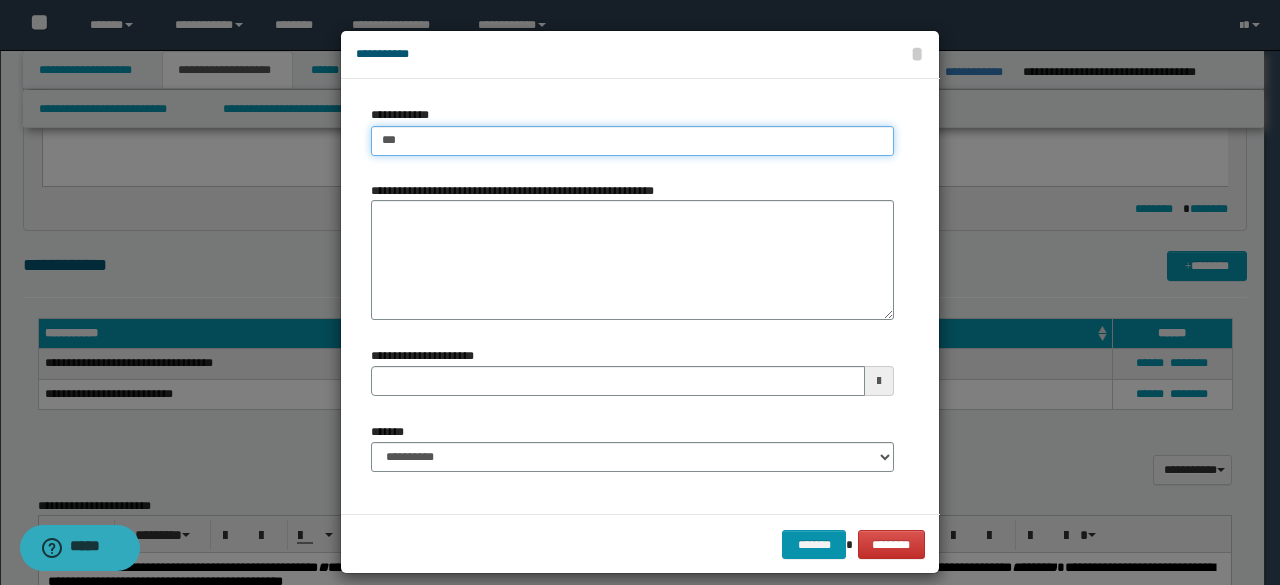 type on "****" 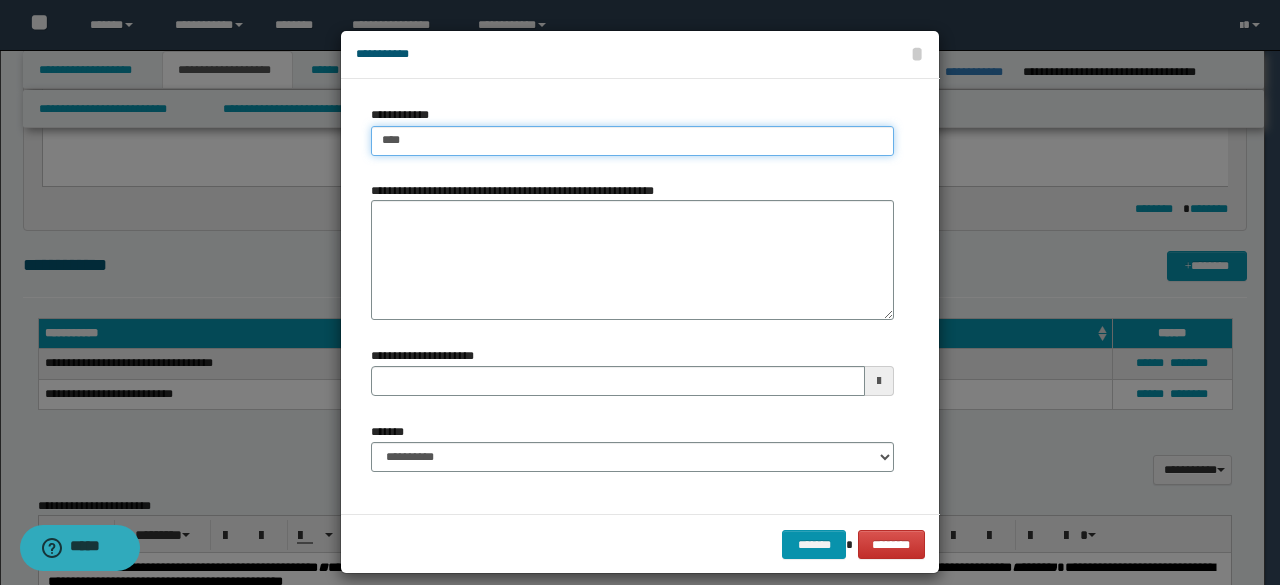 type on "****" 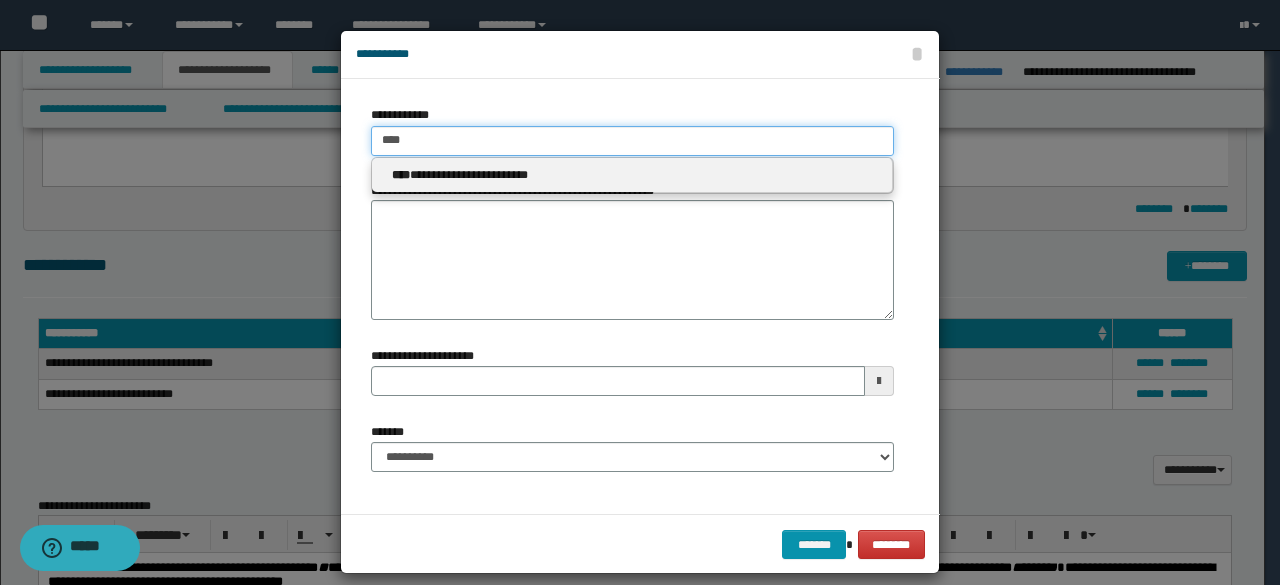 type 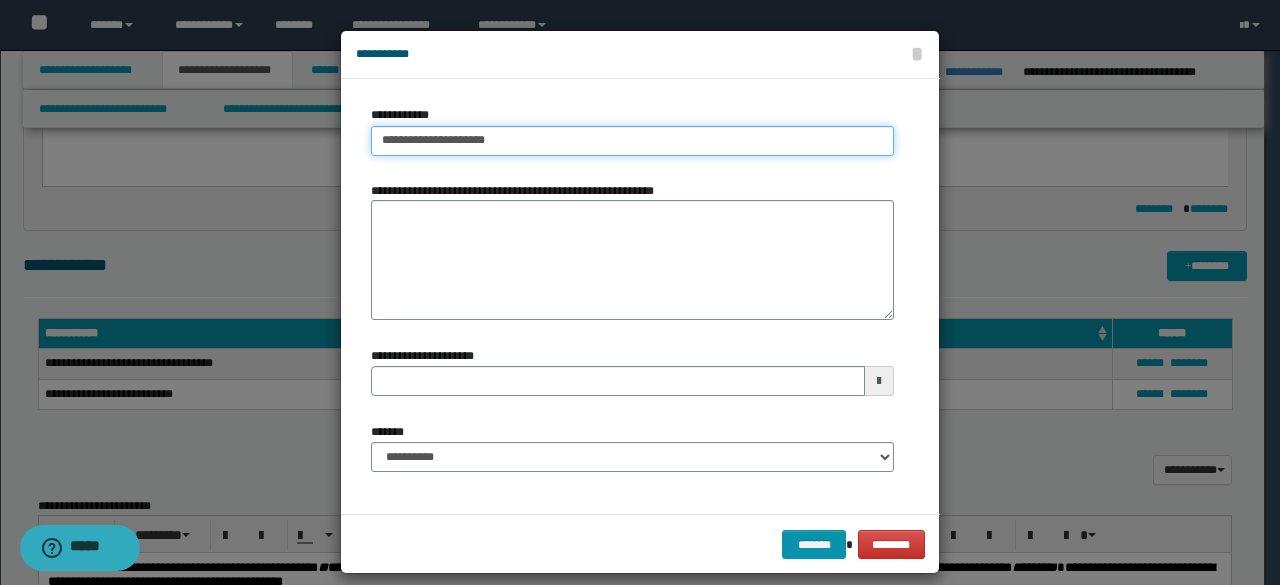 type on "**********" 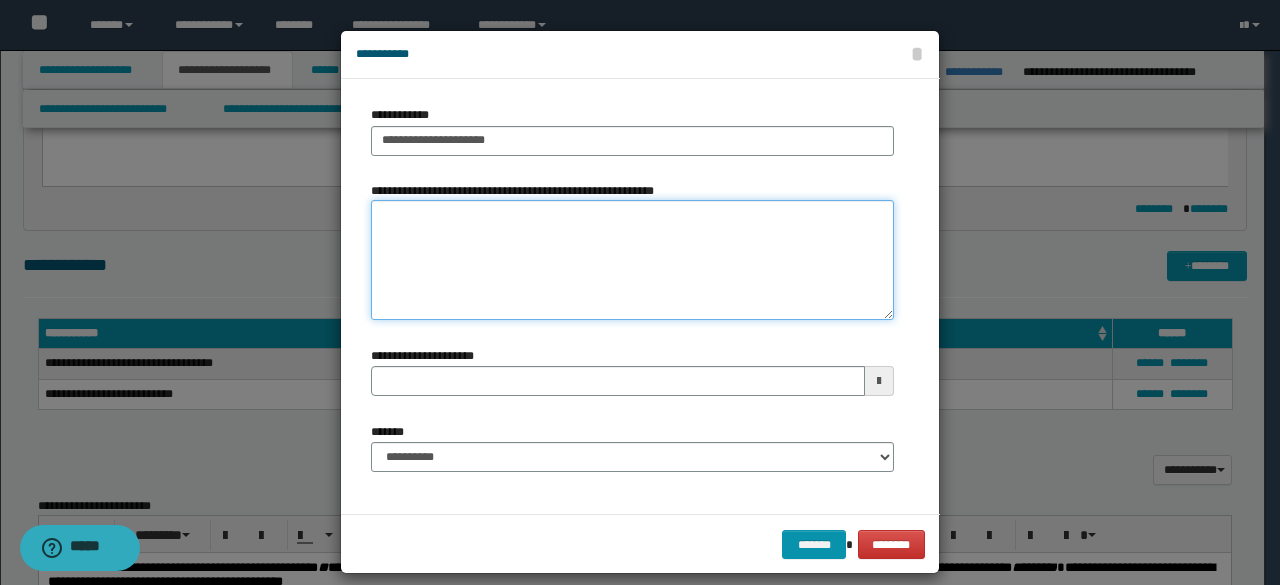 paste on "*********" 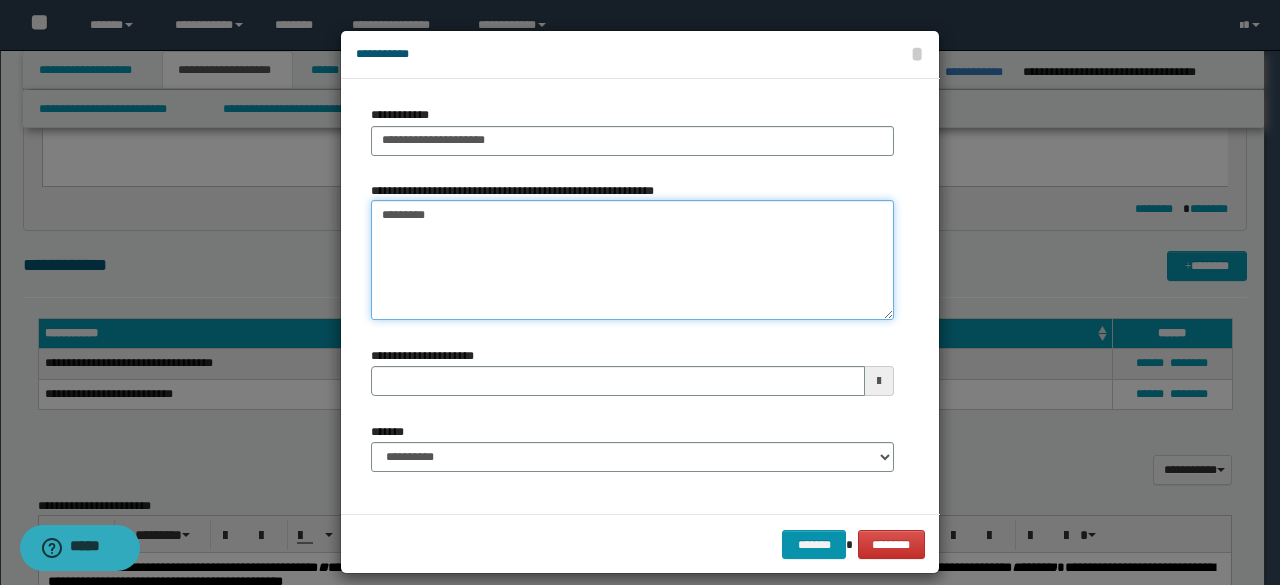 type on "*********" 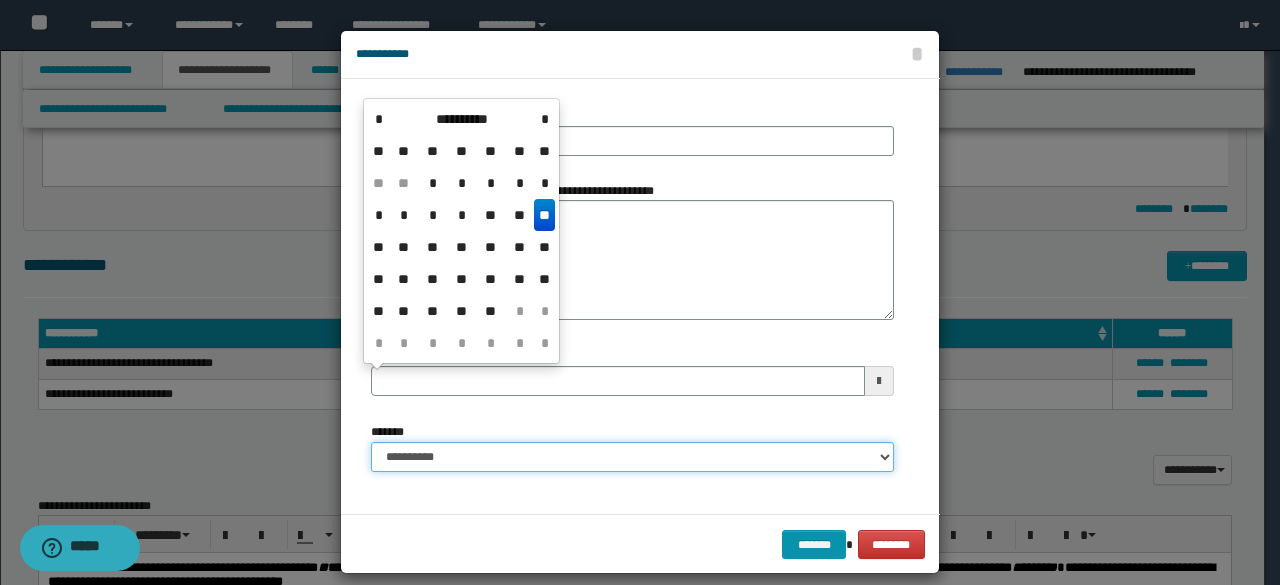type 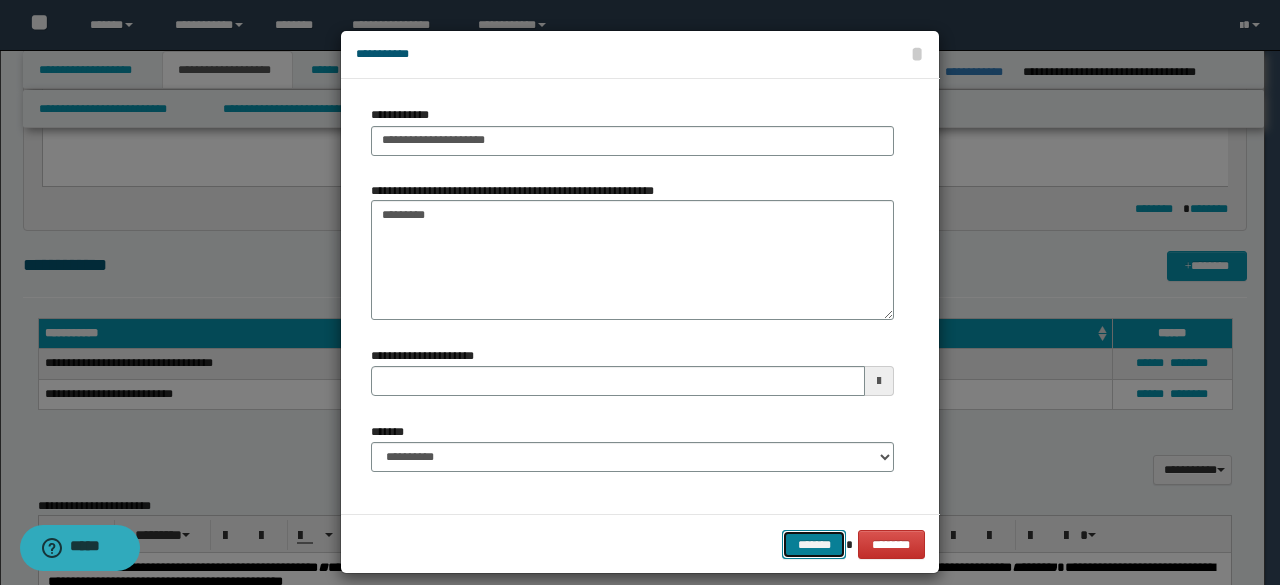click on "*******" at bounding box center (814, 544) 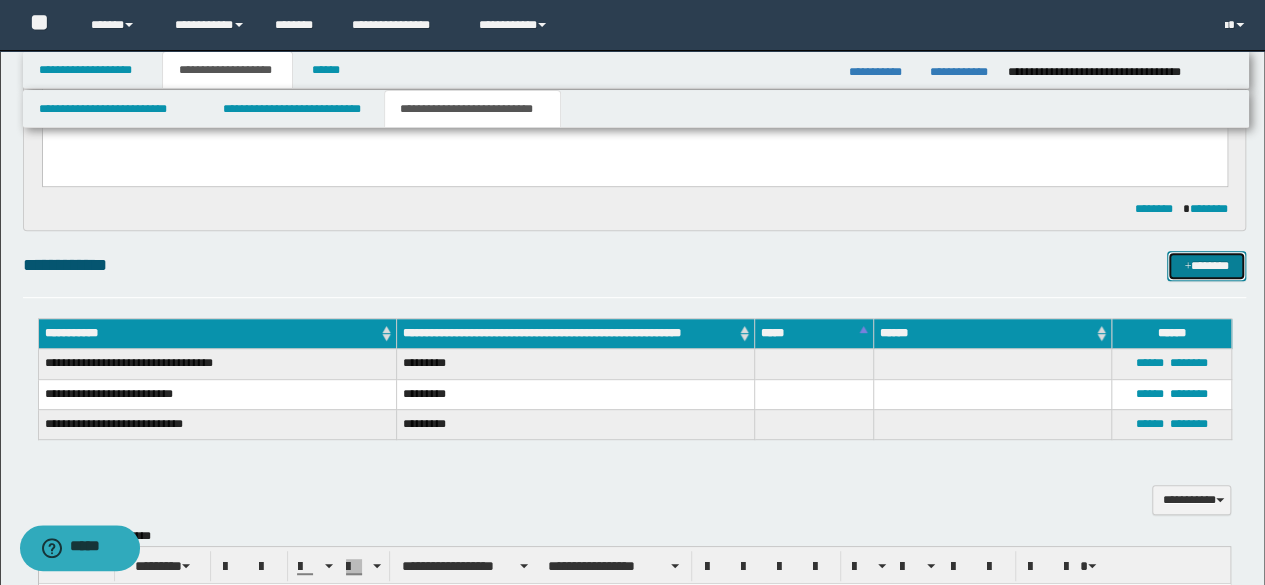 click on "*******" at bounding box center (1206, 265) 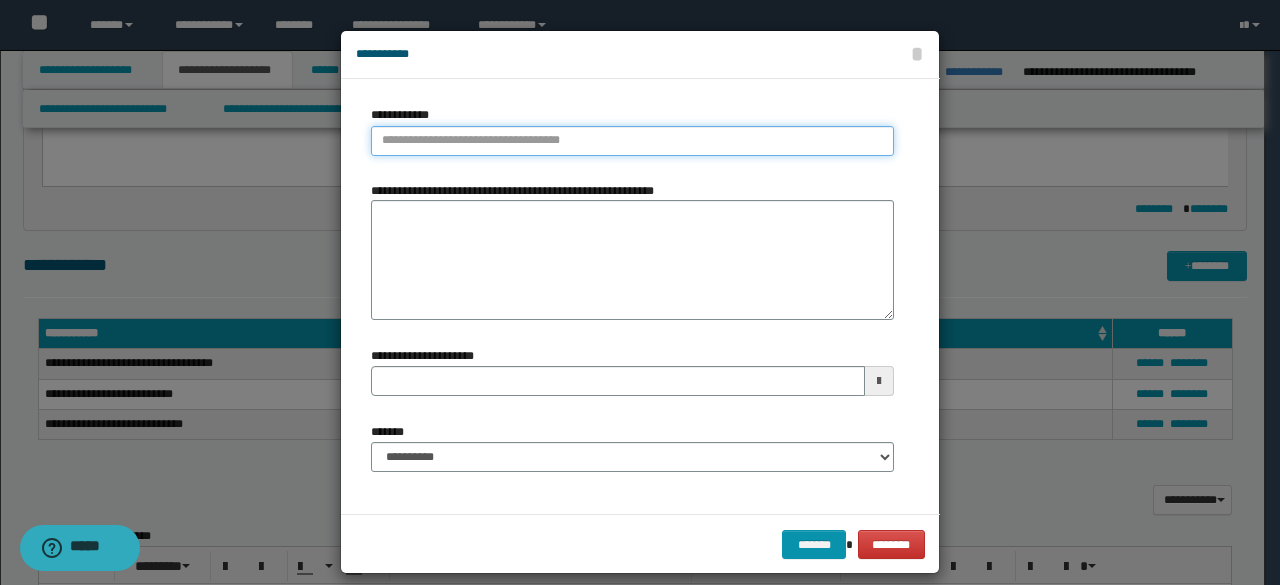 type on "**********" 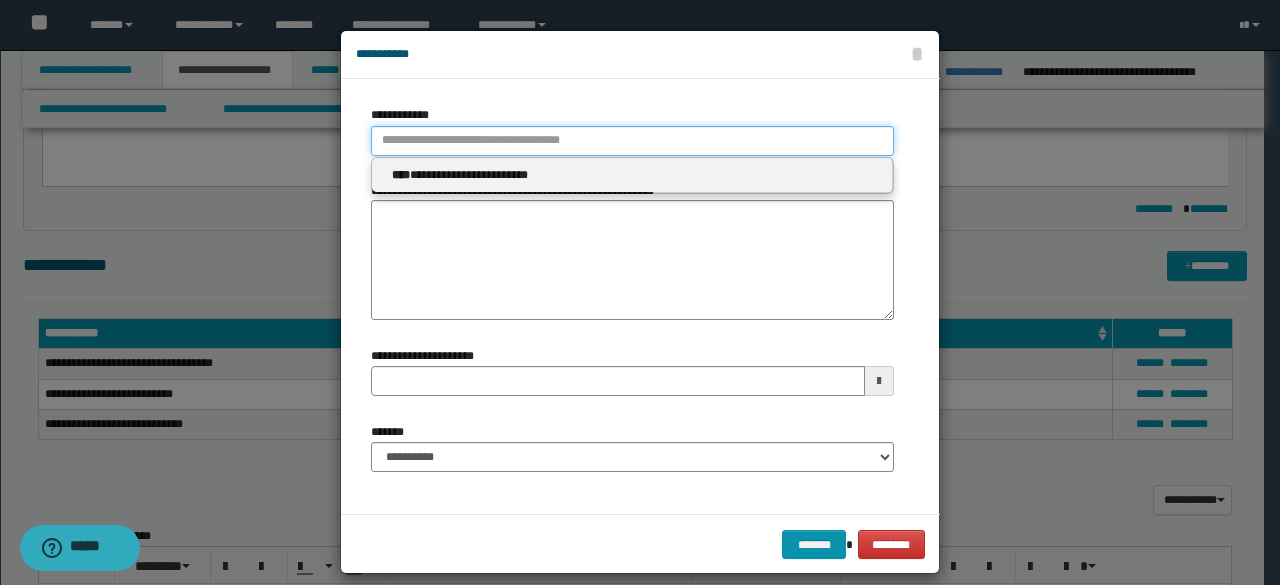 type 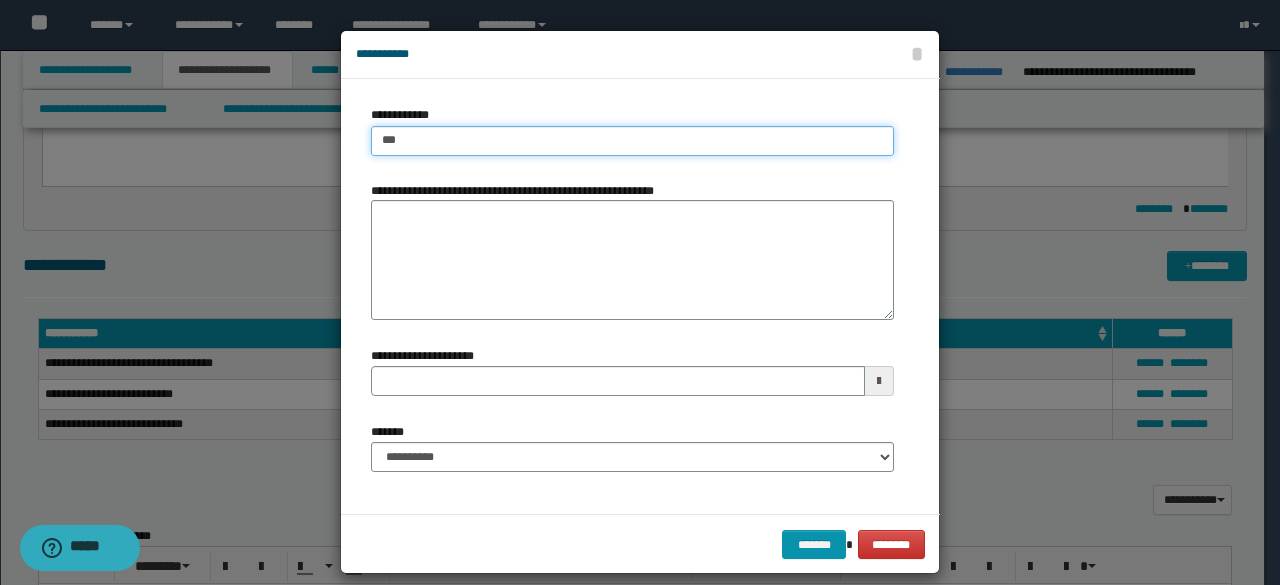 type on "****" 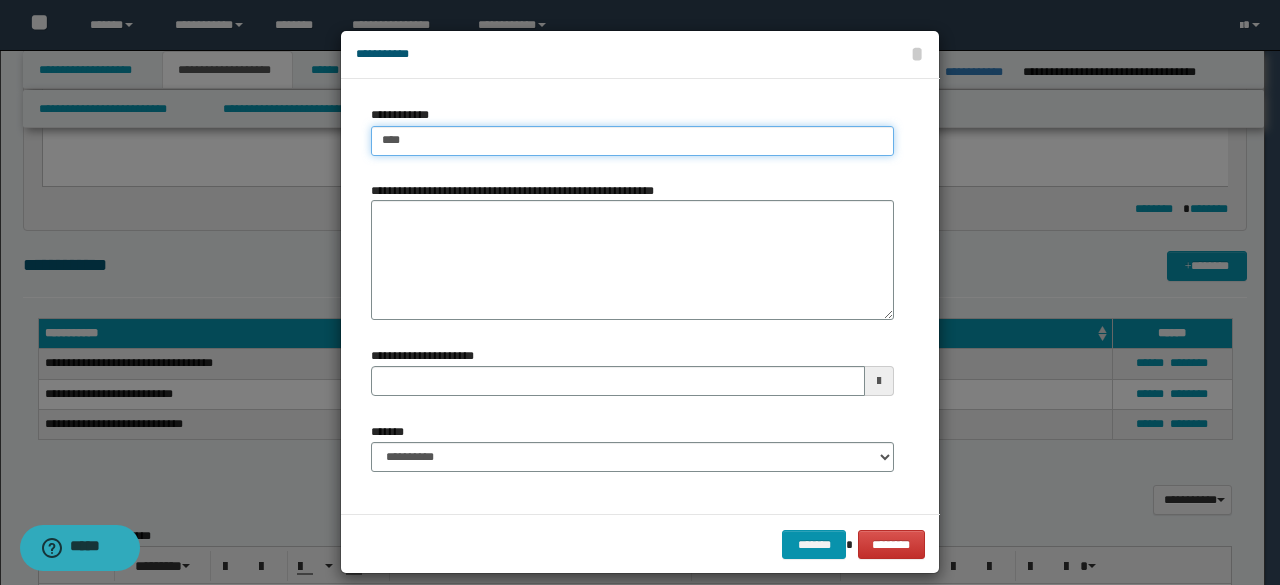 type on "****" 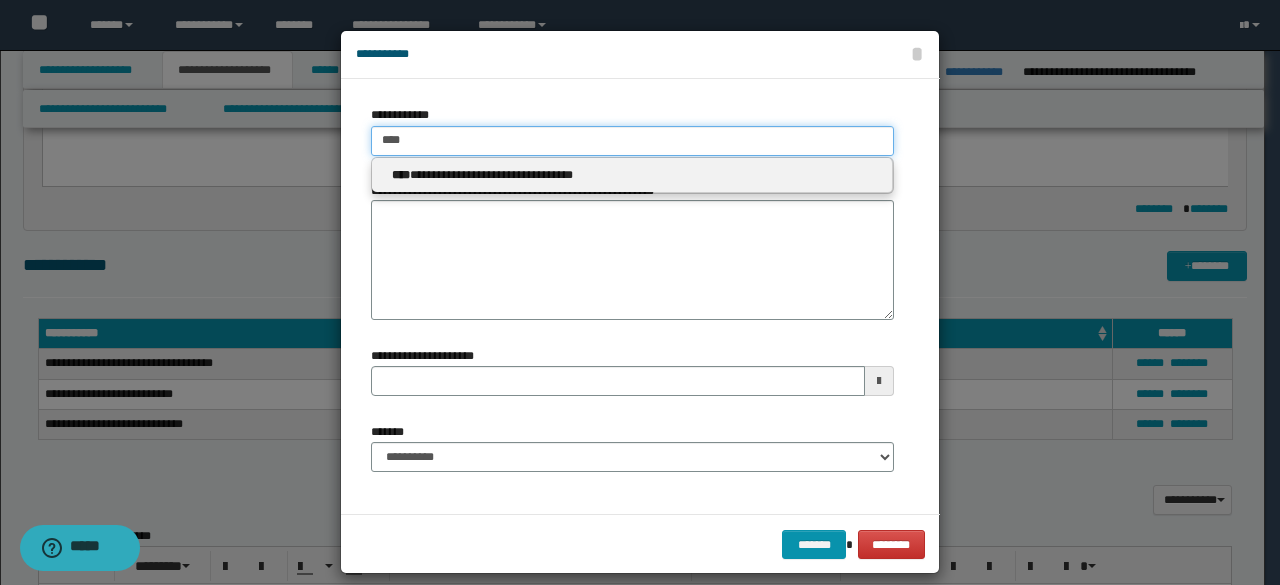 type 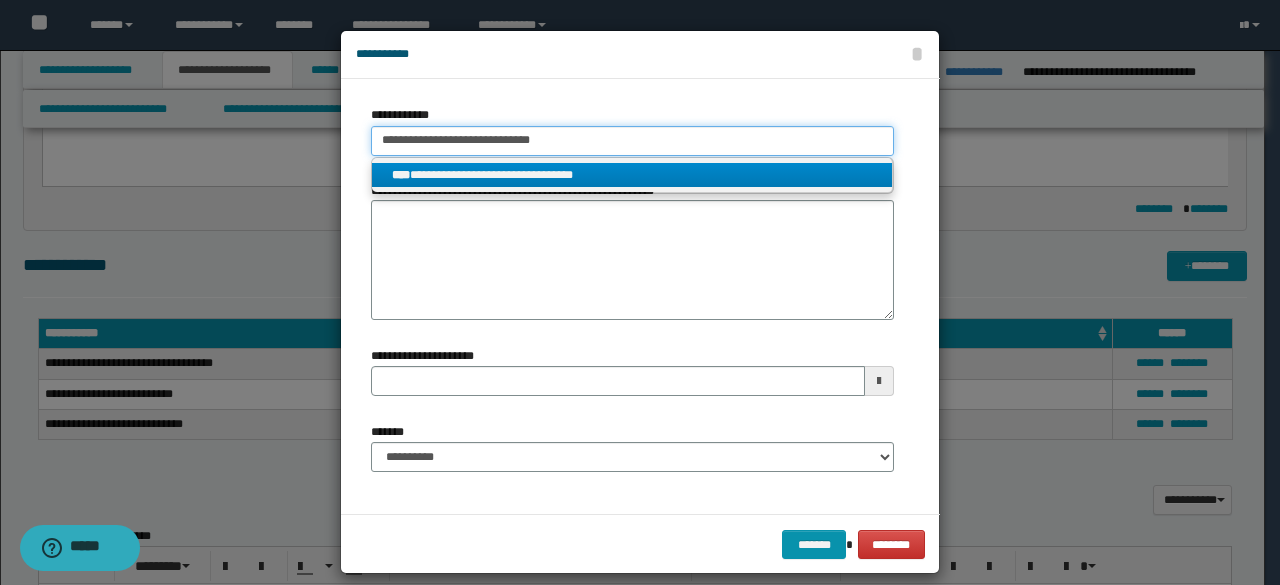 type on "**********" 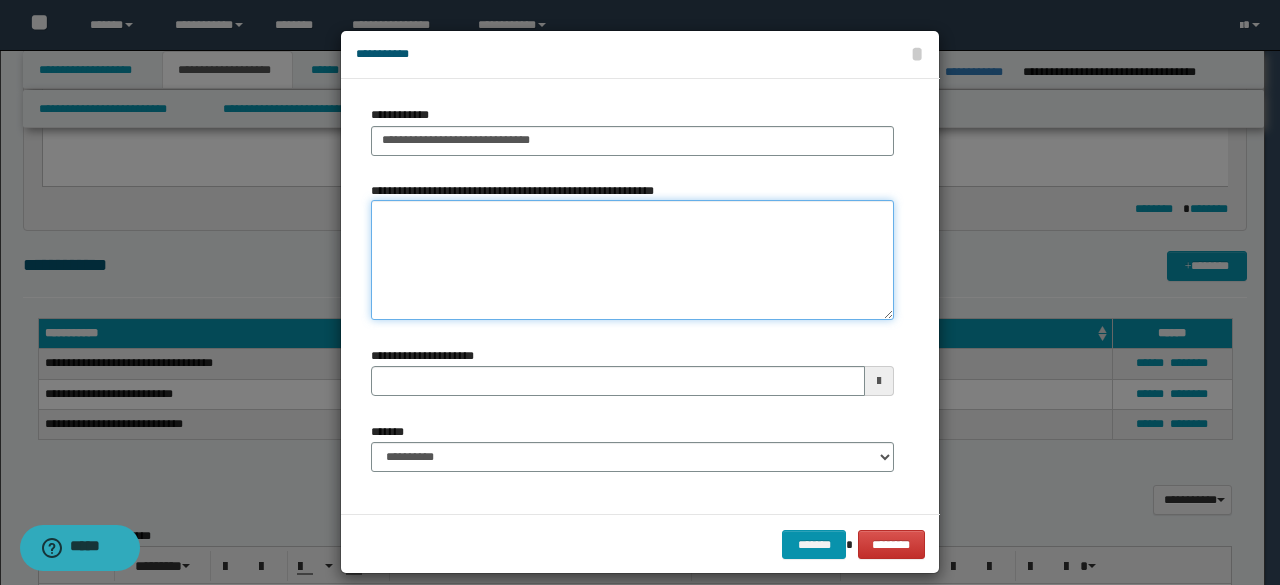 paste on "*********" 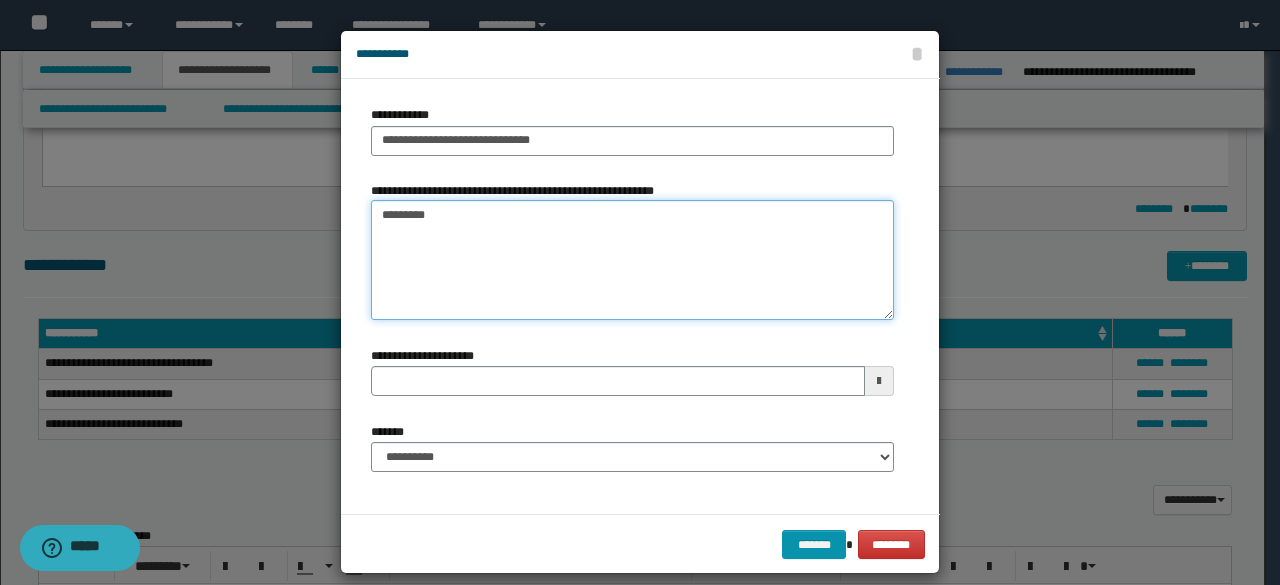 type on "*********" 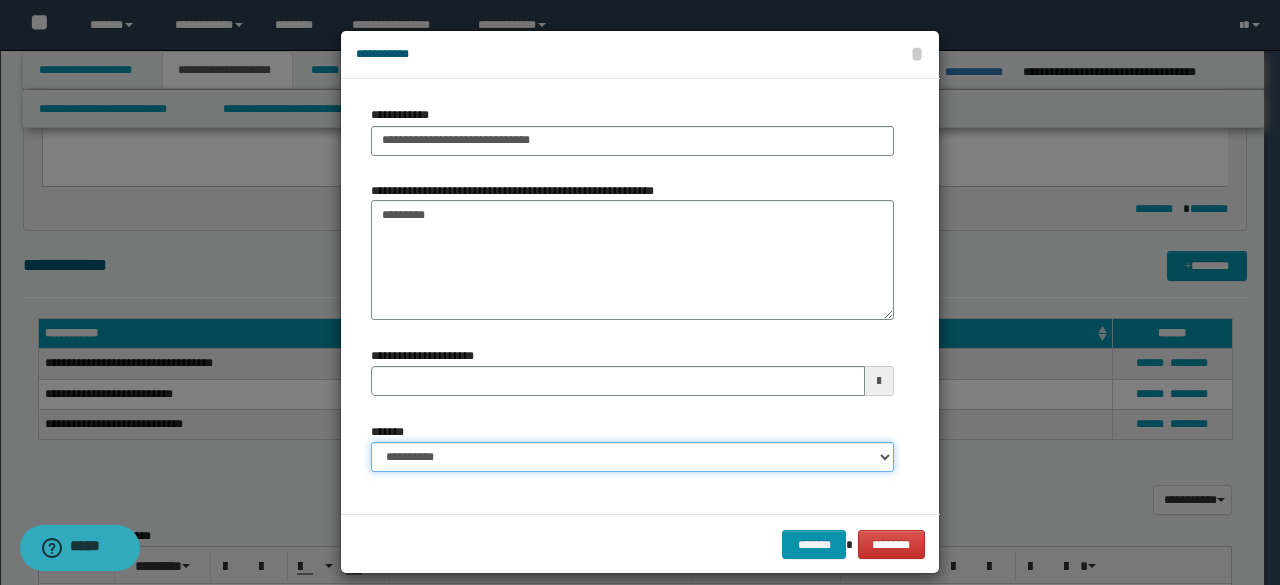 type 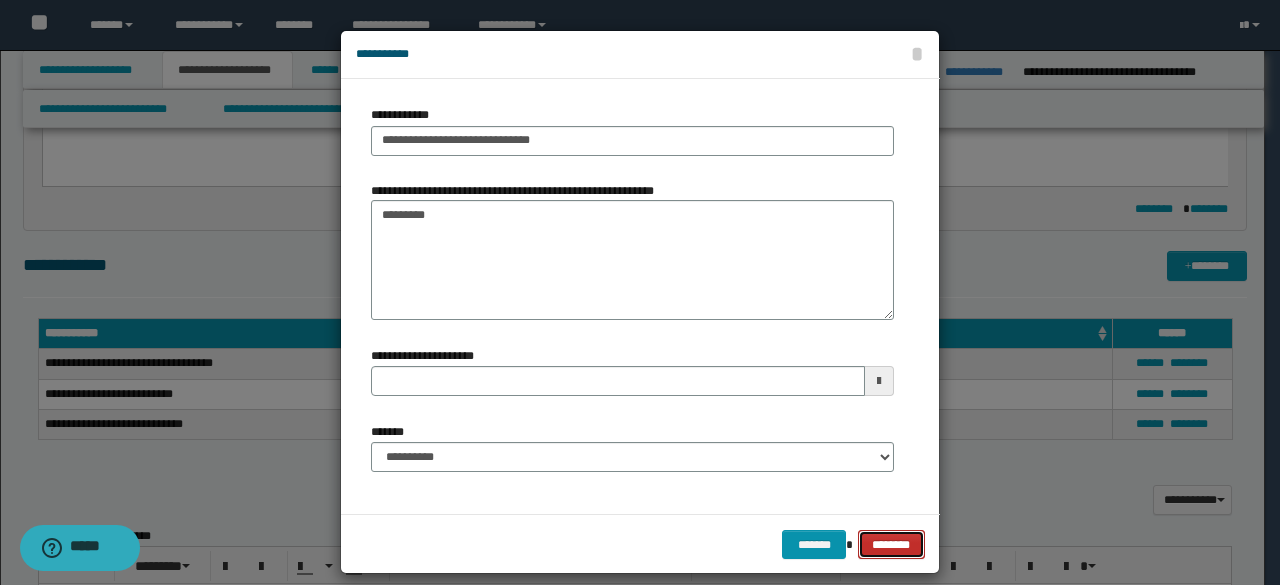 type 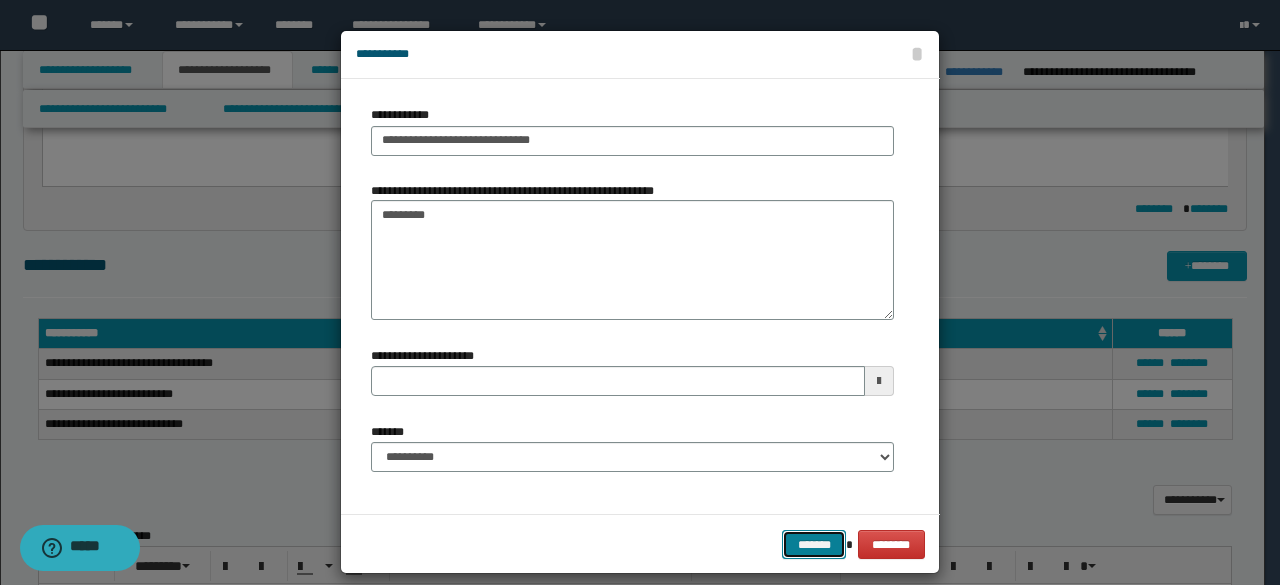 click on "*******" at bounding box center (814, 544) 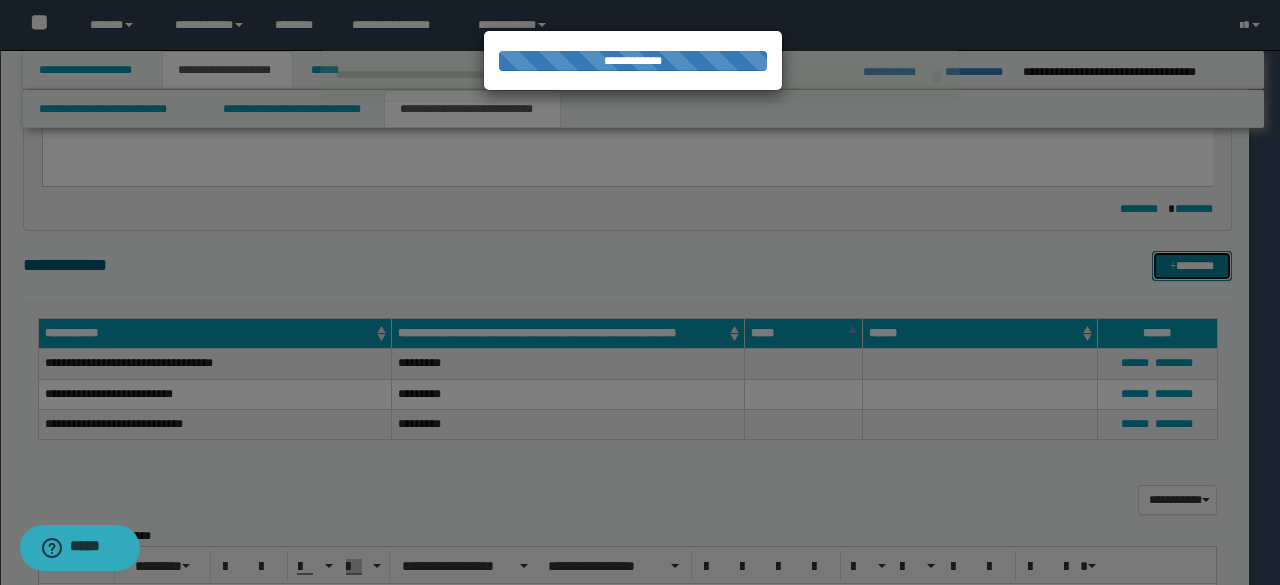 type 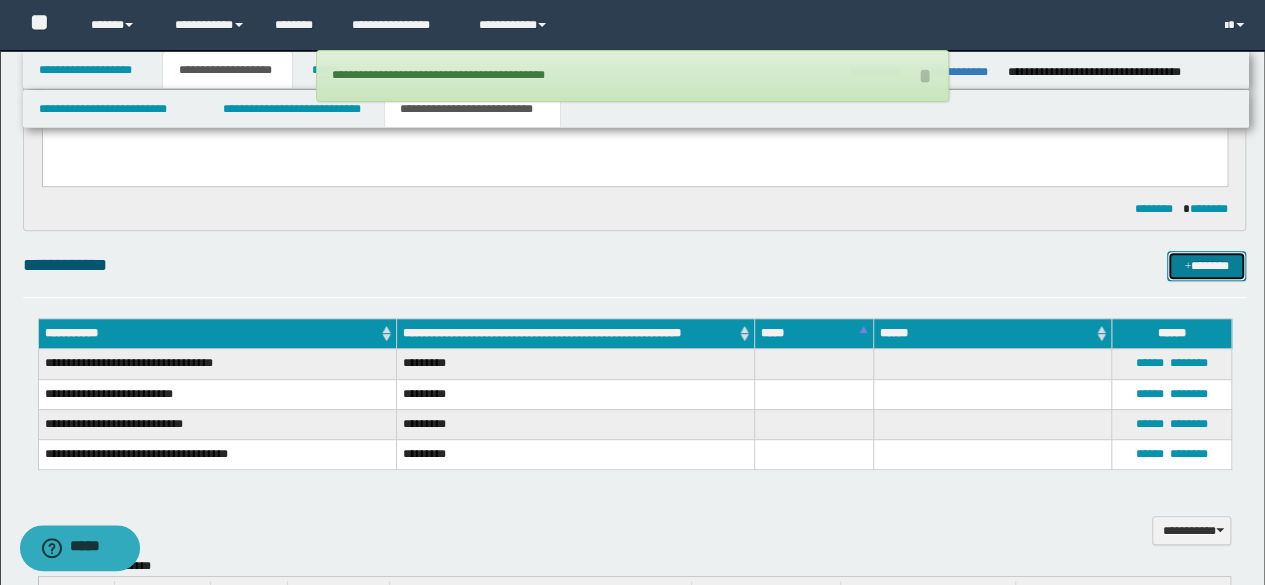 click on "*******" at bounding box center [1206, 265] 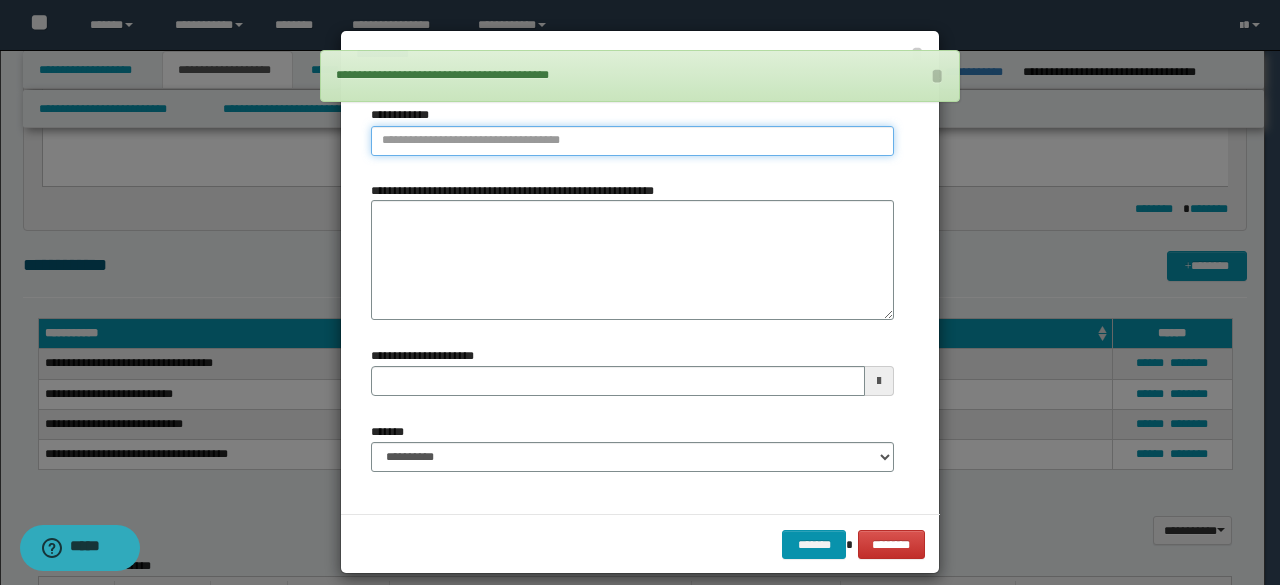 type on "**********" 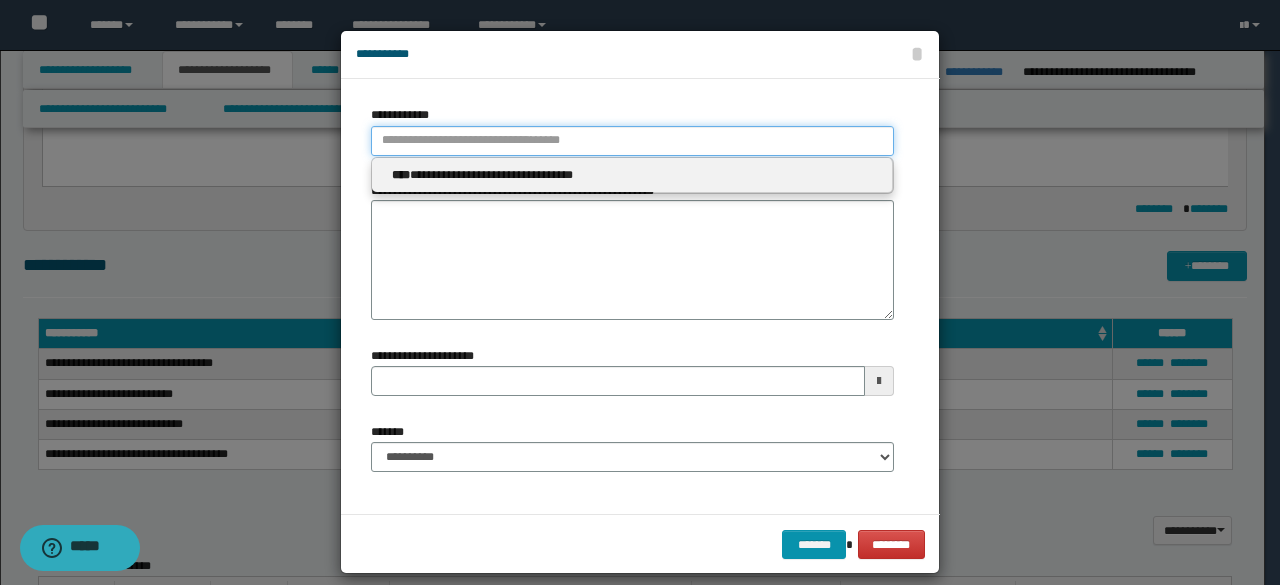 type 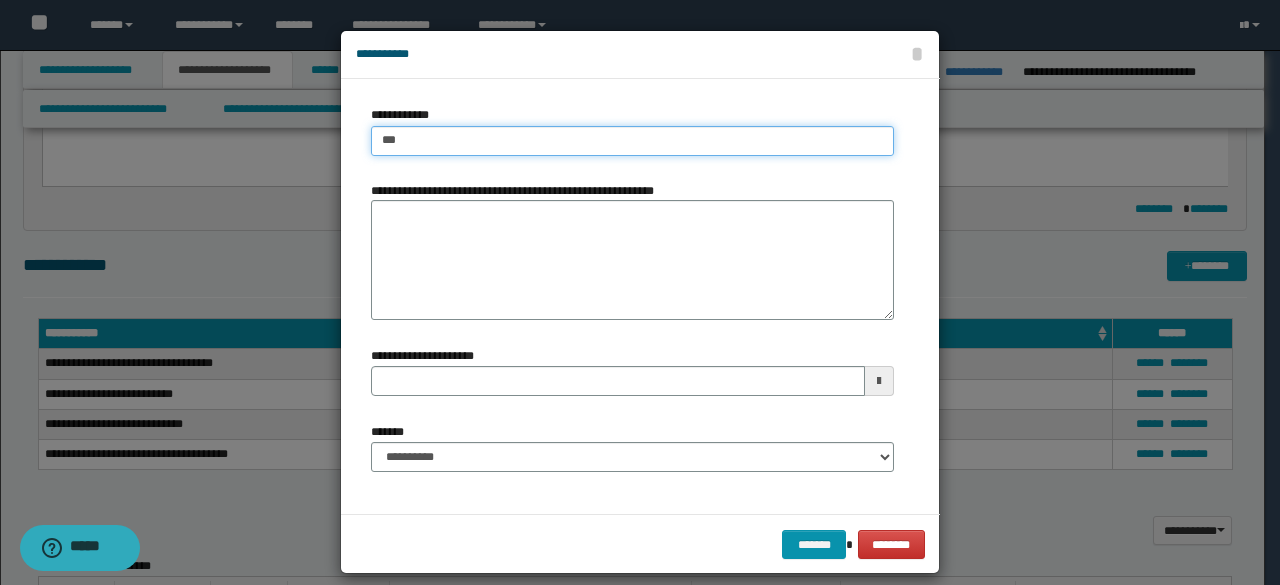 type on "****" 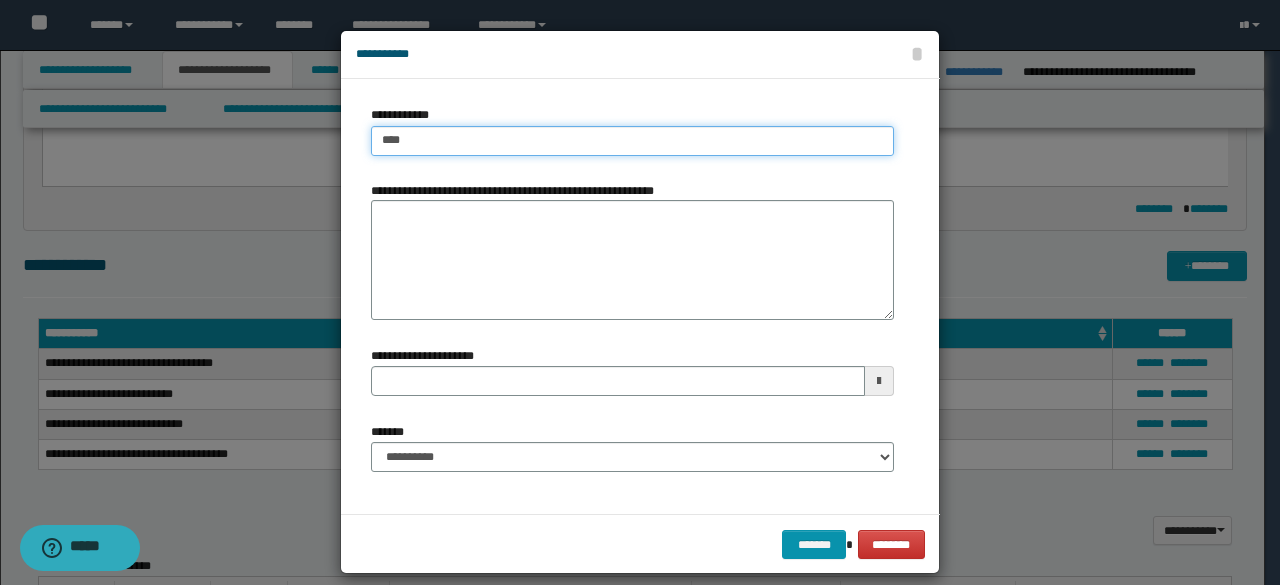 type on "****" 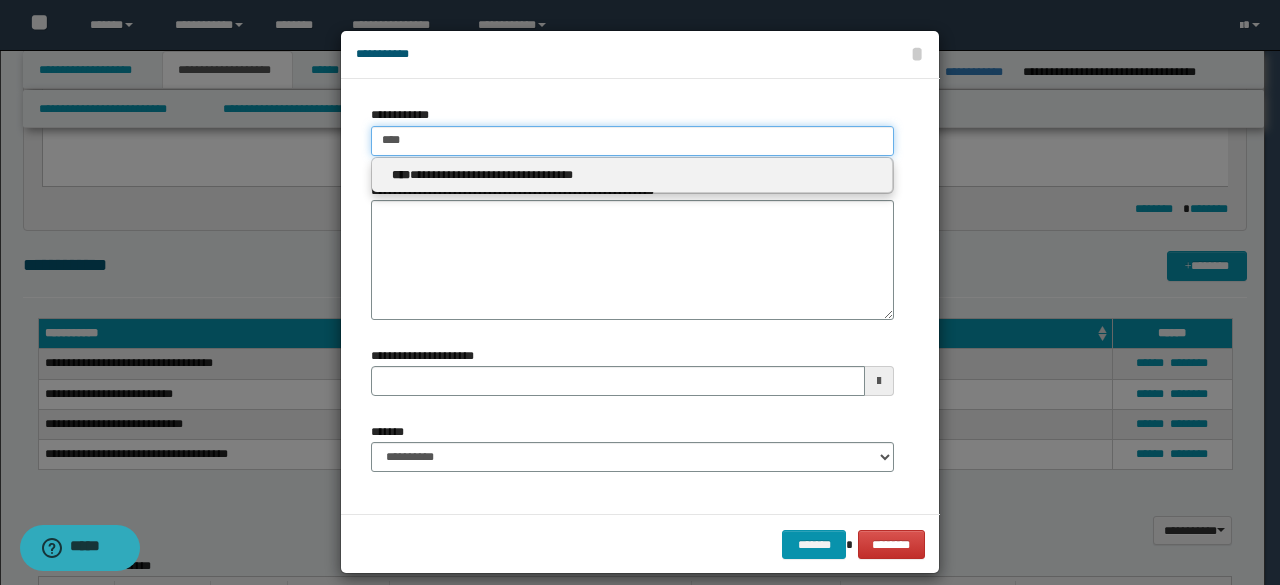 type 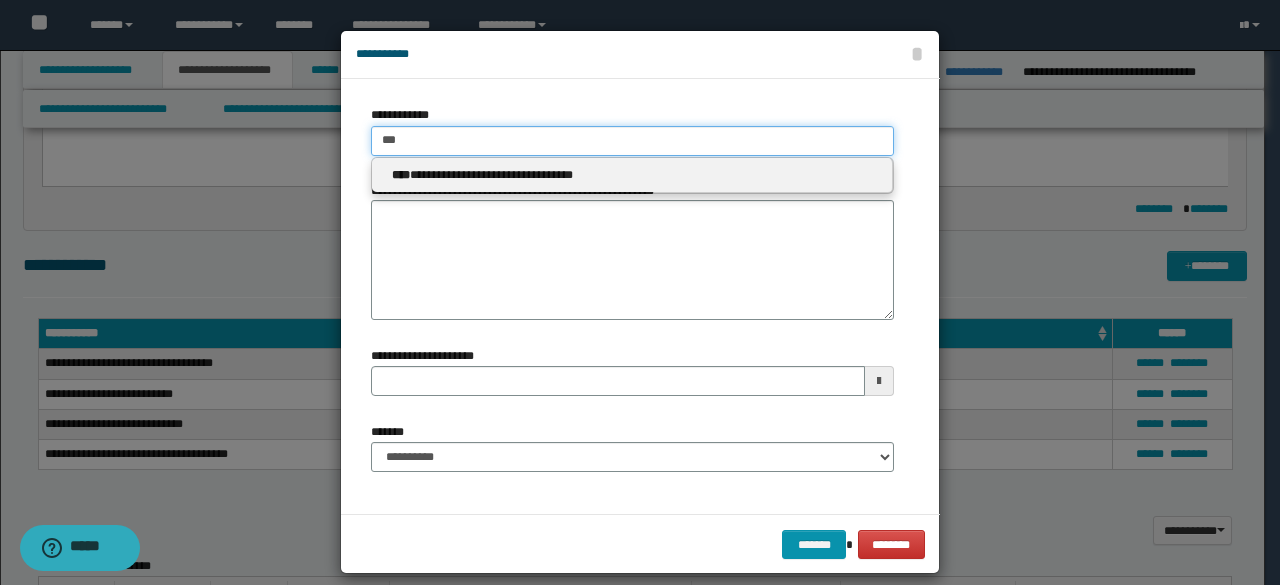 type on "***" 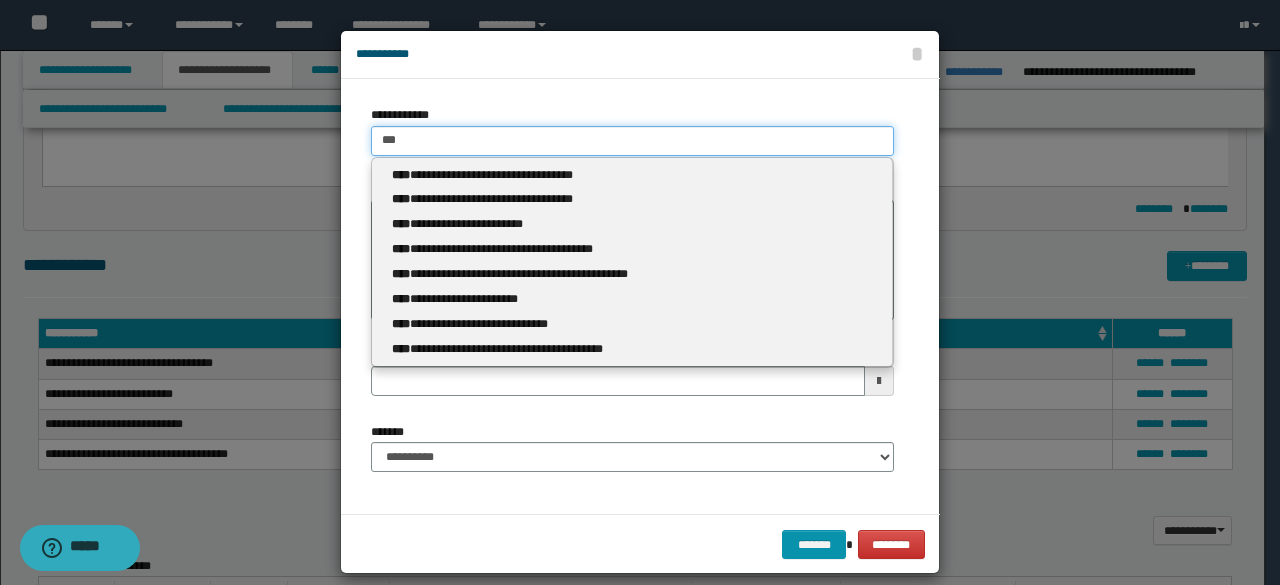 type 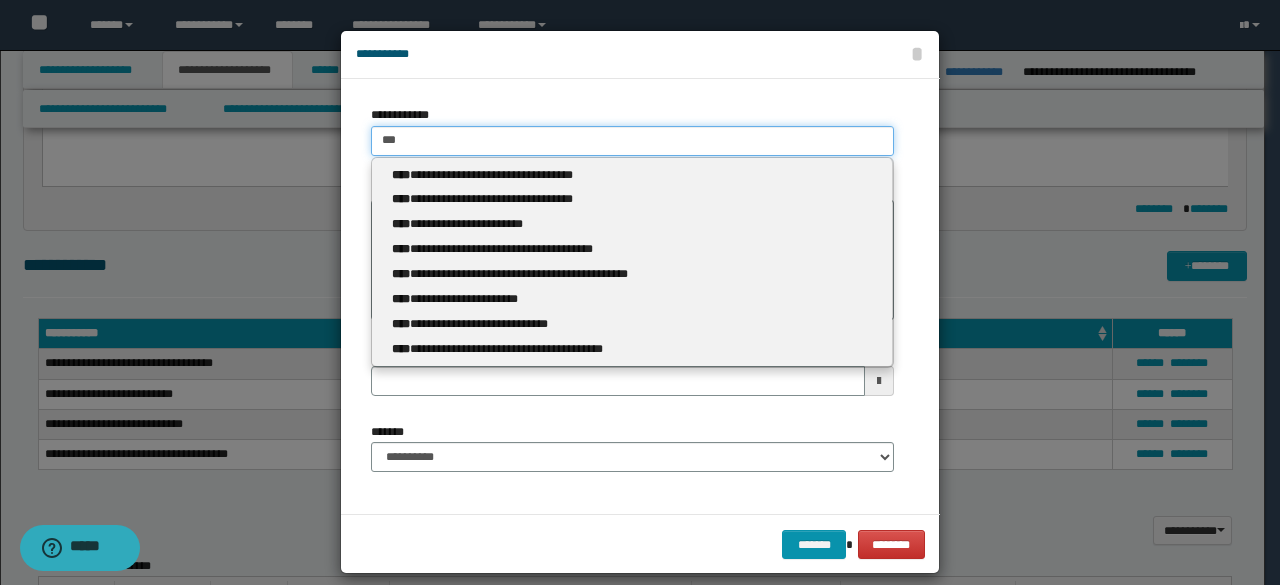 type on "****" 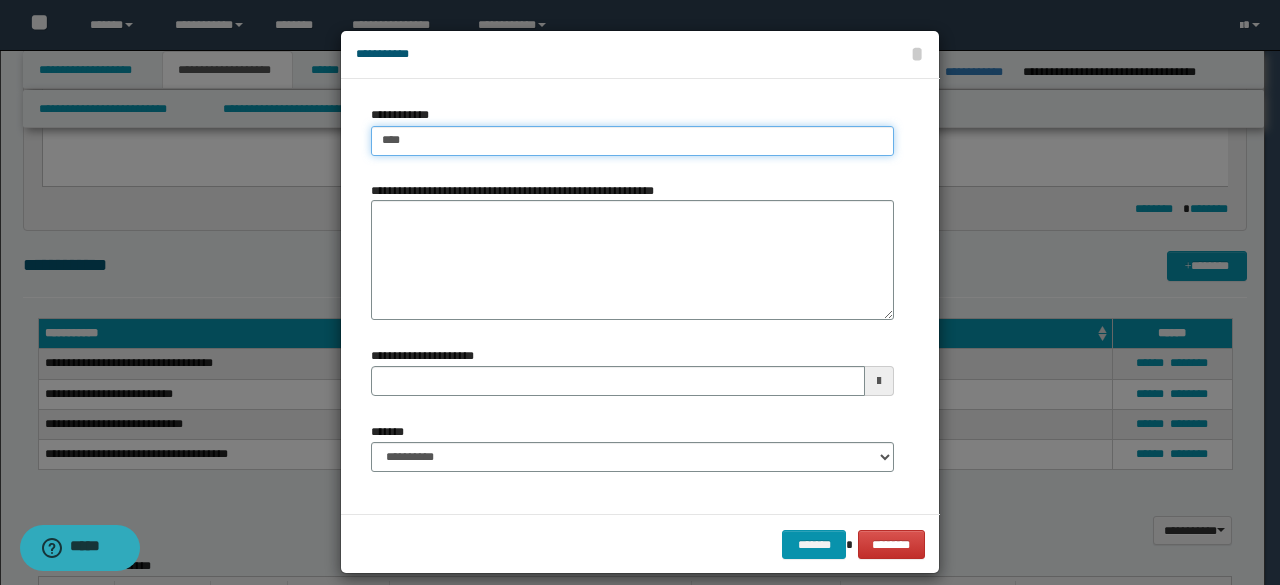 type on "****" 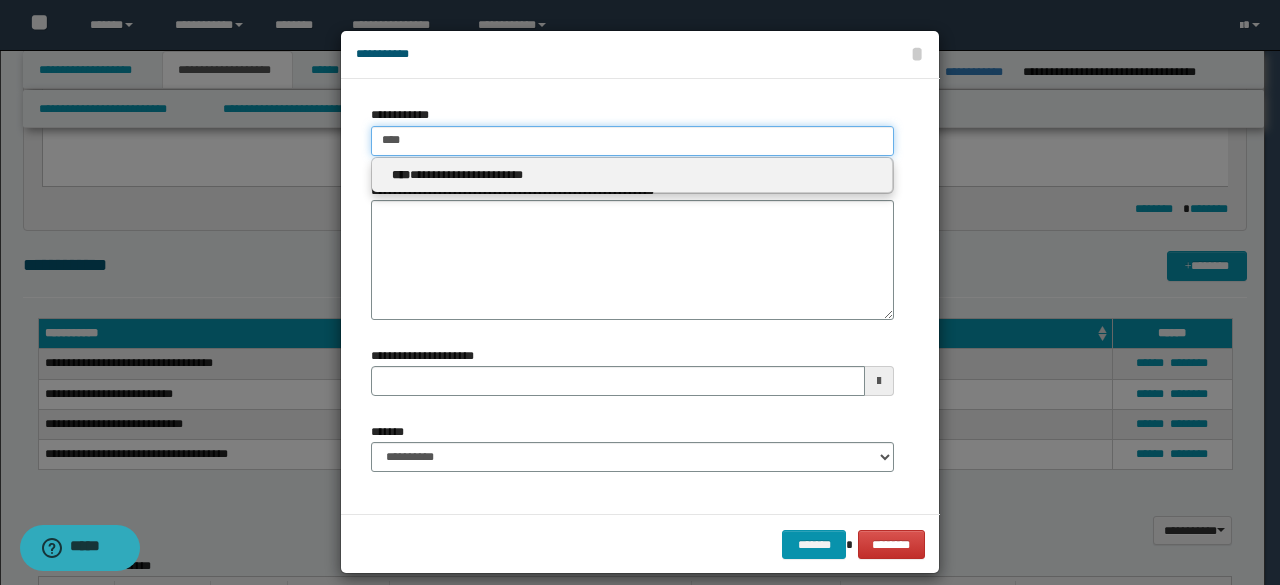 type 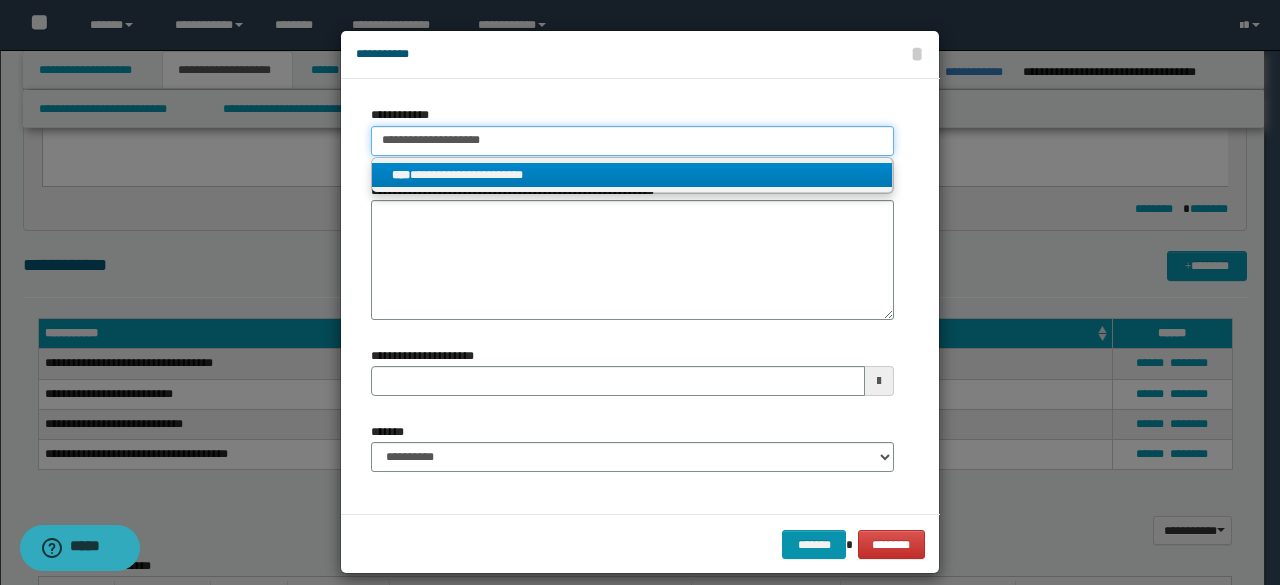 type on "**********" 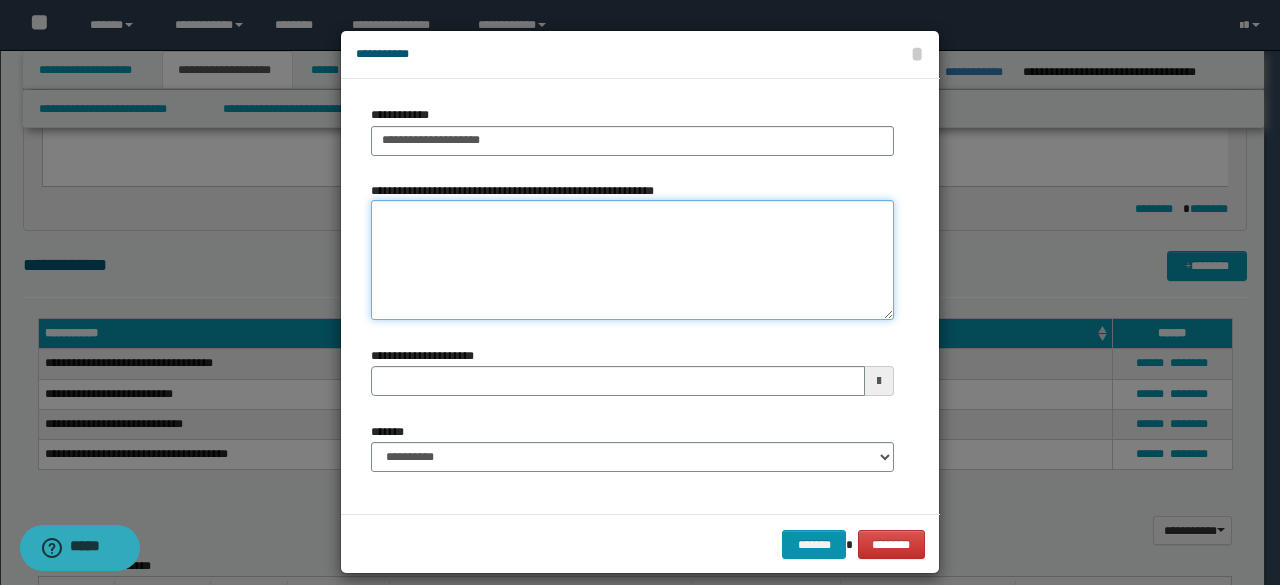 paste on "*********" 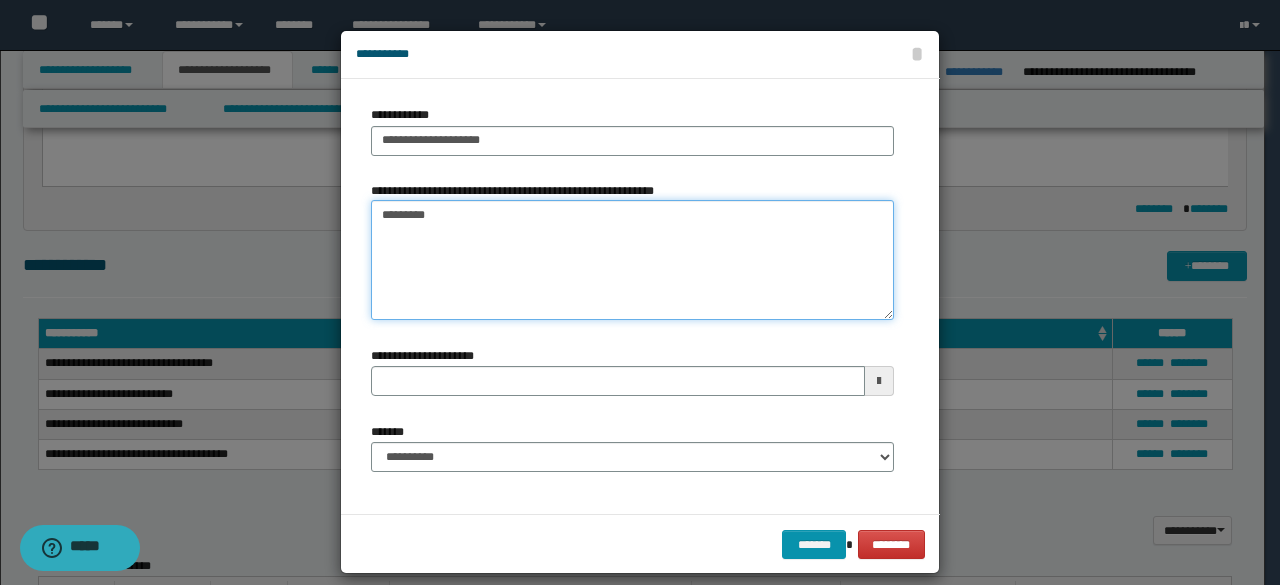 type on "*********" 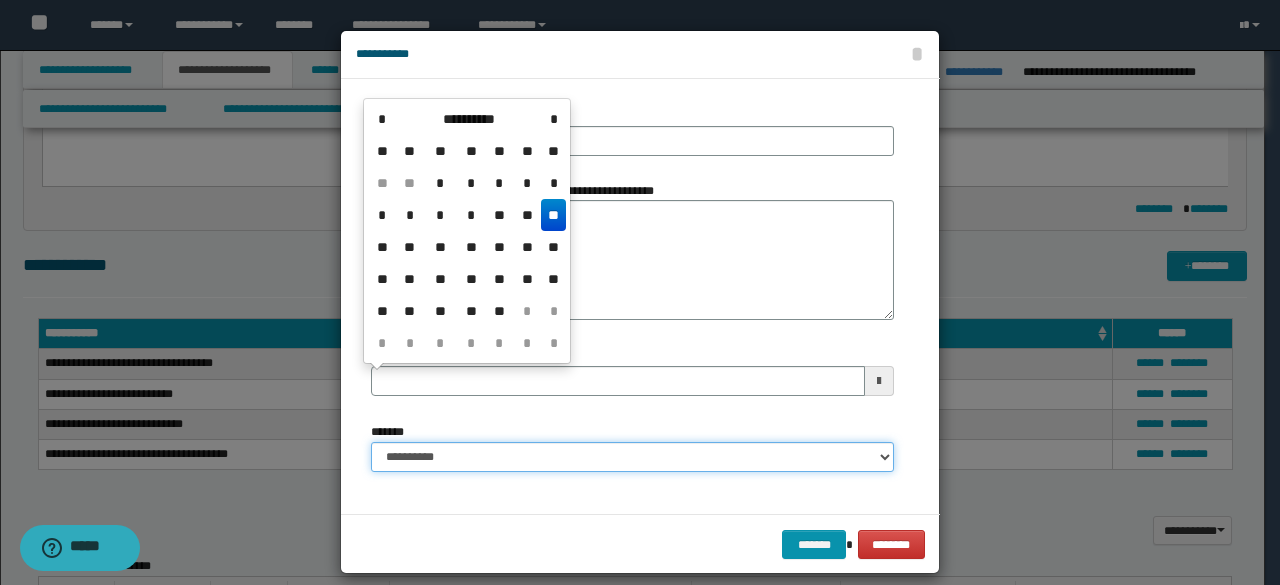 type 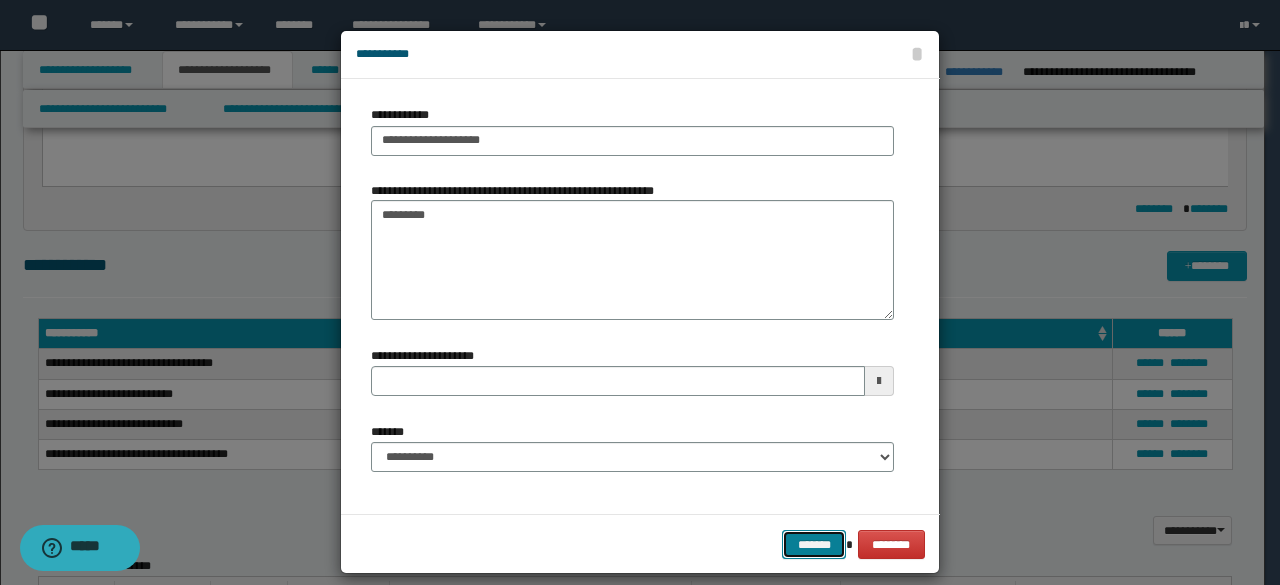 click on "*******" at bounding box center (814, 544) 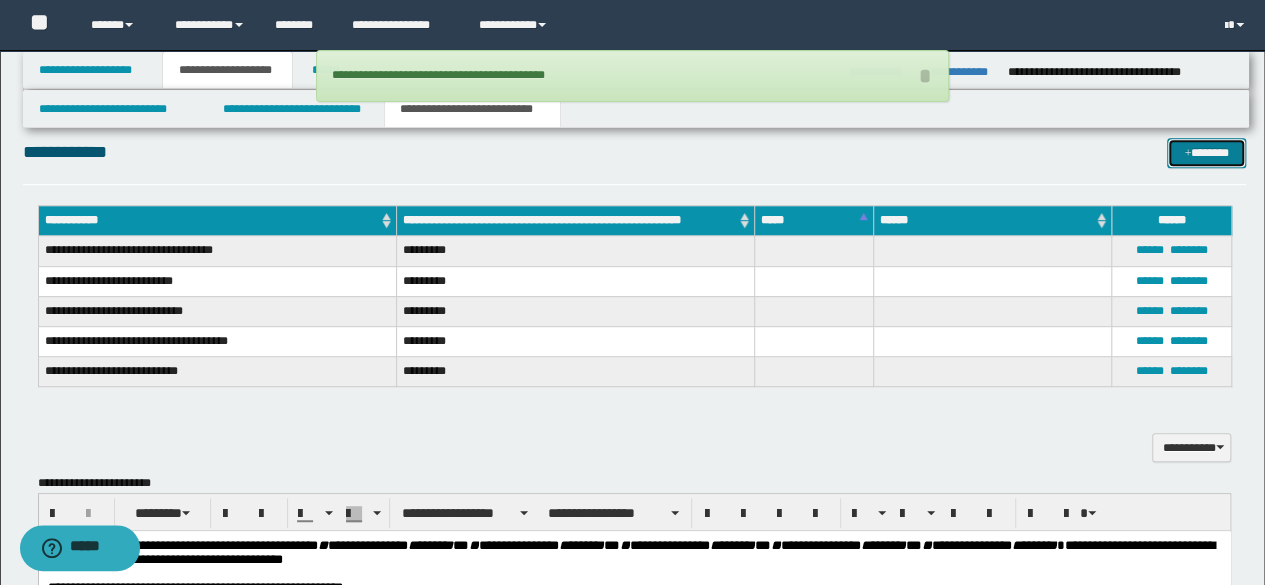 scroll, scrollTop: 500, scrollLeft: 0, axis: vertical 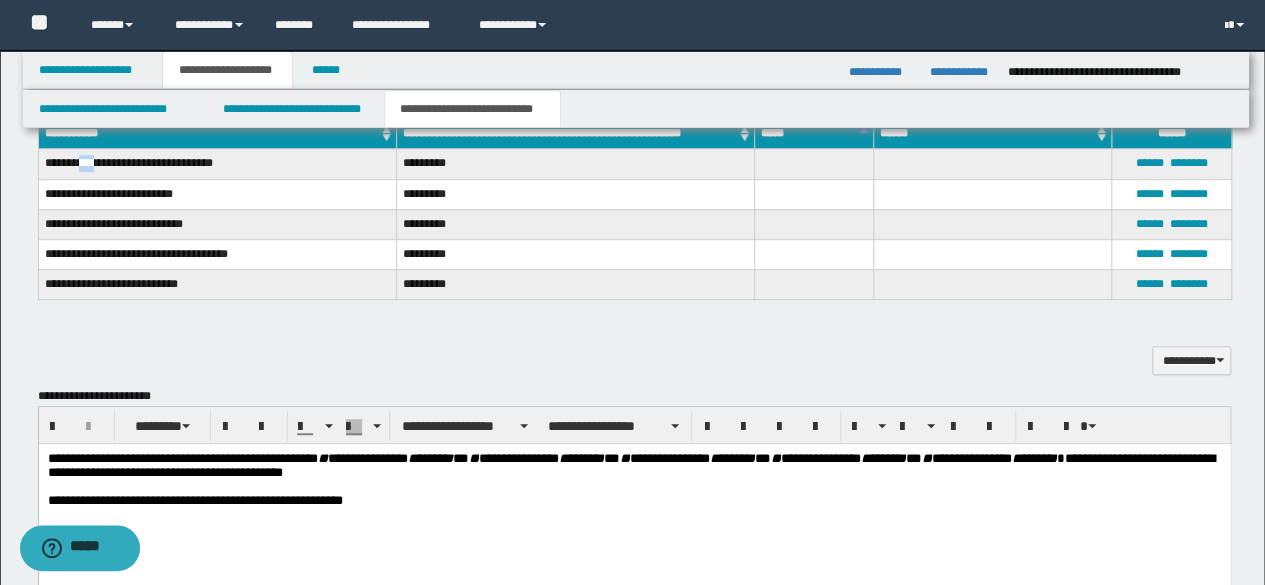 drag, startPoint x: 85, startPoint y: 162, endPoint x: 100, endPoint y: 165, distance: 15.297058 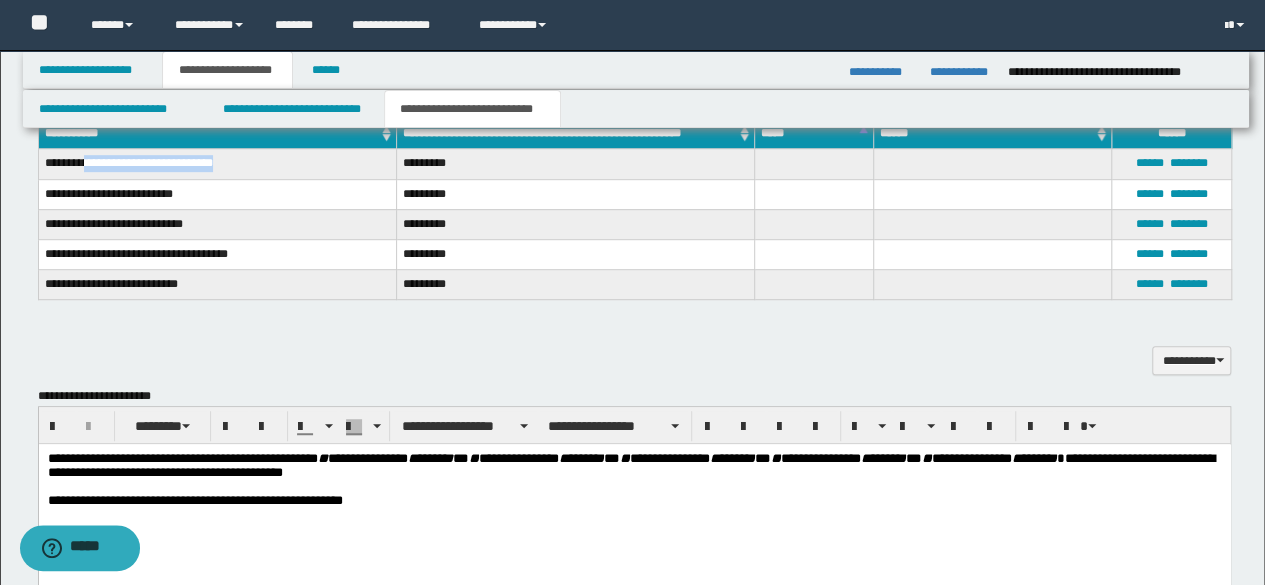 drag, startPoint x: 87, startPoint y: 161, endPoint x: 231, endPoint y: 167, distance: 144.12494 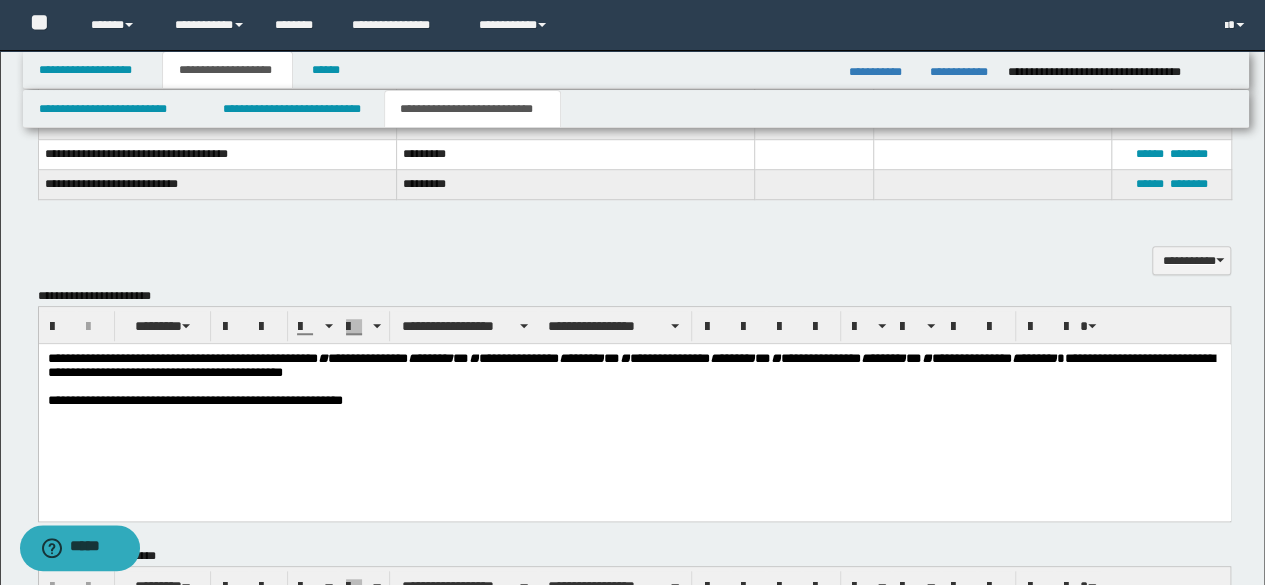 click on "**" at bounding box center (322, 358) 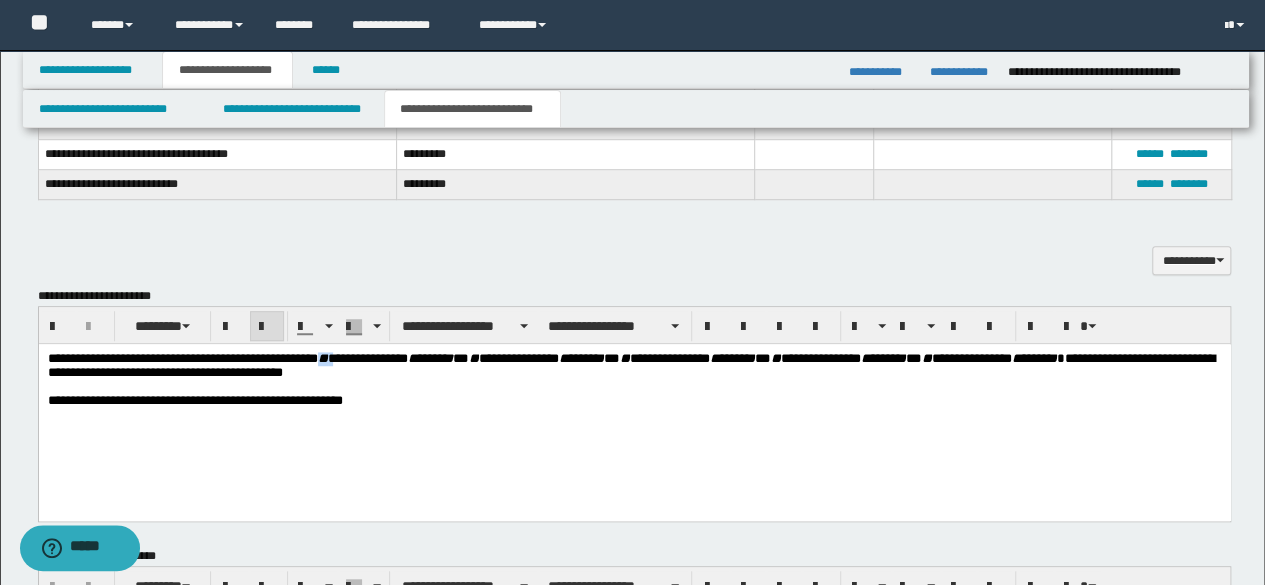 click on "**" at bounding box center (322, 358) 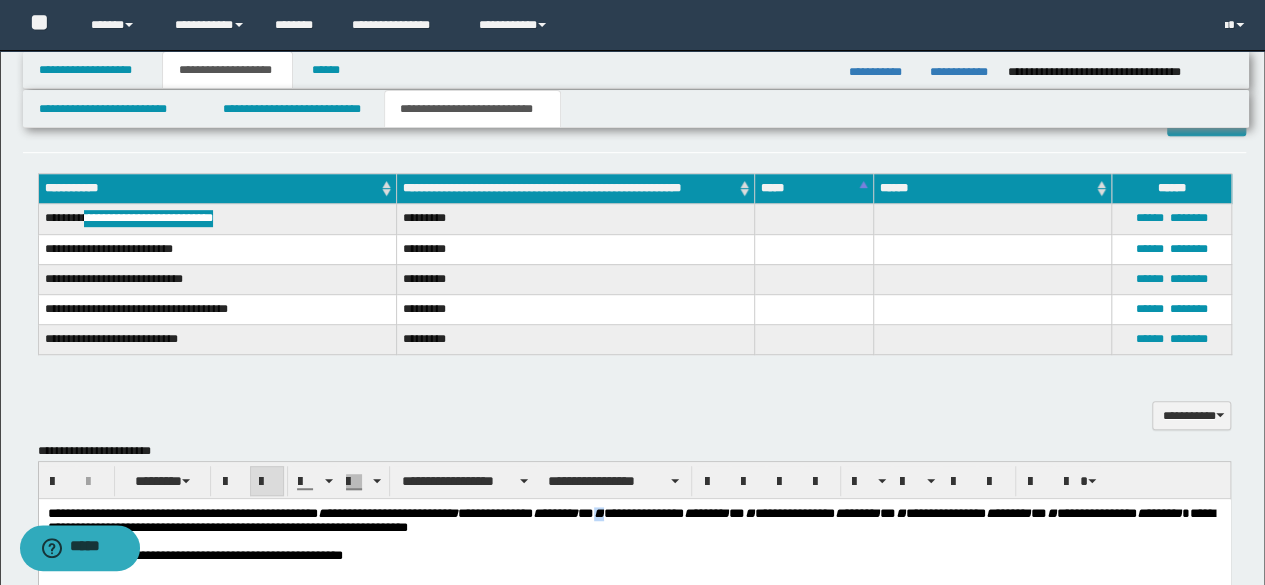 scroll, scrollTop: 400, scrollLeft: 0, axis: vertical 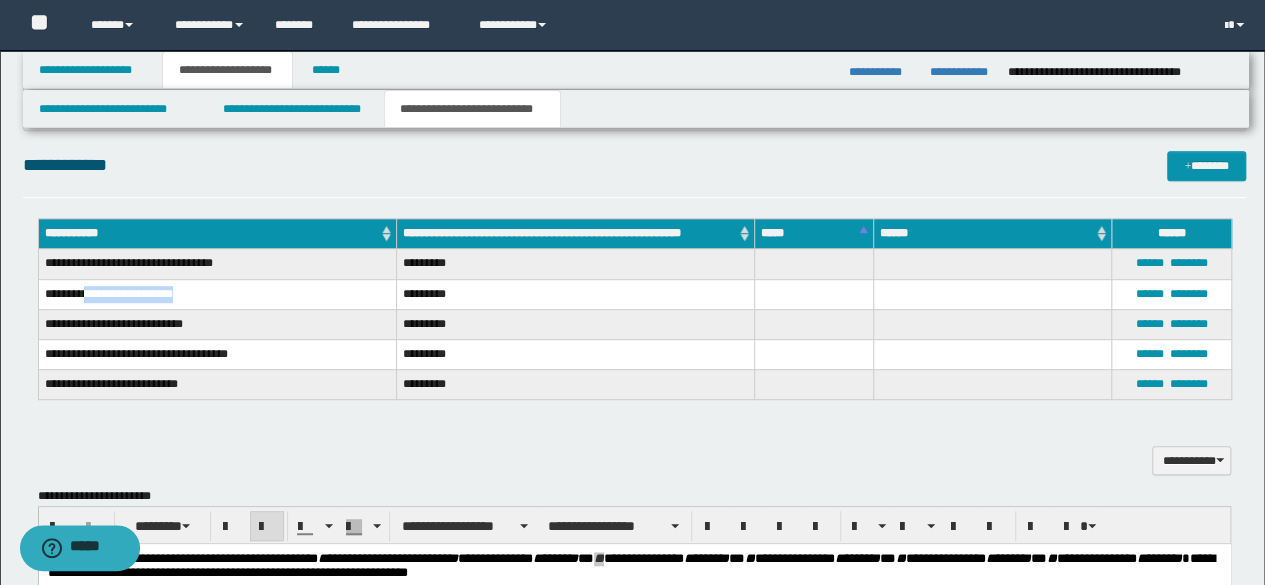drag, startPoint x: 91, startPoint y: 296, endPoint x: 196, endPoint y: 295, distance: 105.00476 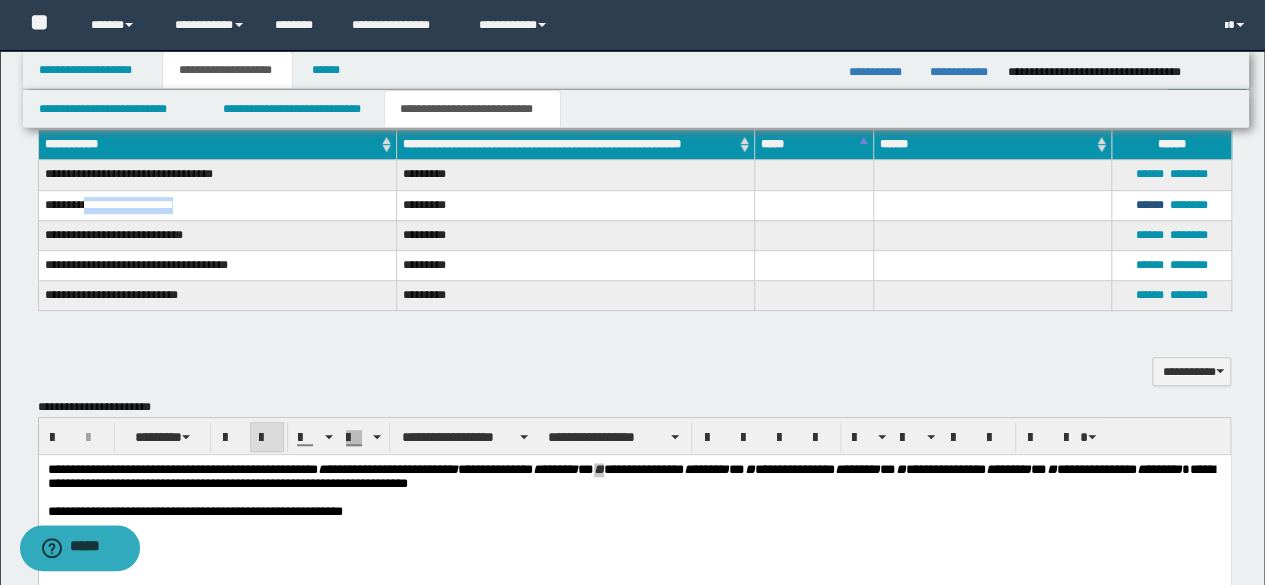 scroll, scrollTop: 600, scrollLeft: 0, axis: vertical 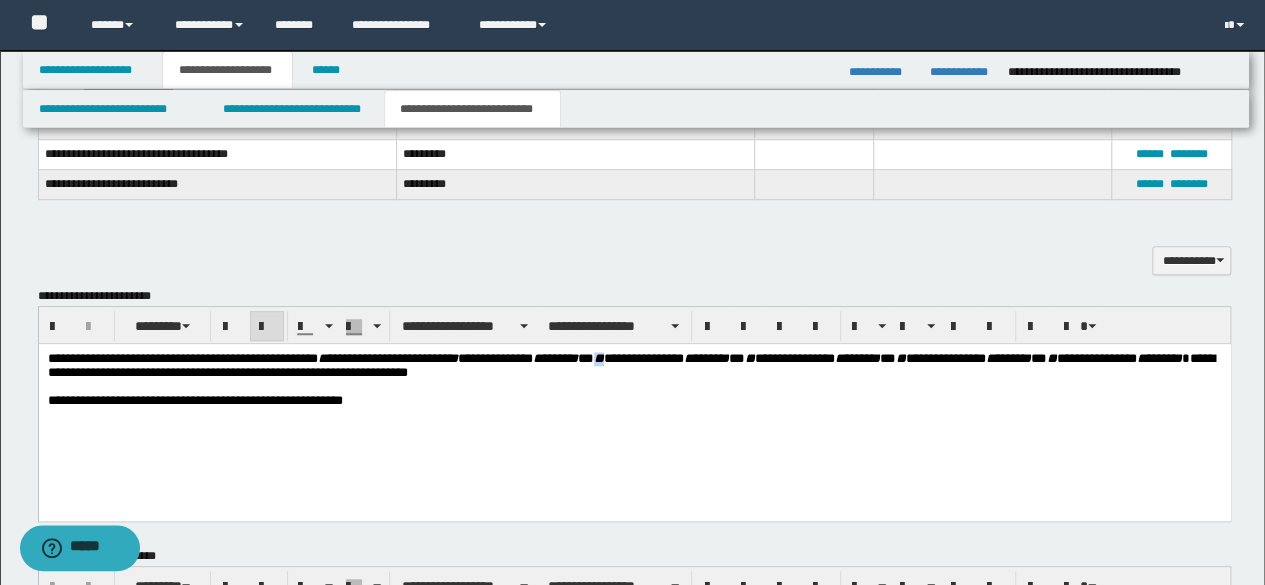 click on "**" at bounding box center [598, 358] 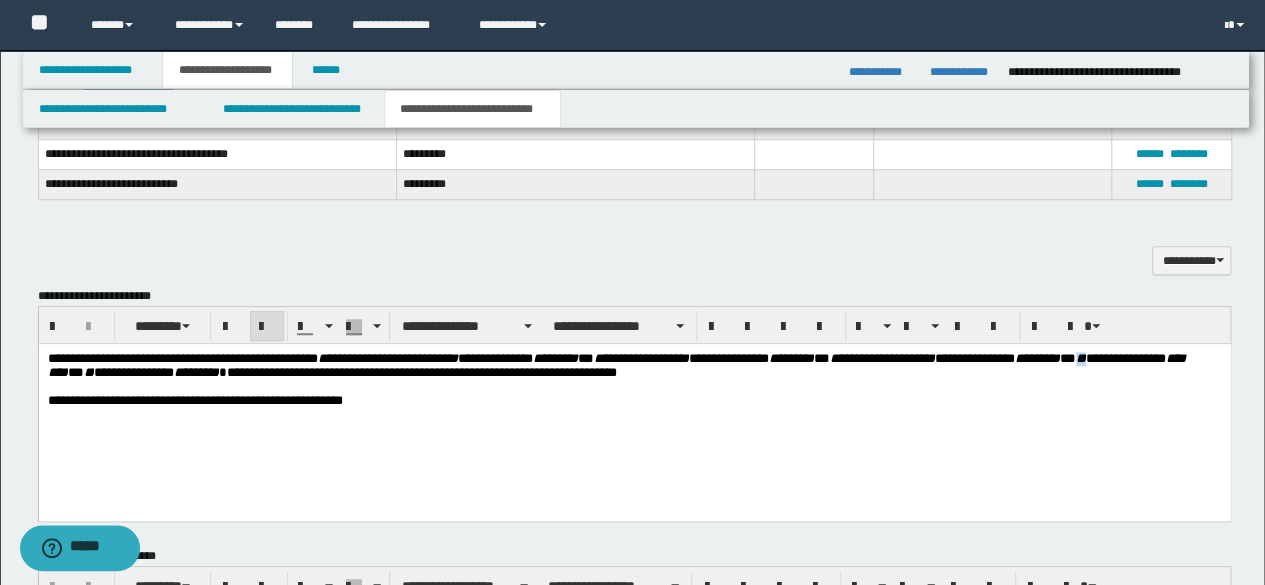 scroll, scrollTop: 500, scrollLeft: 0, axis: vertical 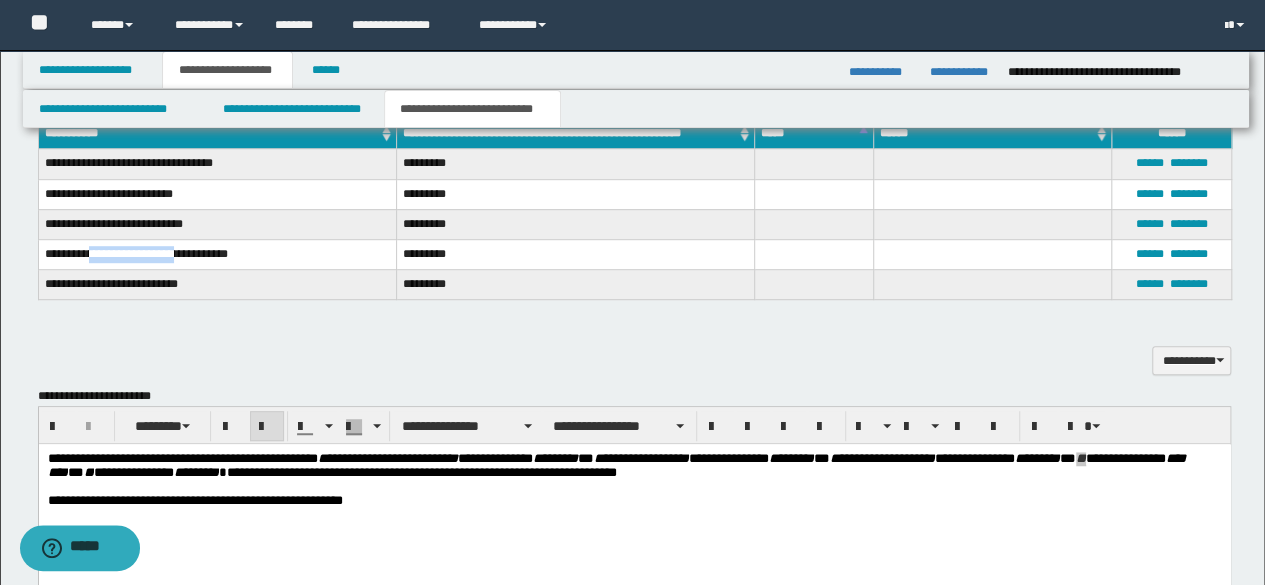 drag, startPoint x: 93, startPoint y: 252, endPoint x: 200, endPoint y: 260, distance: 107.298645 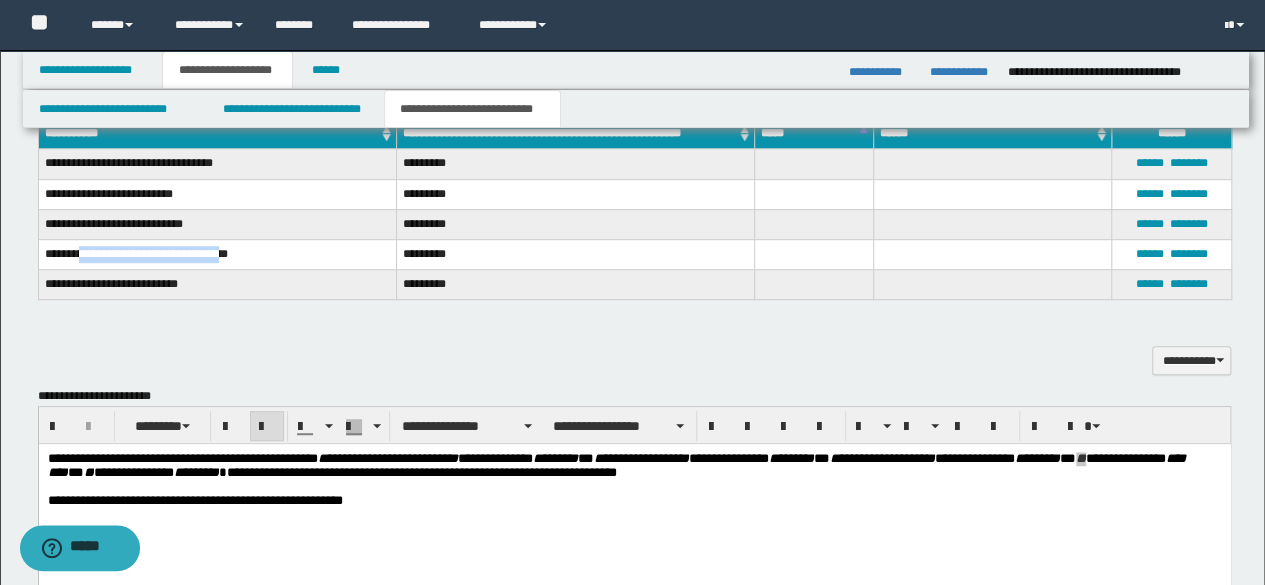 drag, startPoint x: 88, startPoint y: 250, endPoint x: 246, endPoint y: 263, distance: 158.5339 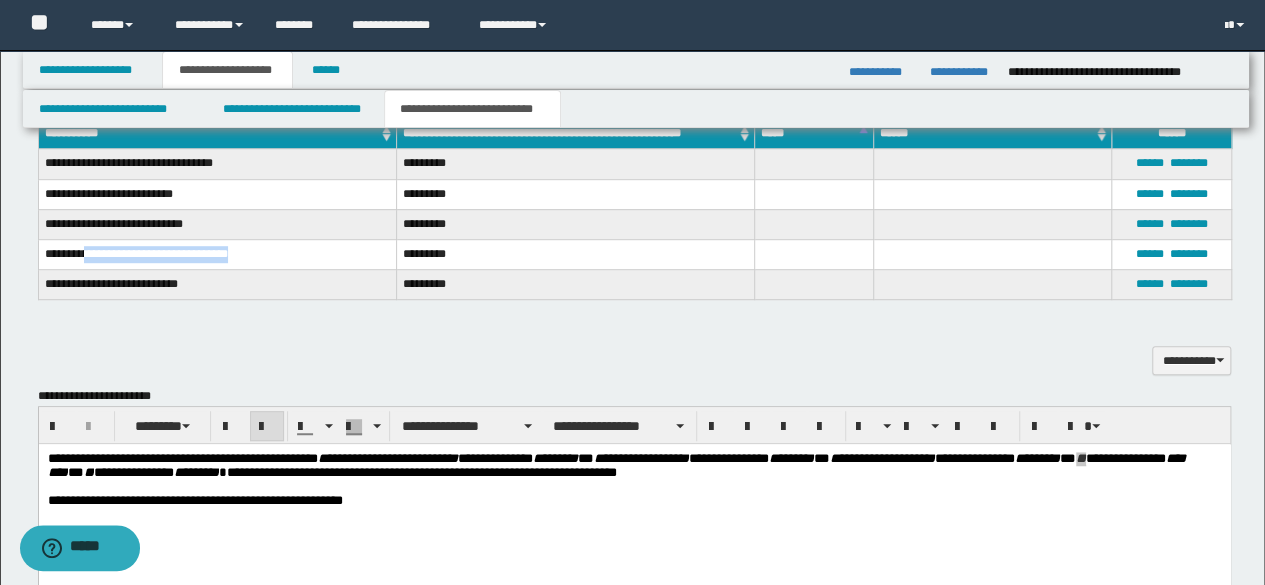 drag, startPoint x: 90, startPoint y: 249, endPoint x: 258, endPoint y: 260, distance: 168.35974 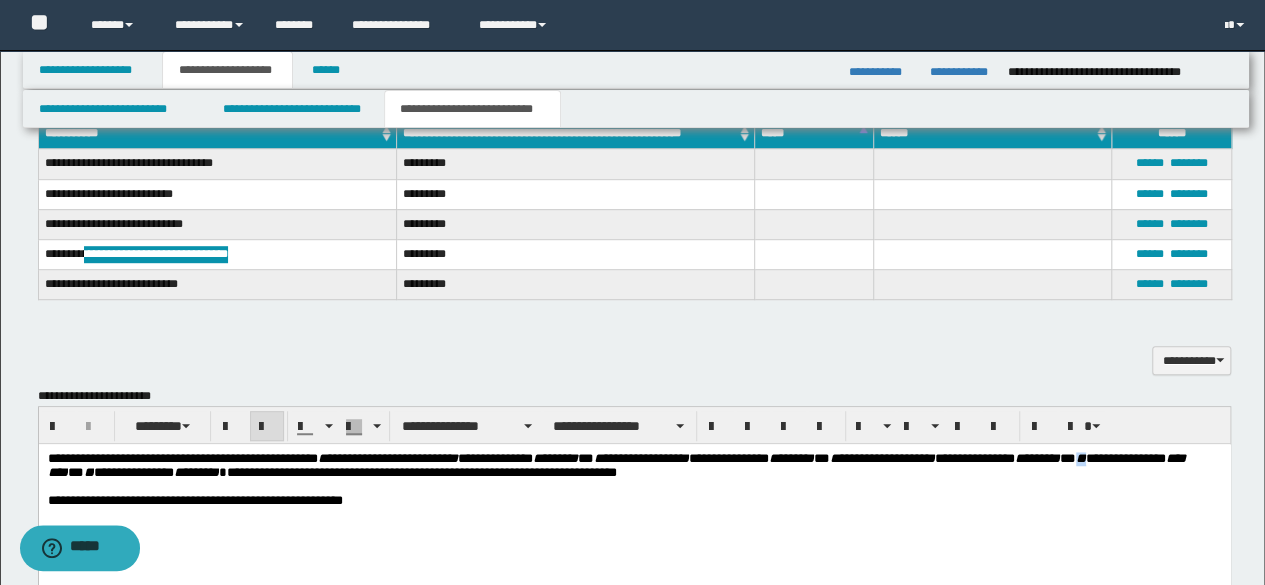 click on "**" at bounding box center [1080, 458] 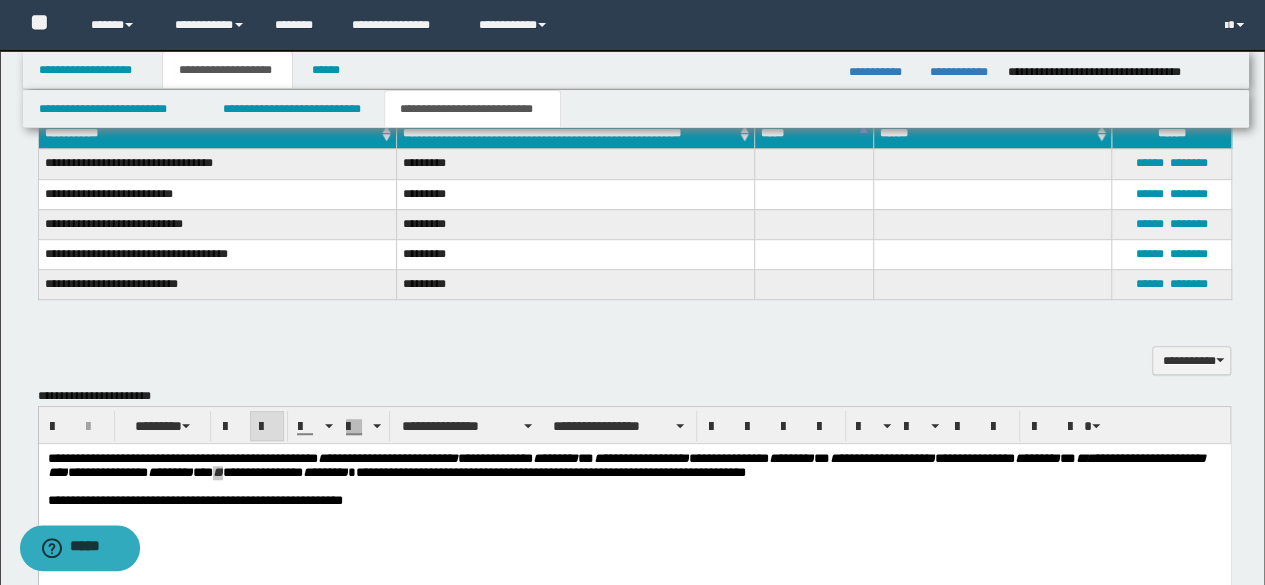 click on "**********" at bounding box center [217, 285] 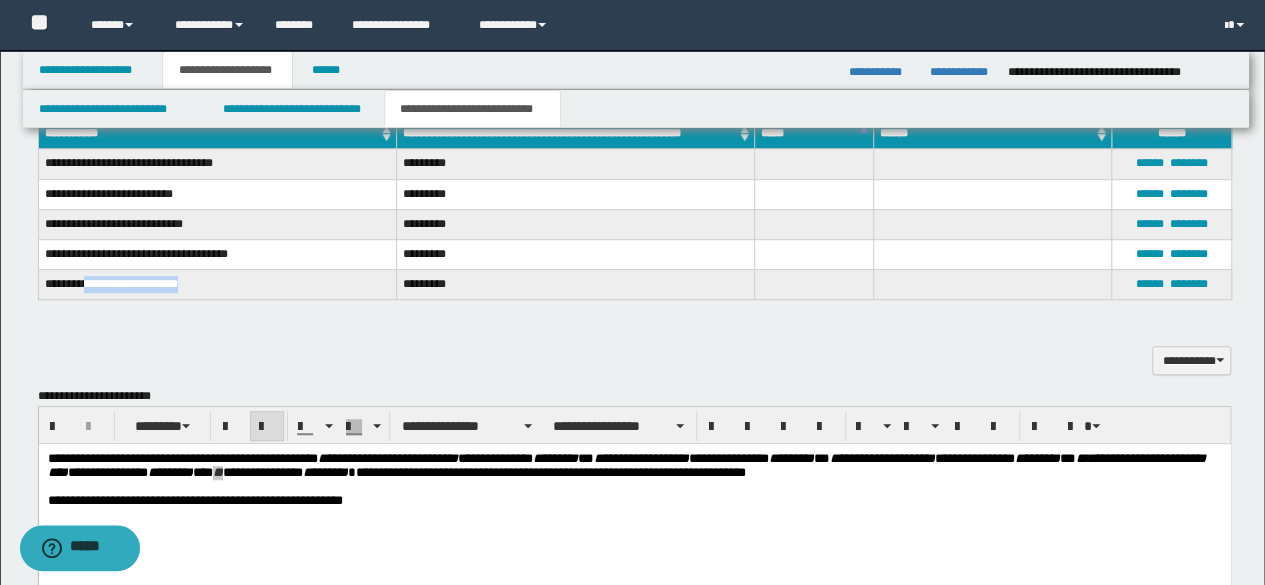 drag, startPoint x: 91, startPoint y: 287, endPoint x: 193, endPoint y: 292, distance: 102.122475 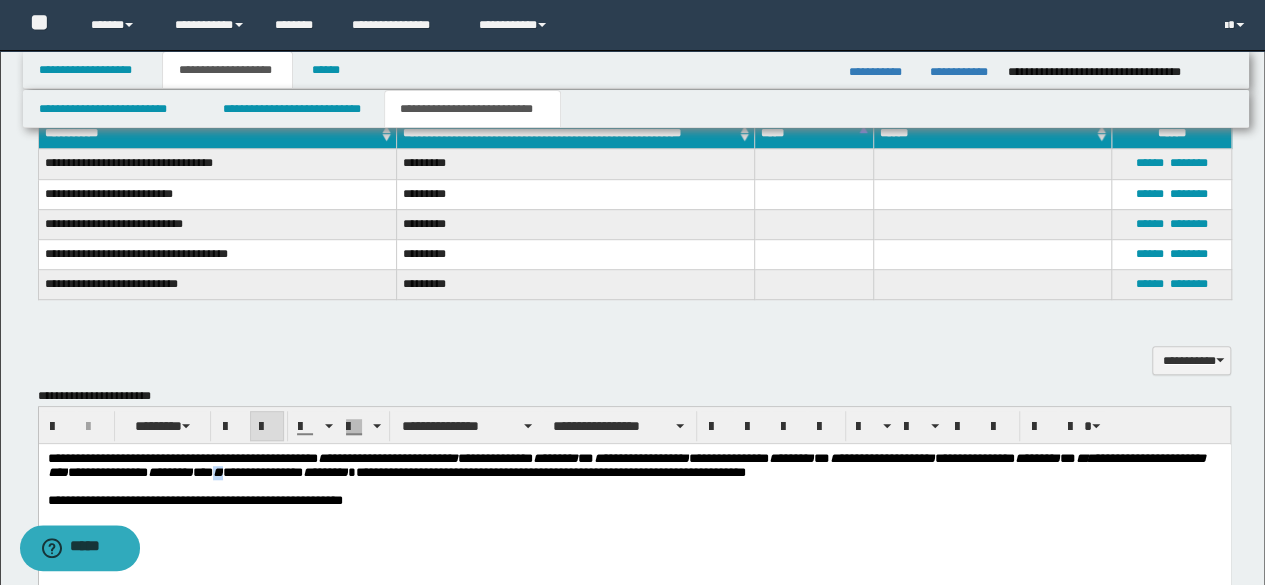 click on "**" at bounding box center (217, 472) 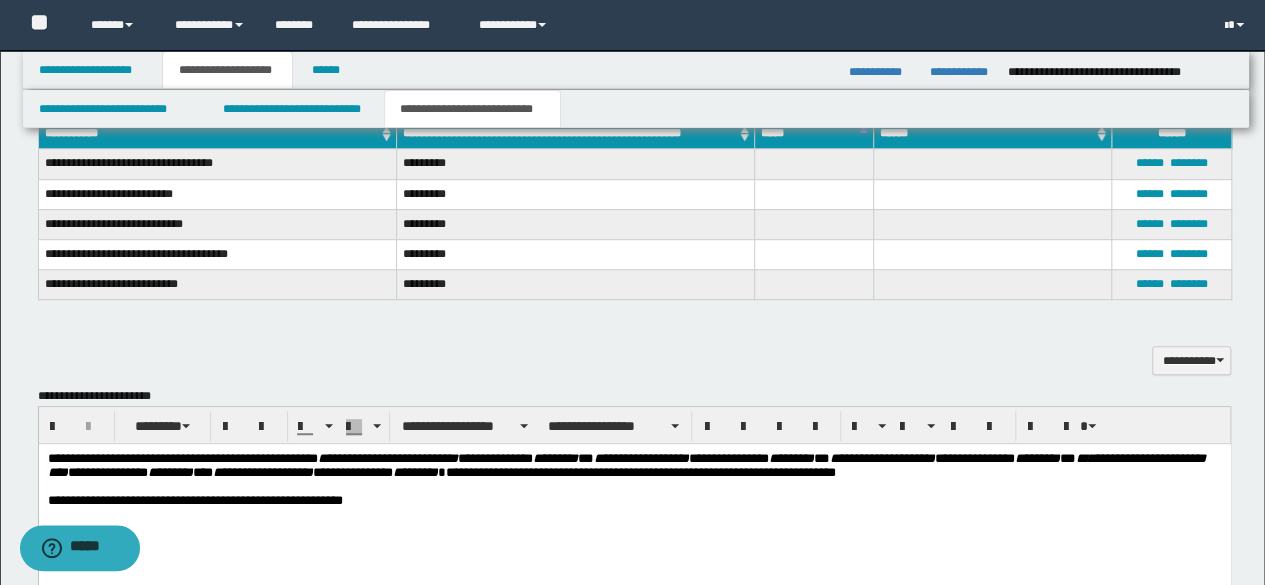 click on "**********" at bounding box center (634, 507) 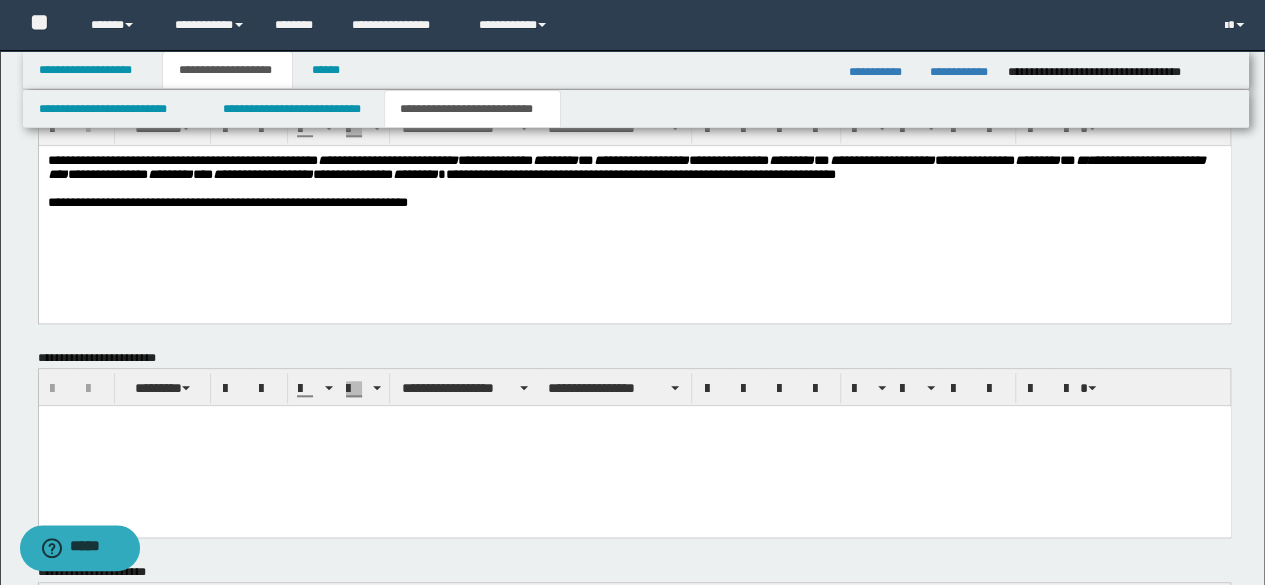 scroll, scrollTop: 800, scrollLeft: 0, axis: vertical 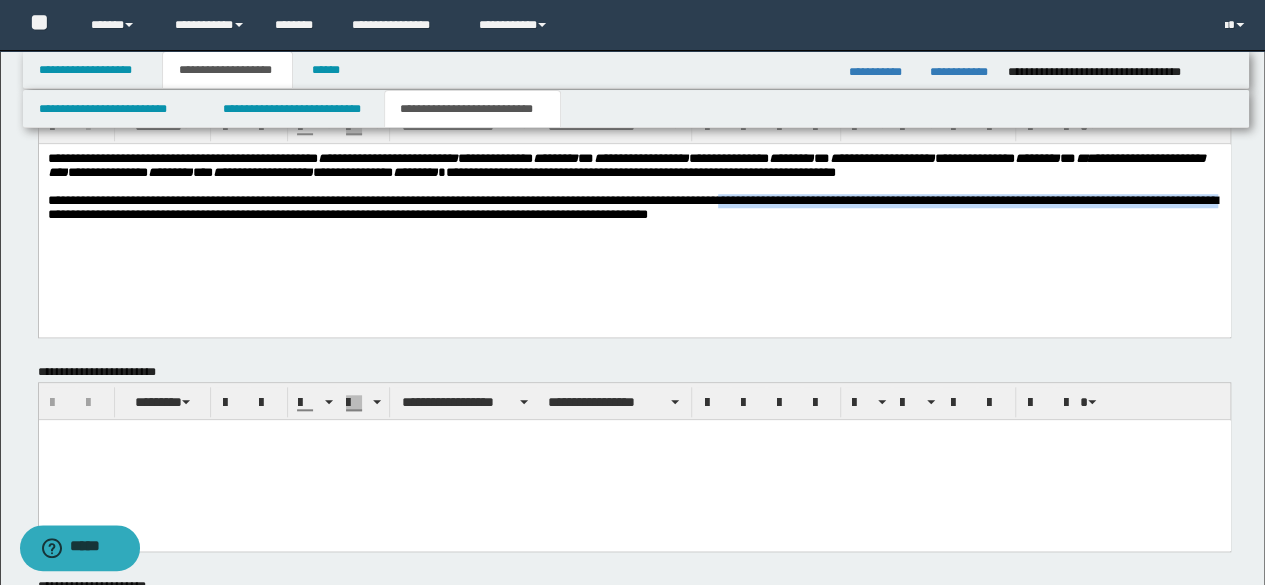 copy on "**********" 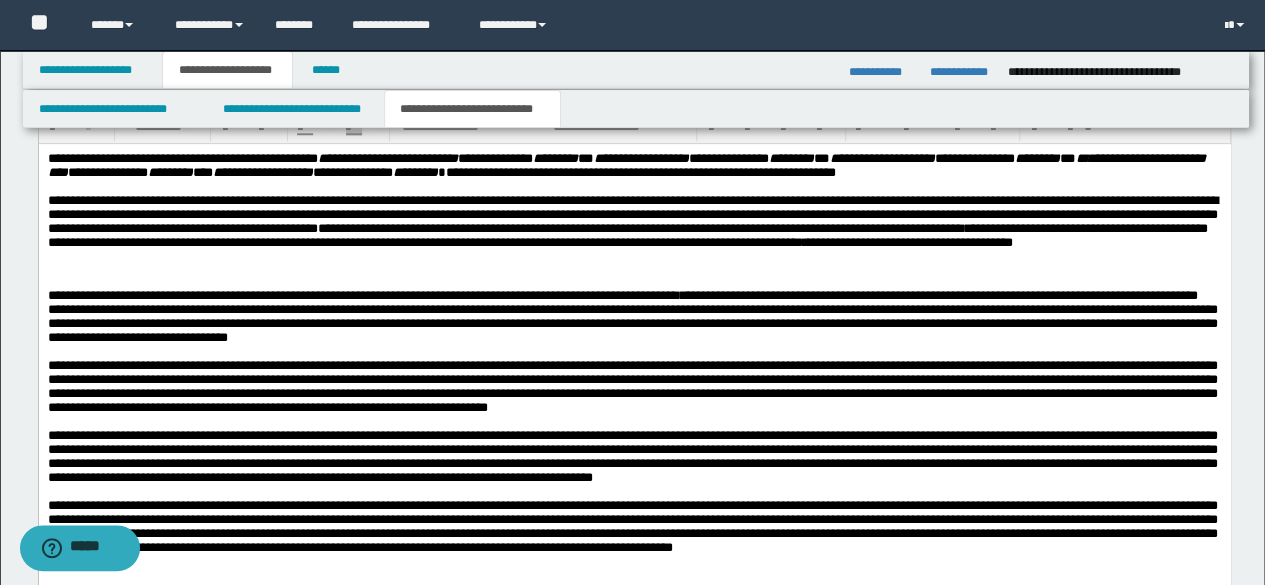 scroll, scrollTop: 900, scrollLeft: 0, axis: vertical 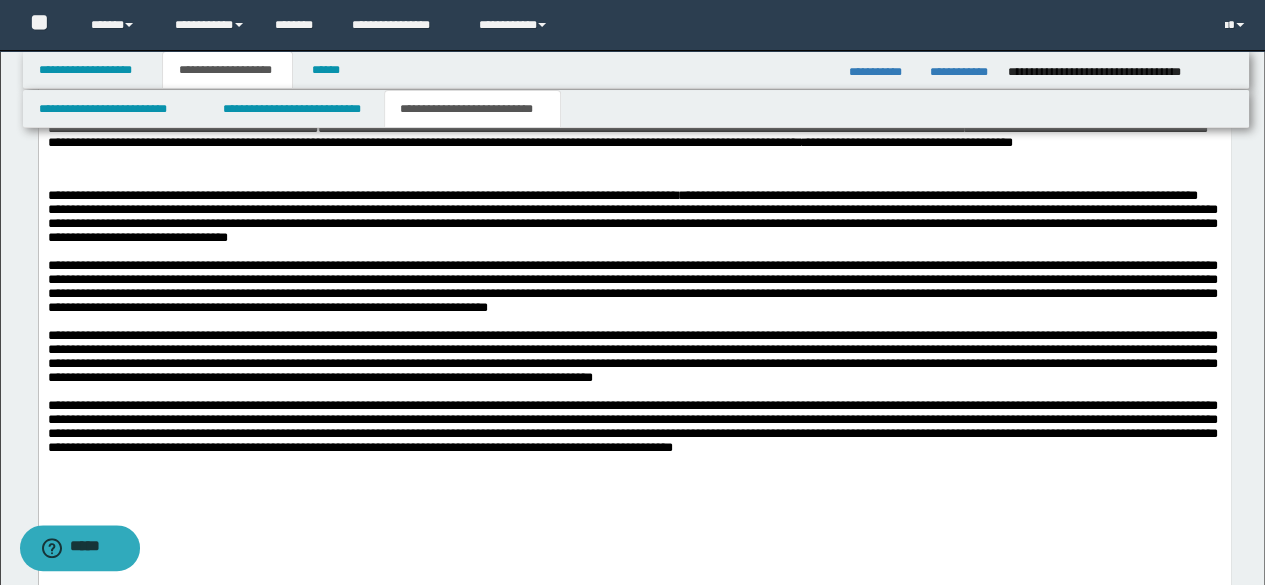 click on "**********" at bounding box center [632, 355] 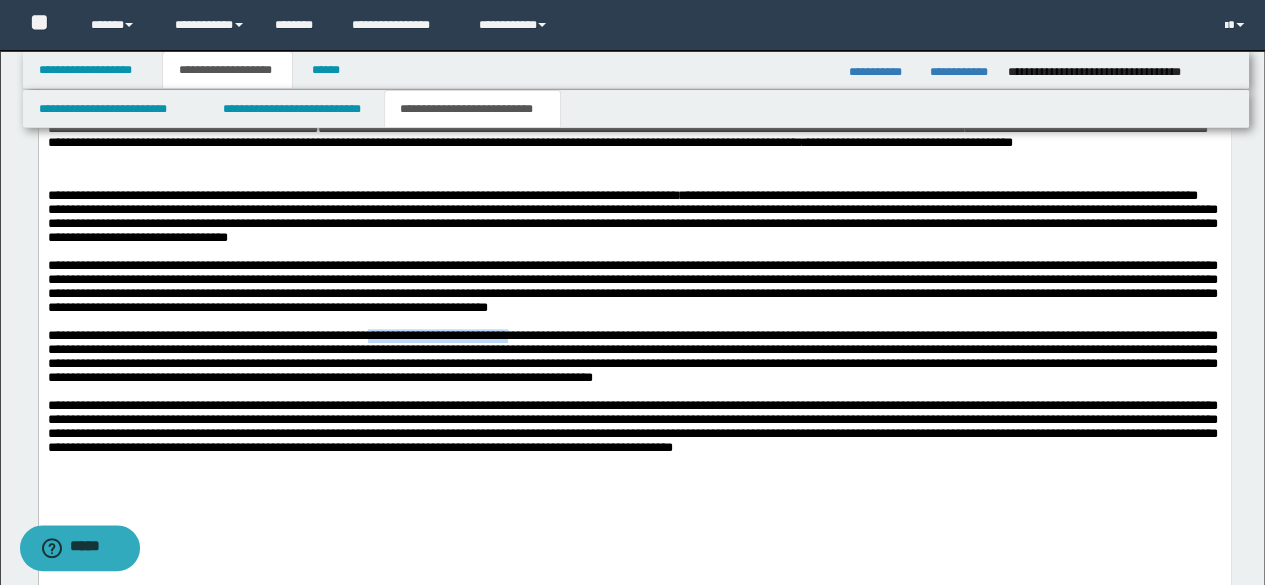 drag, startPoint x: 417, startPoint y: 349, endPoint x: 548, endPoint y: 349, distance: 131 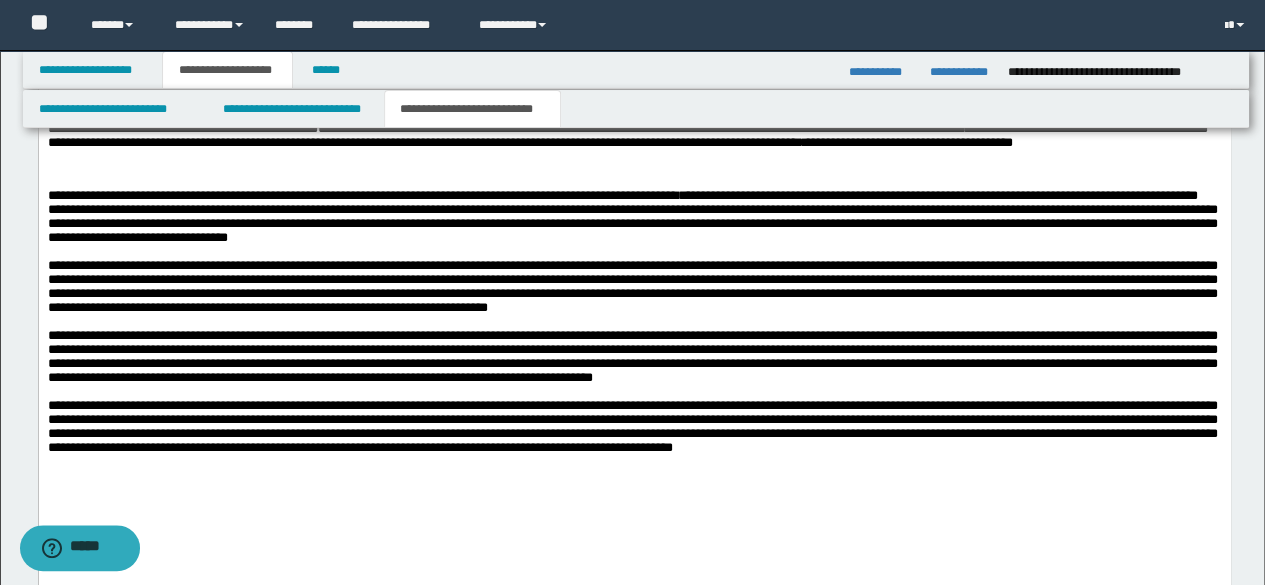 click on "**********" at bounding box center [632, 355] 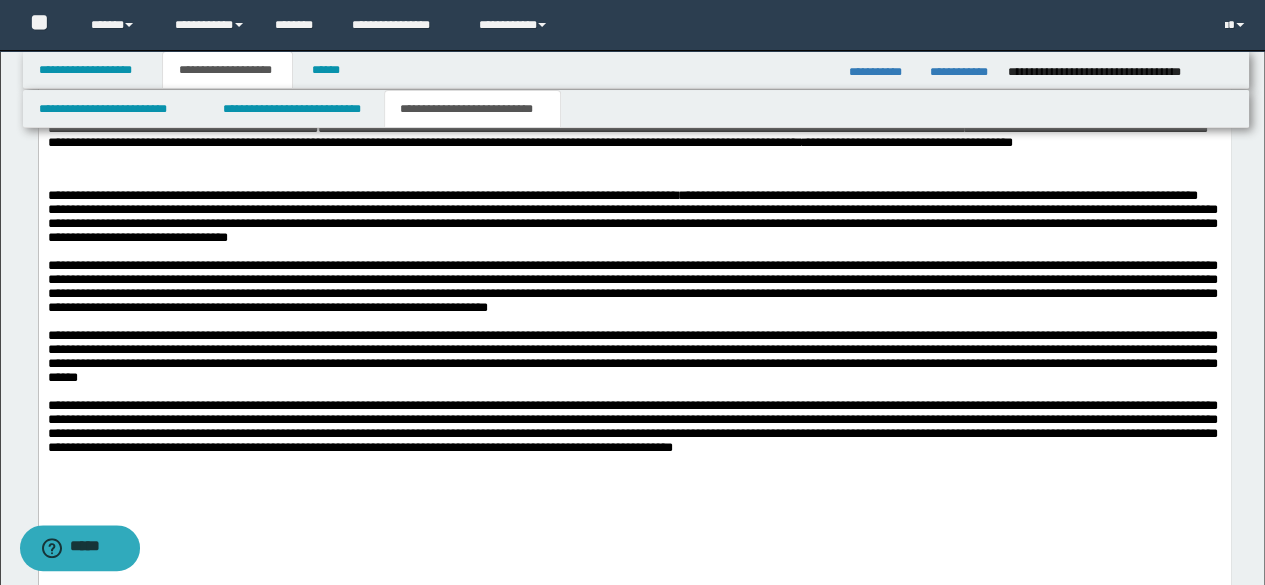 click on "**********" at bounding box center (632, 285) 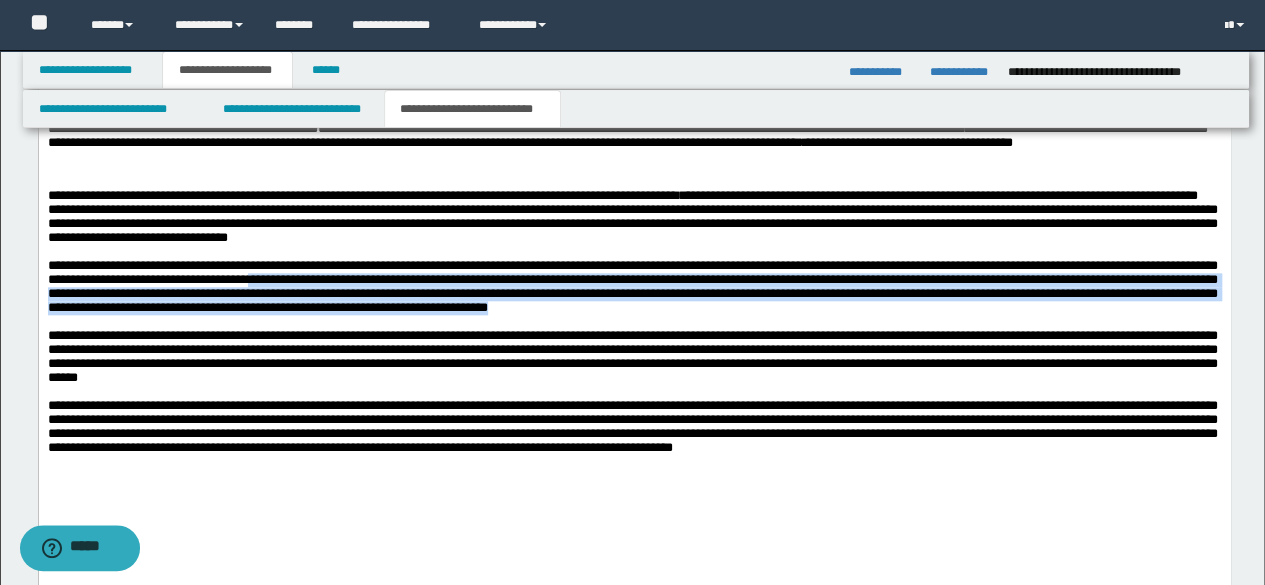 click on "**********" at bounding box center [634, 286] 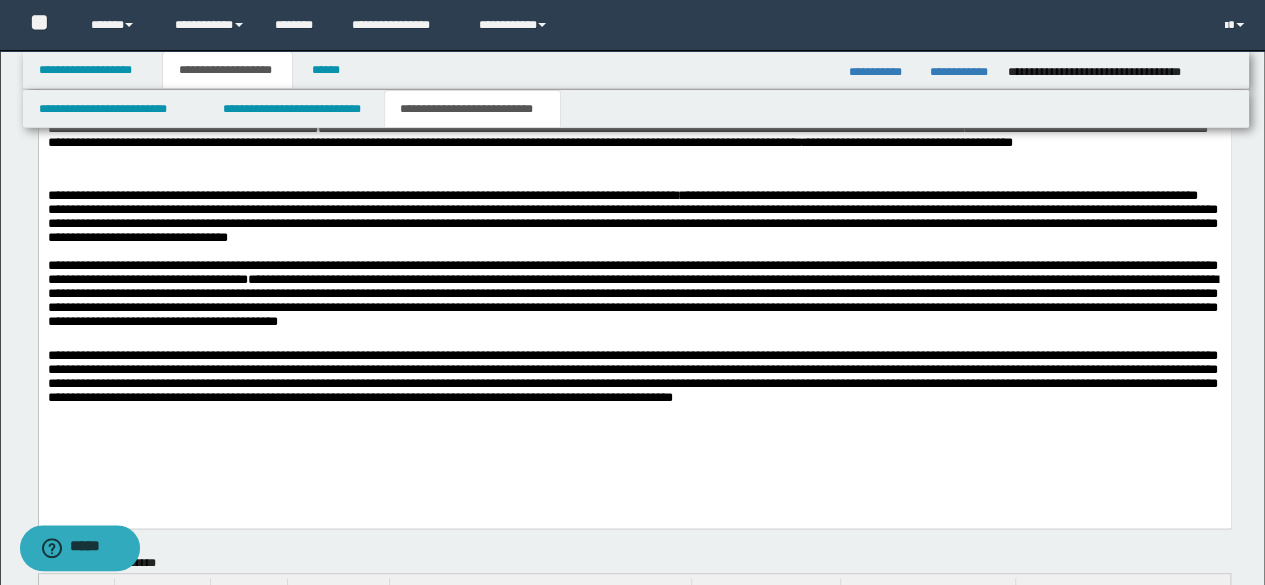 drag, startPoint x: 1138, startPoint y: 302, endPoint x: 1146, endPoint y: 320, distance: 19.697716 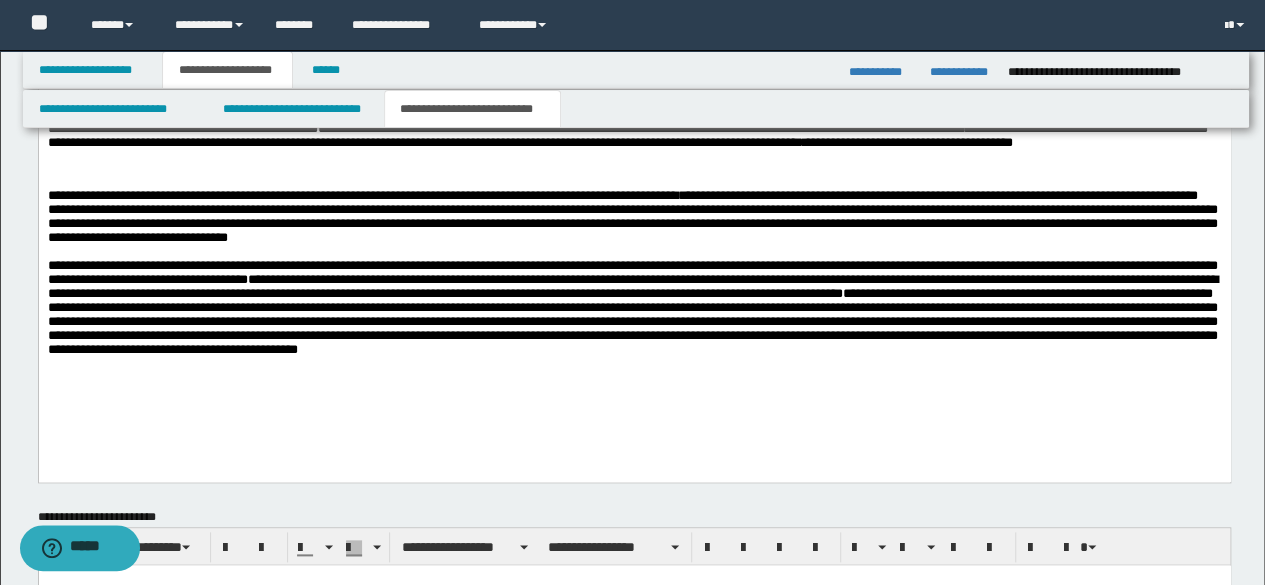 click on "**********" at bounding box center (634, 311) 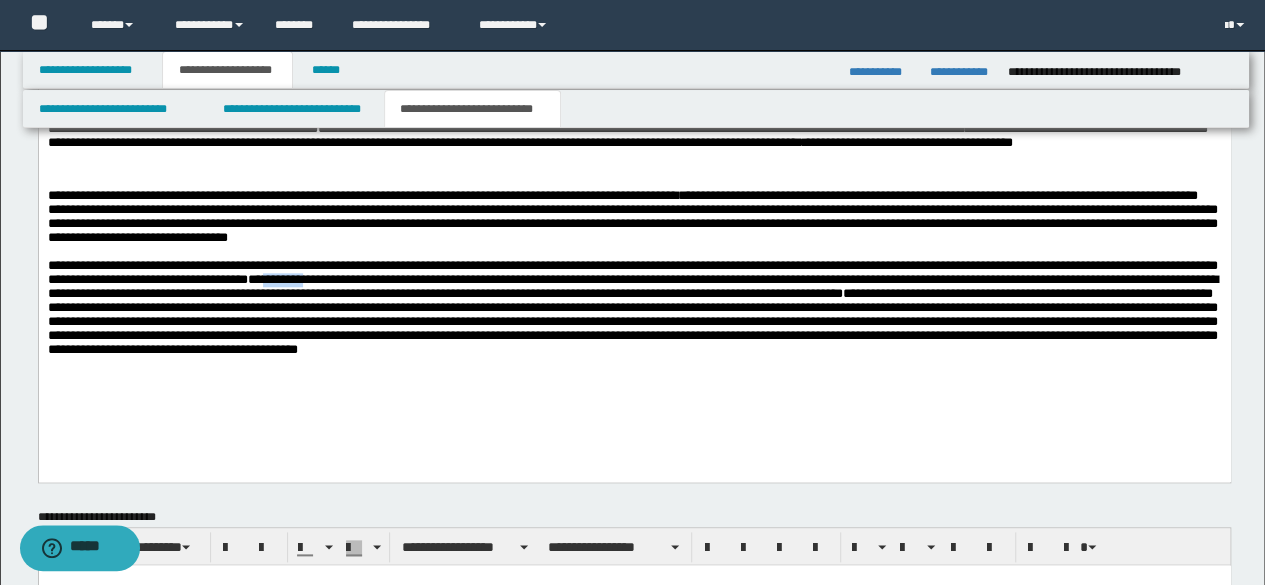 click on "**********" at bounding box center [634, 311] 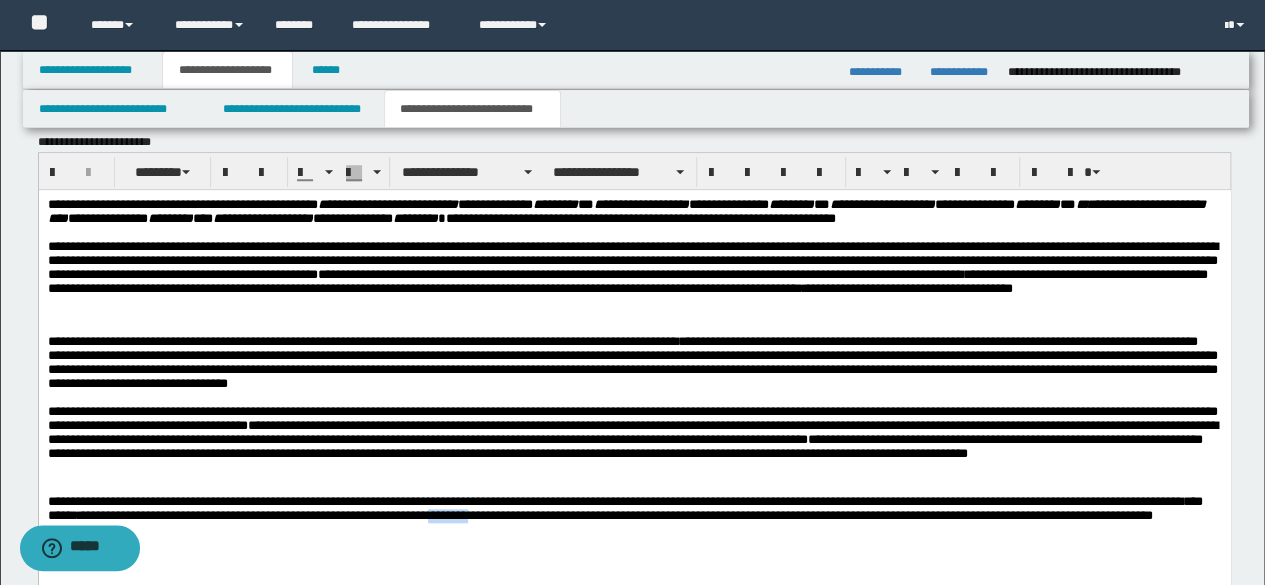 scroll, scrollTop: 900, scrollLeft: 0, axis: vertical 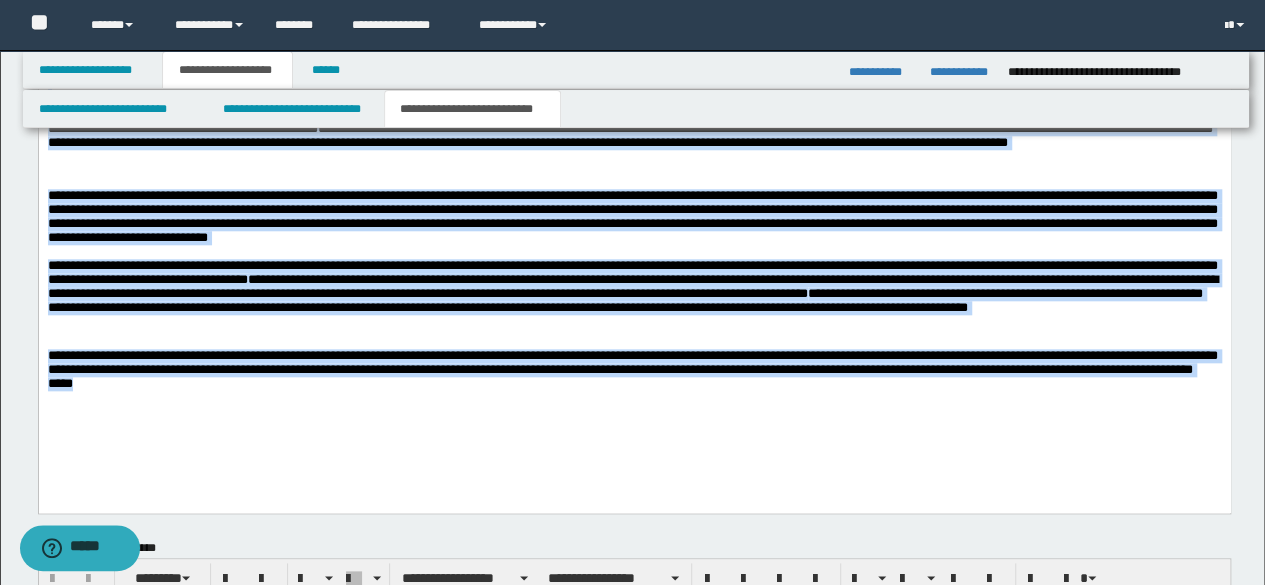 copy on "**********" 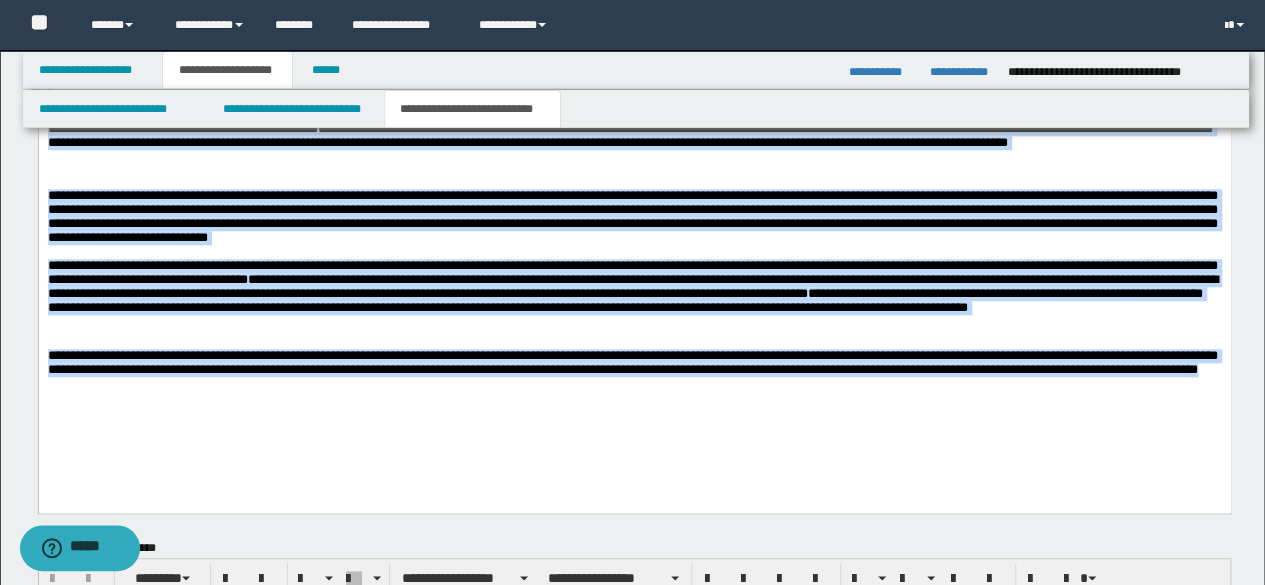 copy on "**********" 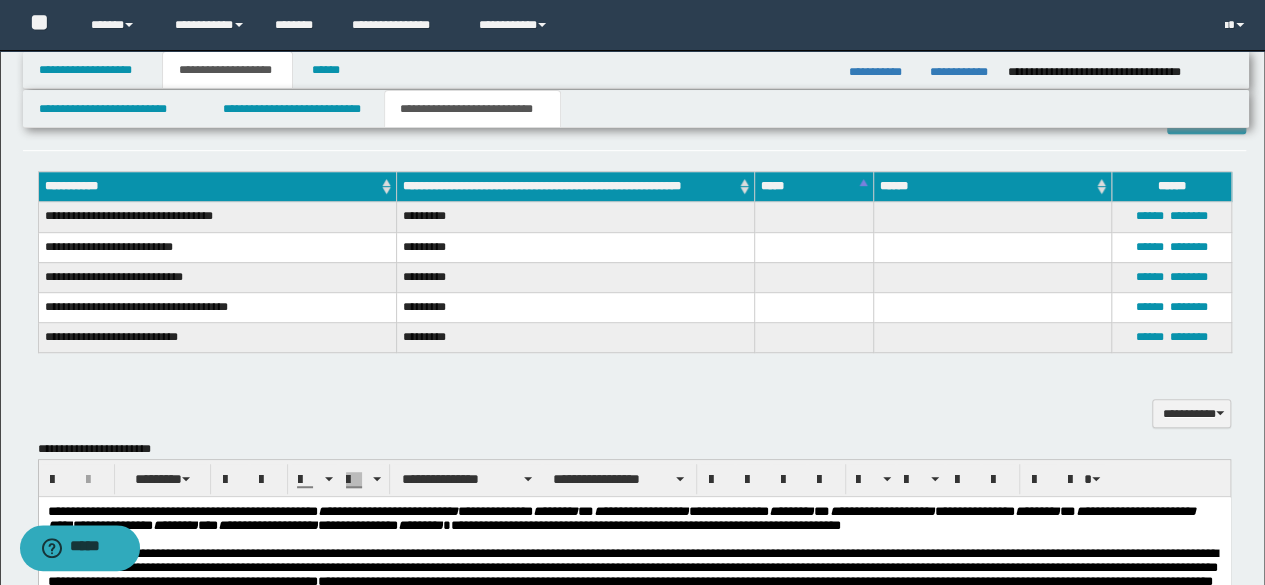 scroll, scrollTop: 500, scrollLeft: 0, axis: vertical 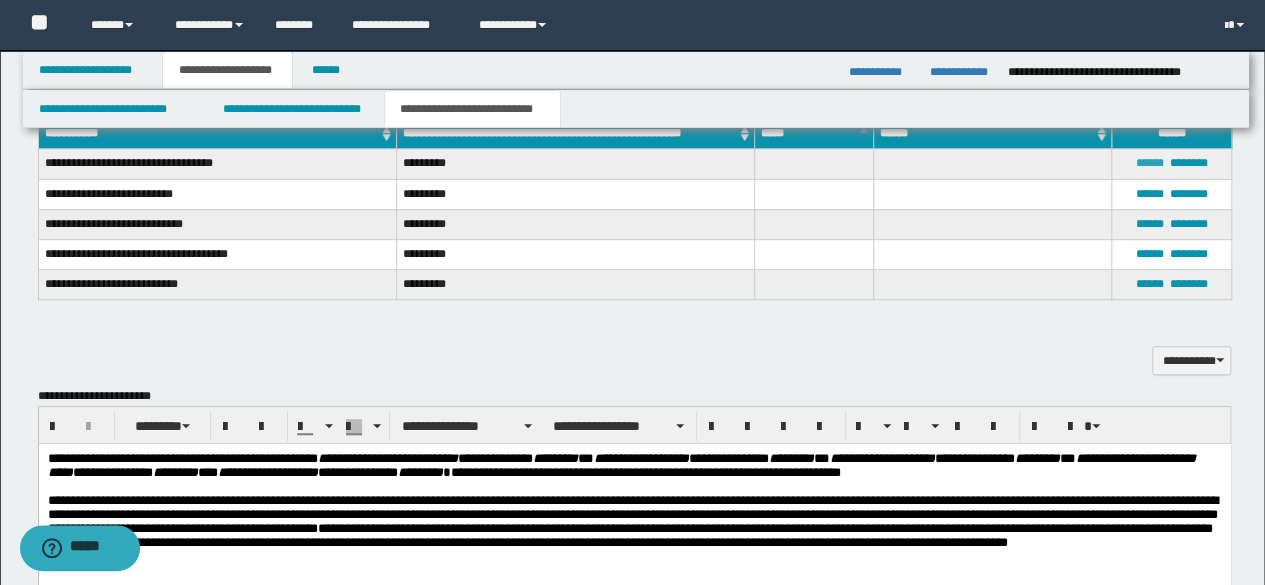 click on "******" at bounding box center [1150, 163] 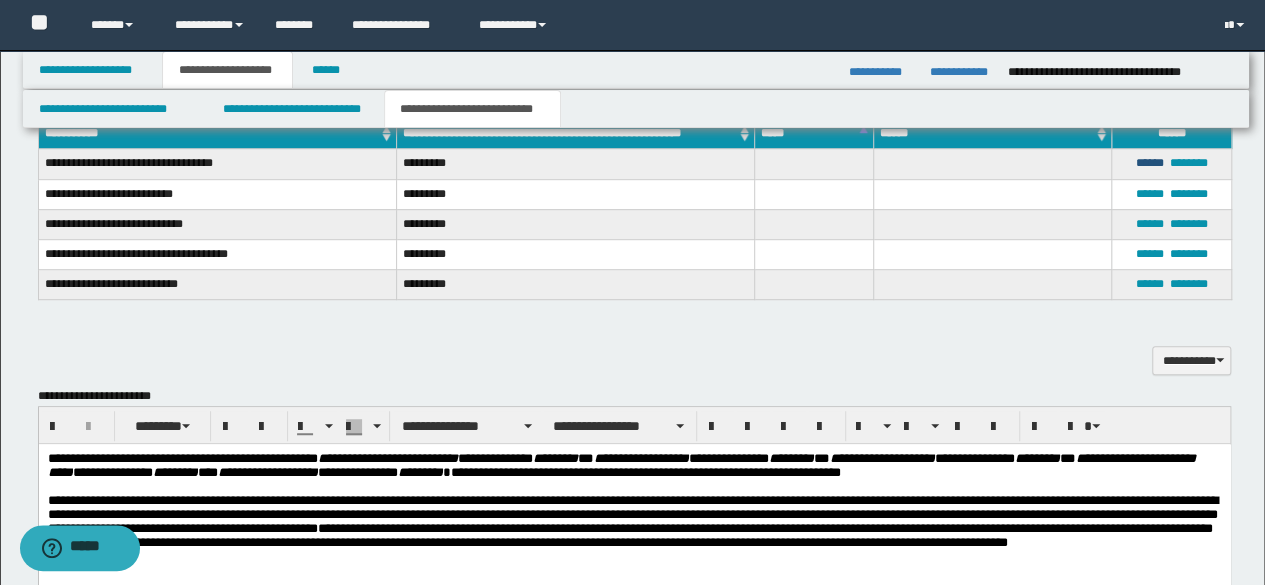 type on "**********" 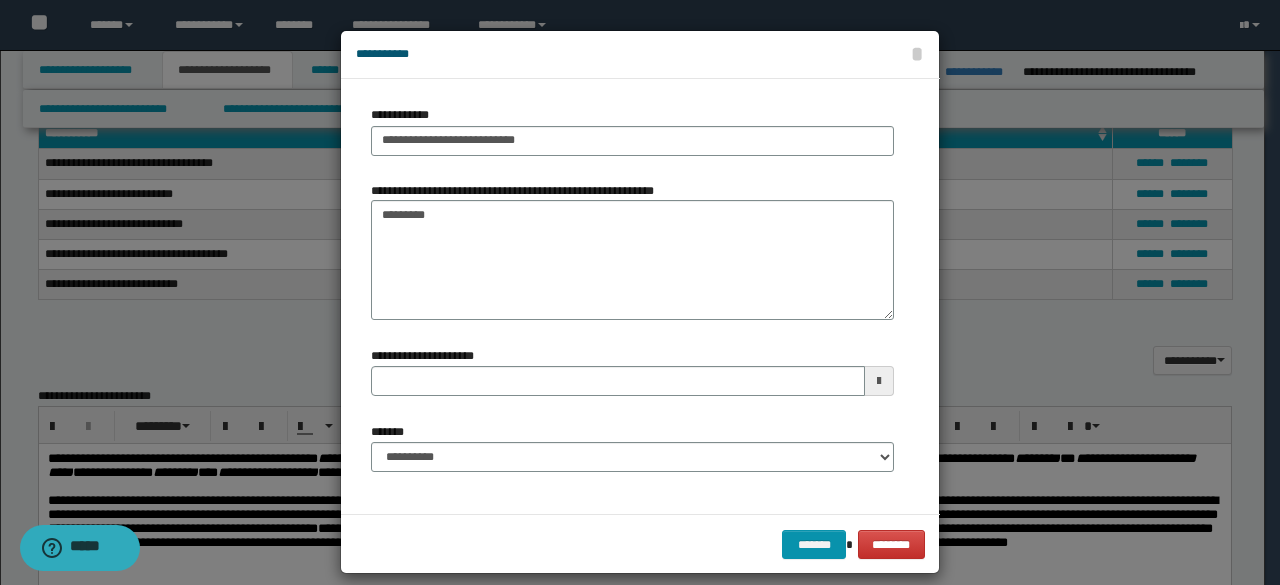 type 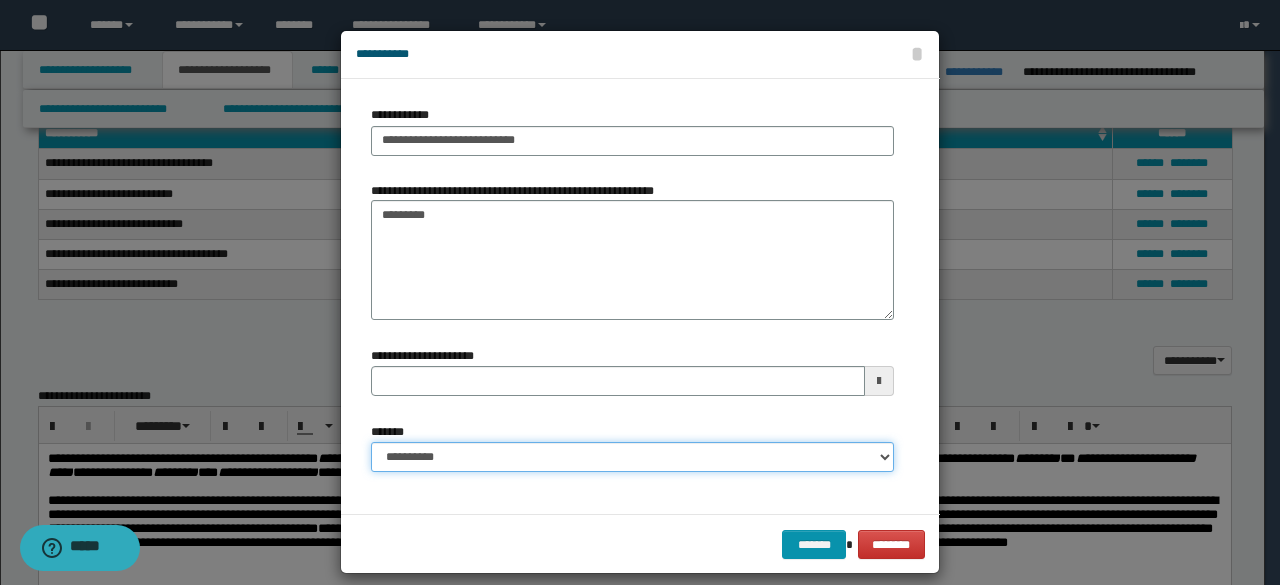 click on "**********" at bounding box center [632, 457] 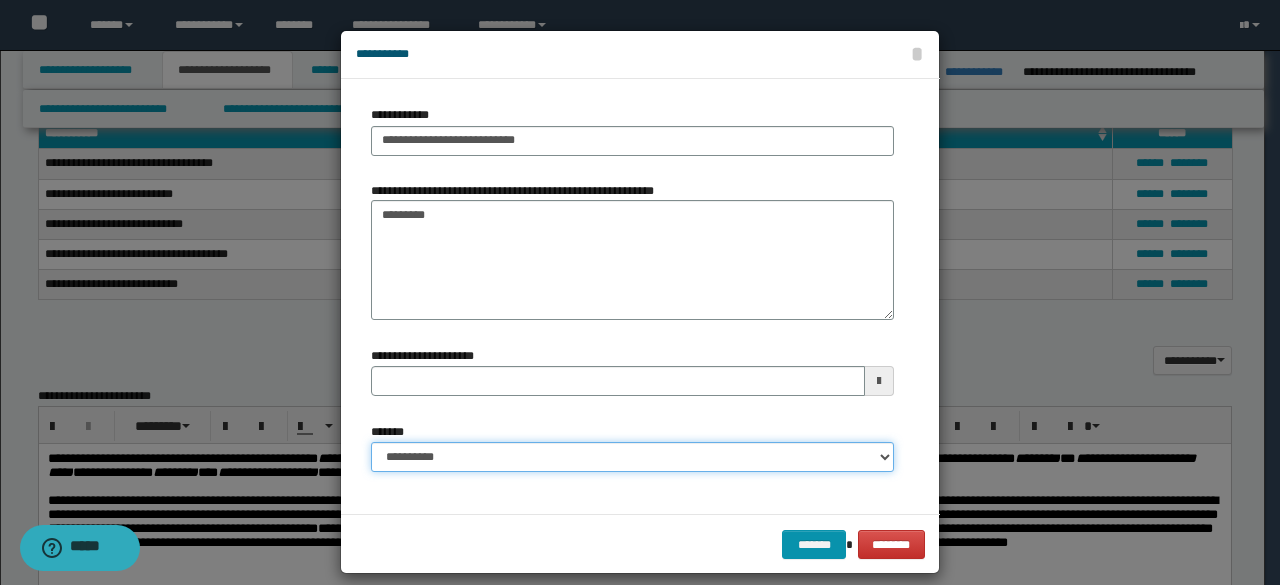 select on "*" 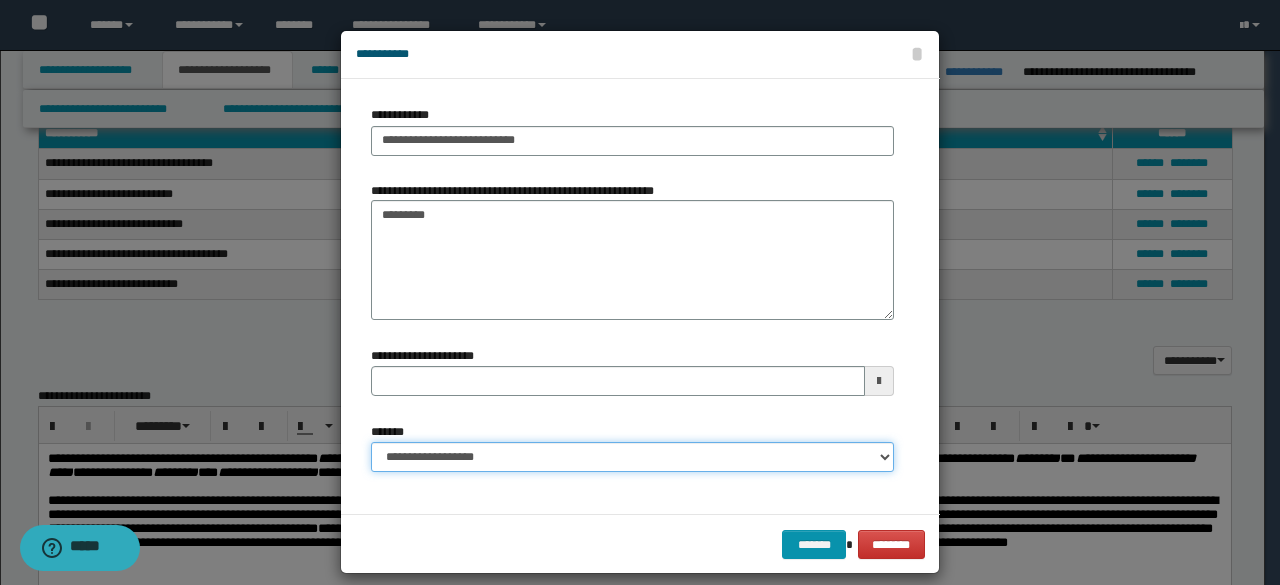 click on "**********" at bounding box center (632, 457) 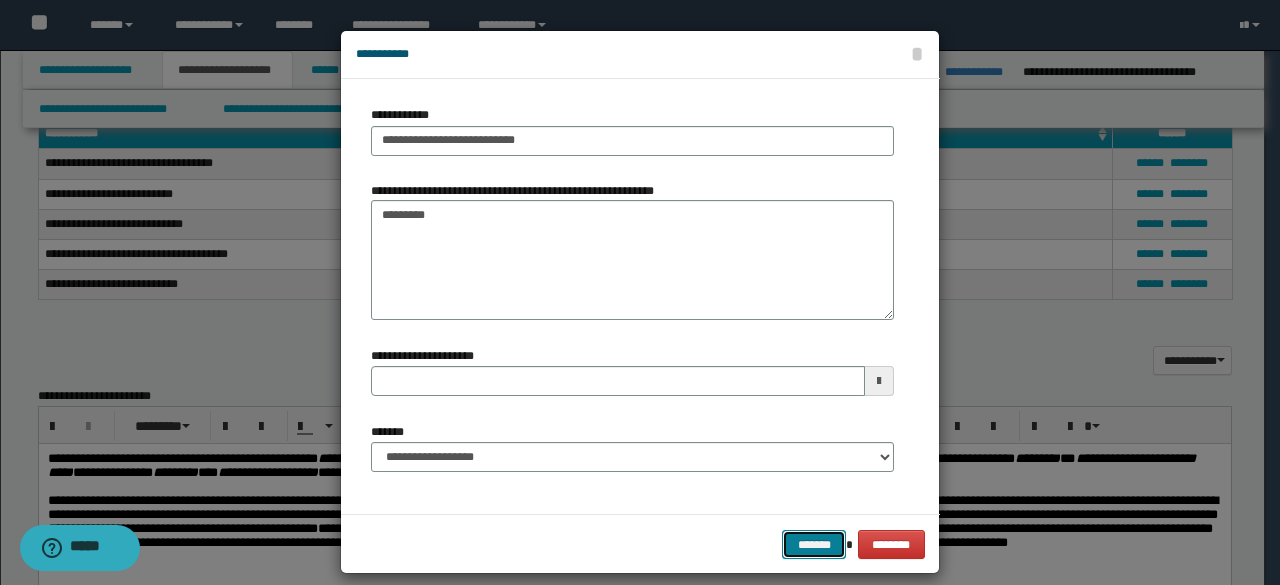 click on "*******" at bounding box center [814, 544] 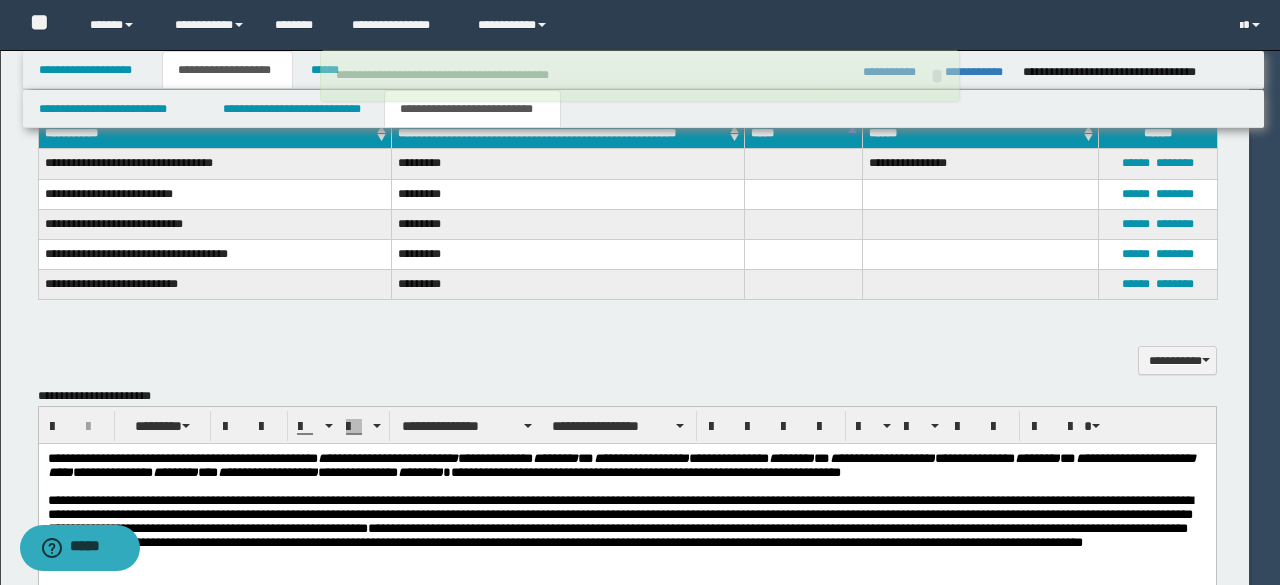 type 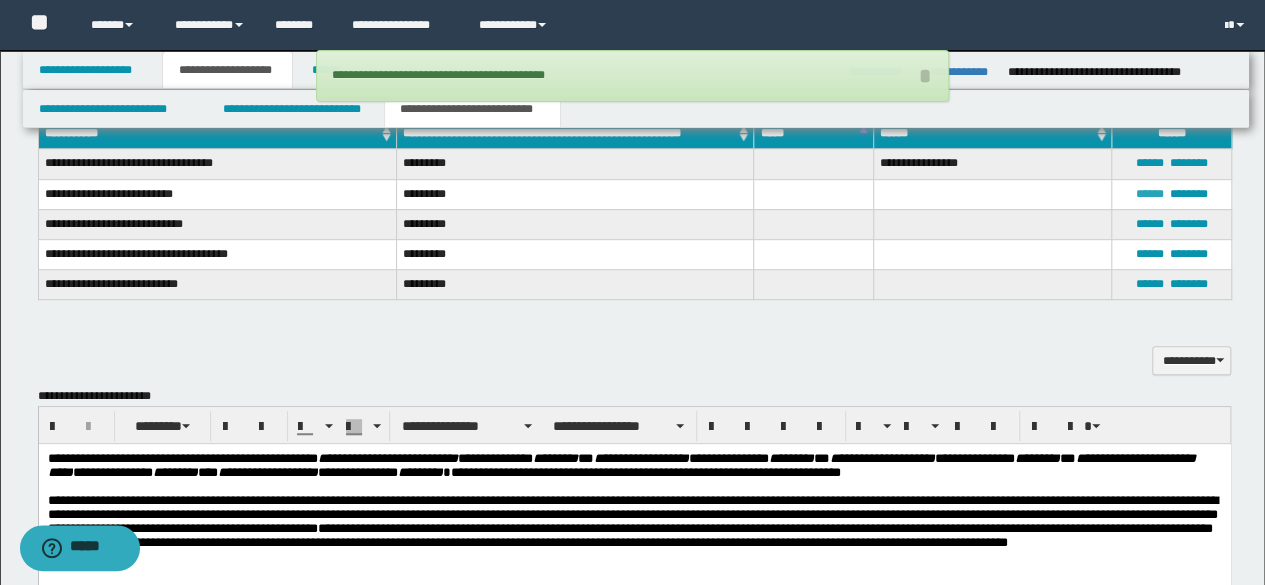 drag, startPoint x: 1148, startPoint y: 187, endPoint x: 1134, endPoint y: 193, distance: 15.231546 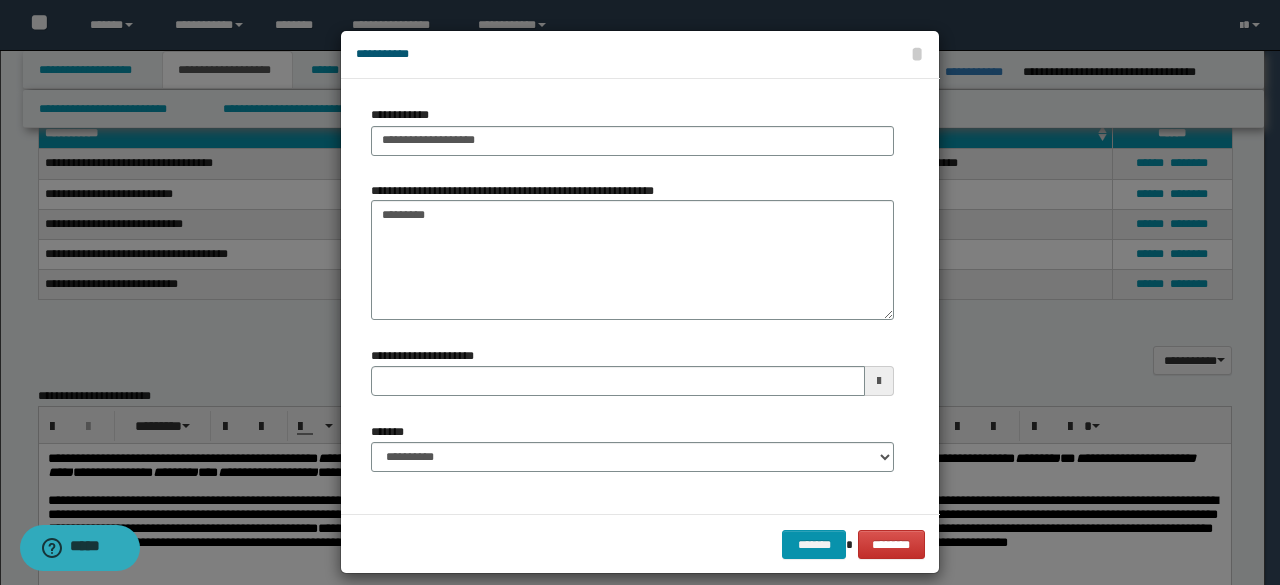 type 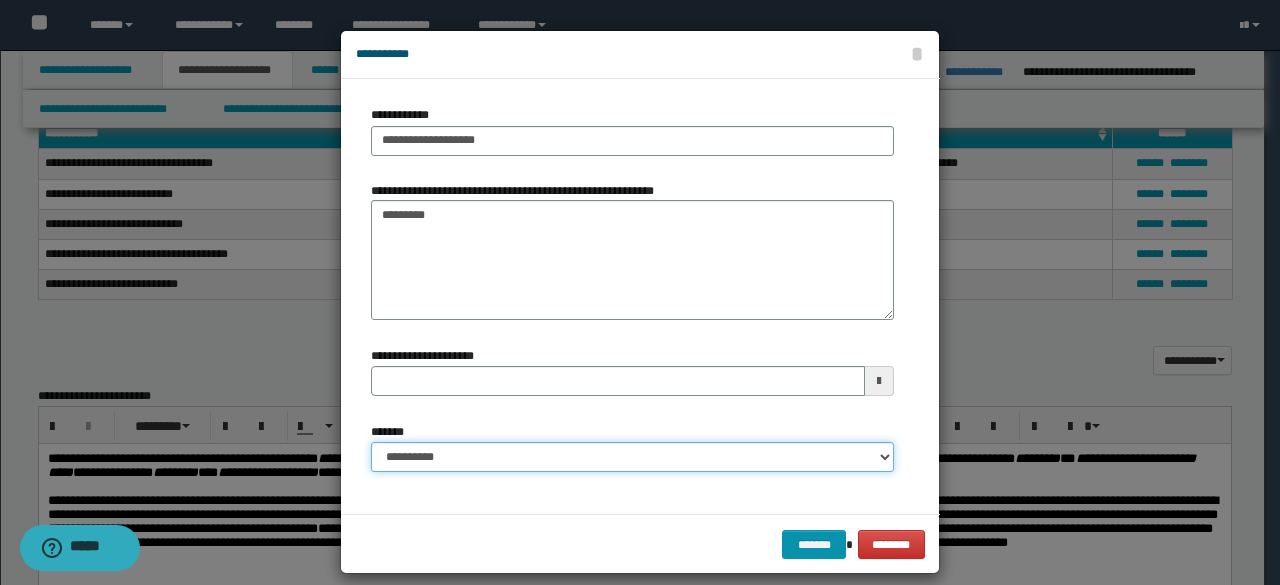 click on "**********" at bounding box center (632, 457) 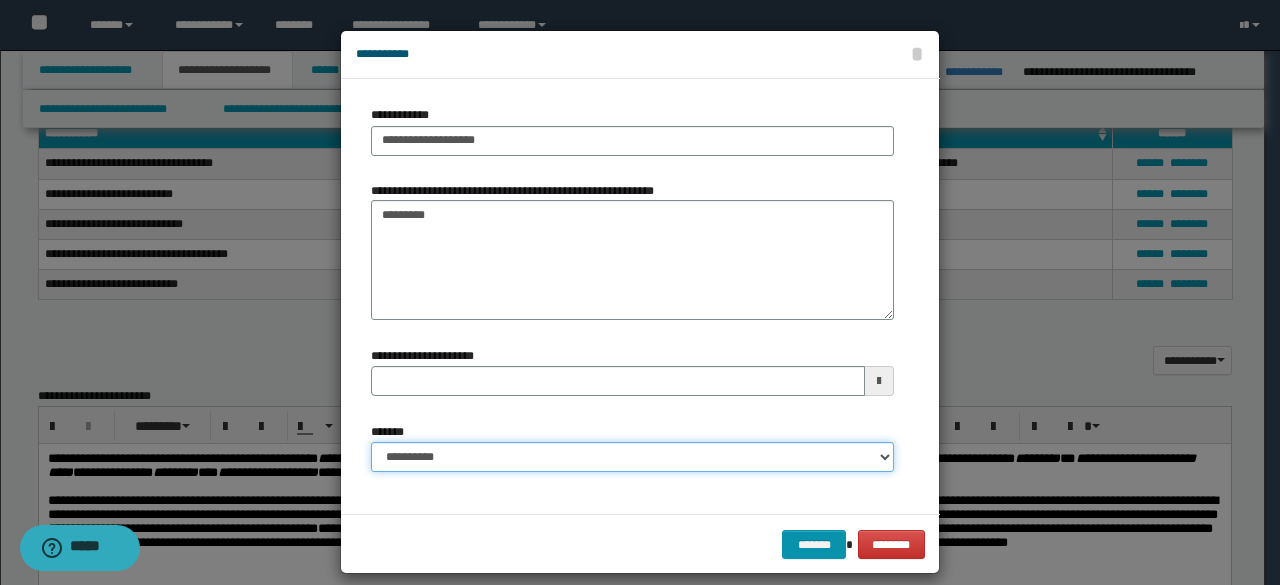 select on "*" 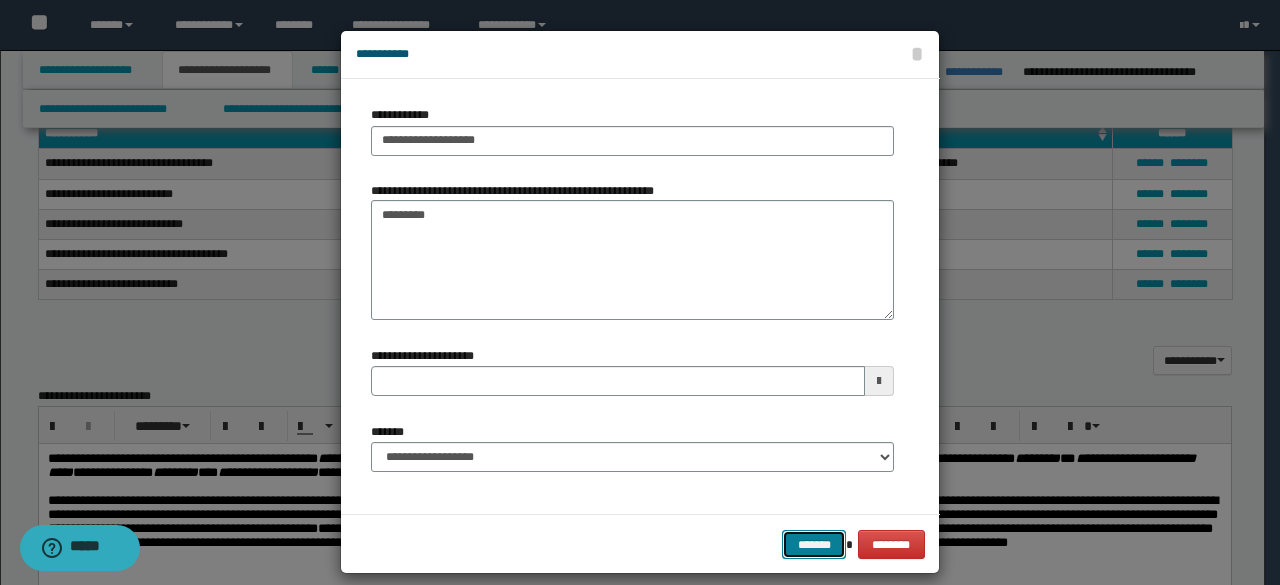 click on "*******" at bounding box center [814, 544] 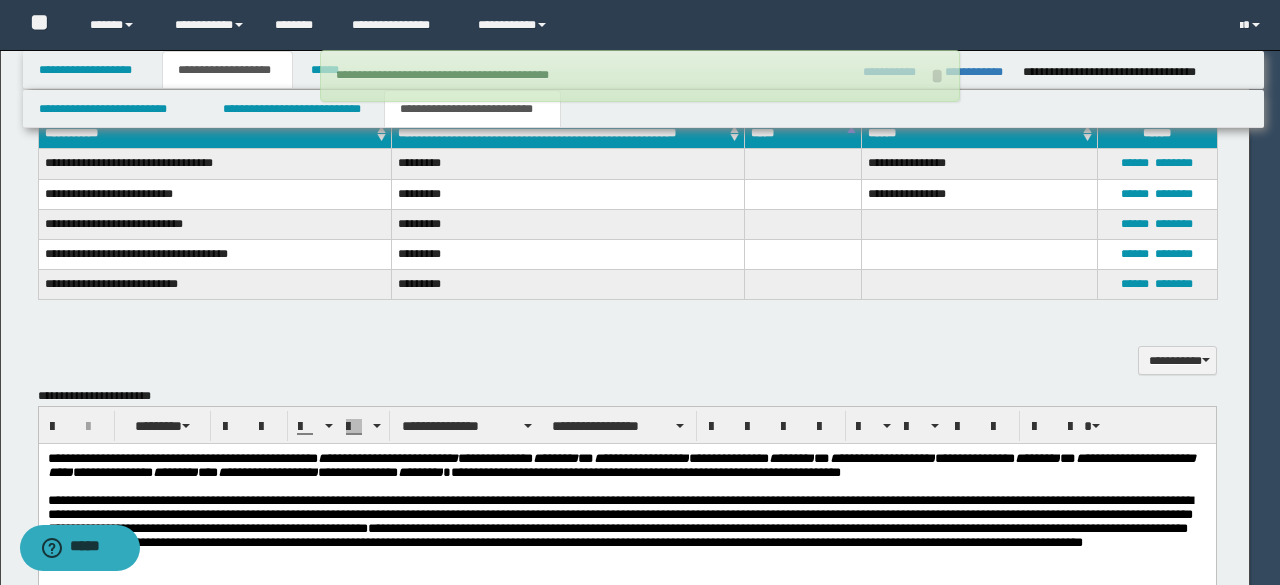 type 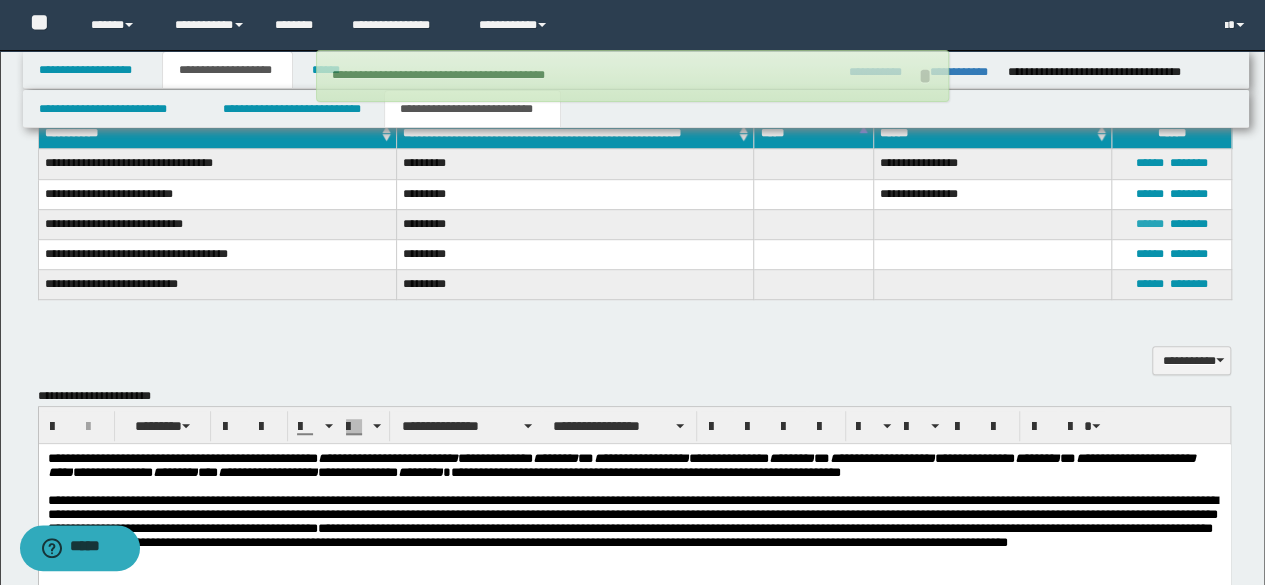 drag, startPoint x: 1138, startPoint y: 221, endPoint x: 1120, endPoint y: 223, distance: 18.110771 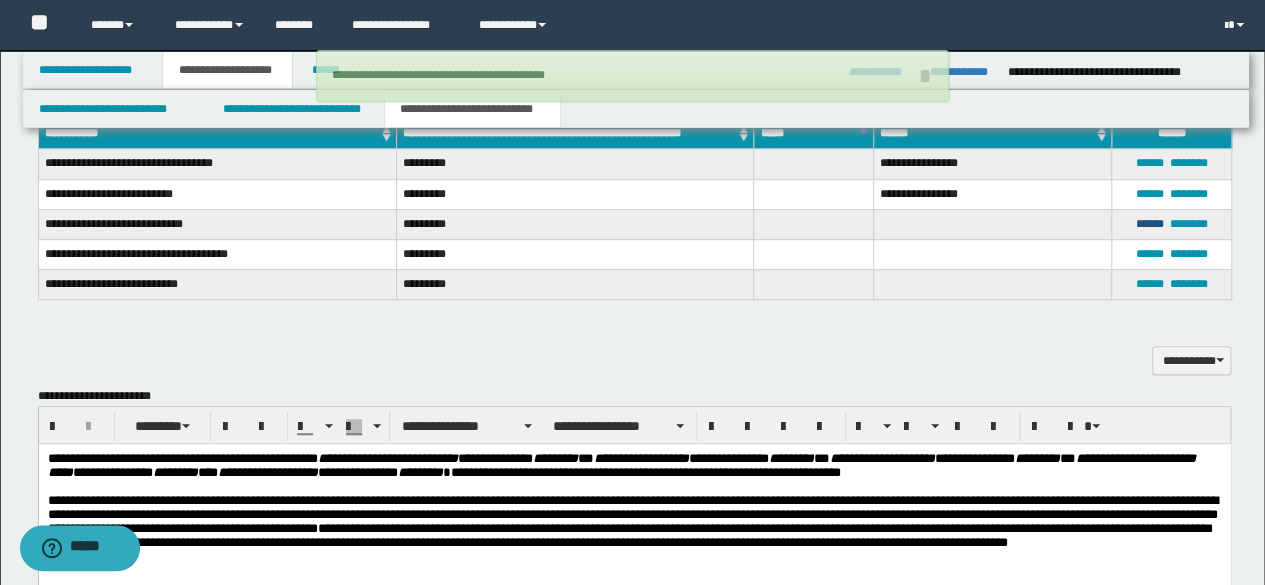 click on "******" at bounding box center [1150, 224] 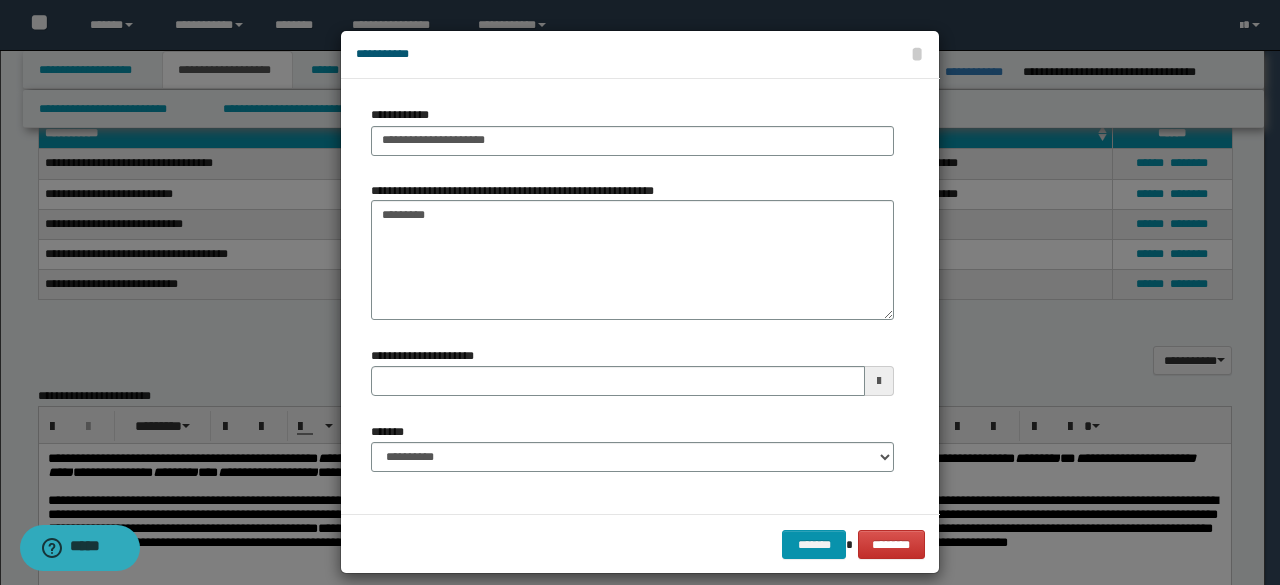 type 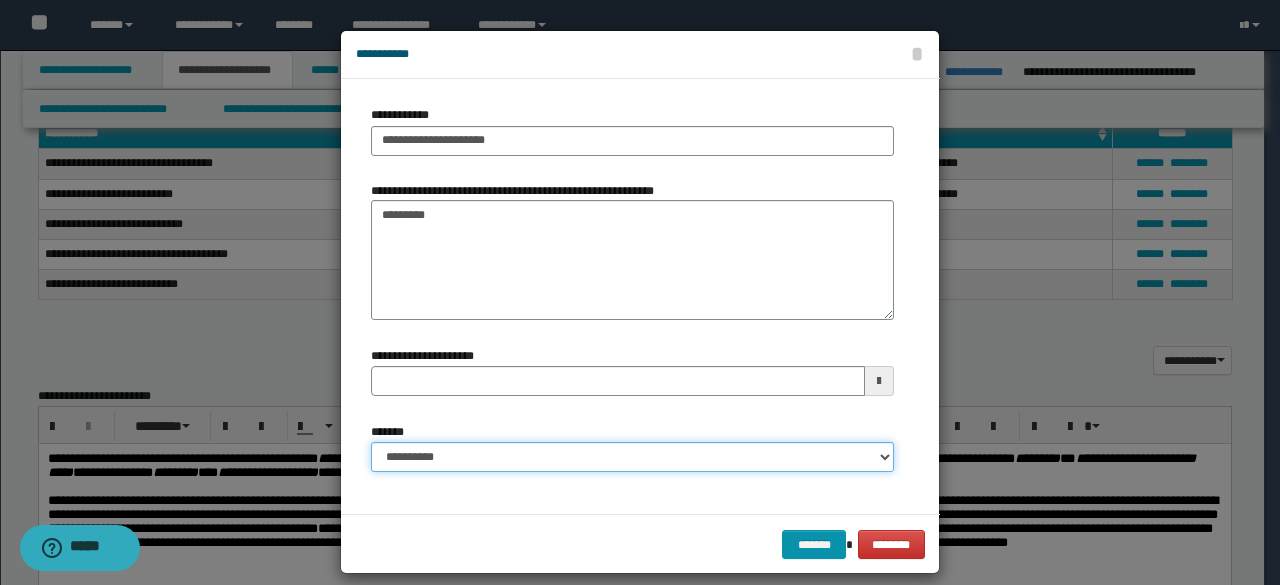 click on "**********" at bounding box center [632, 457] 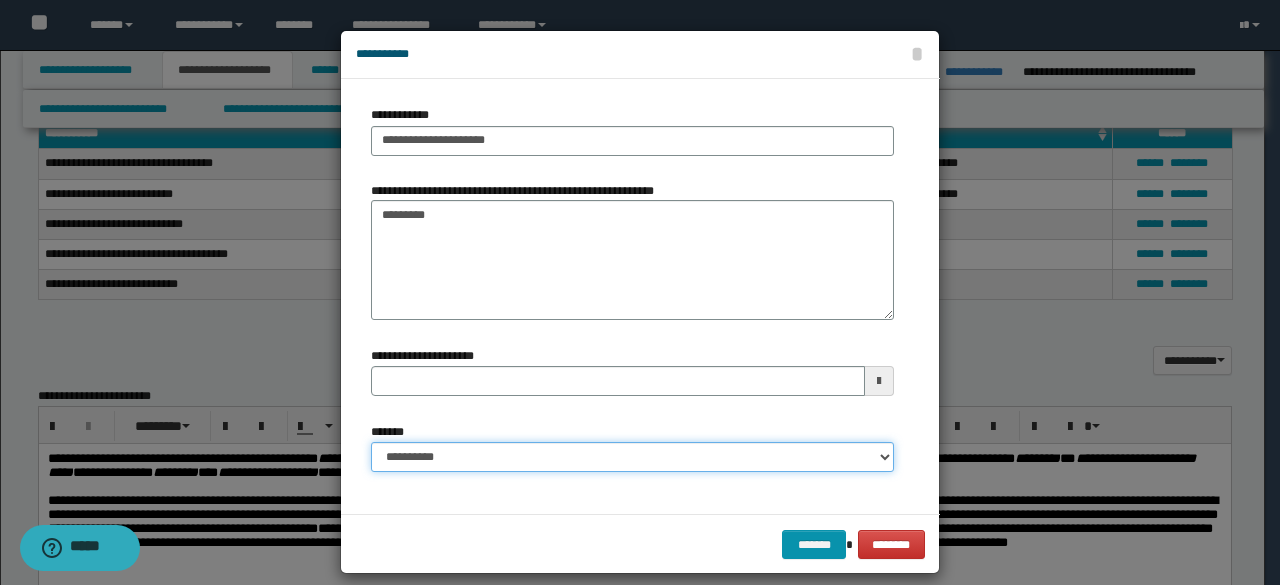 select on "*" 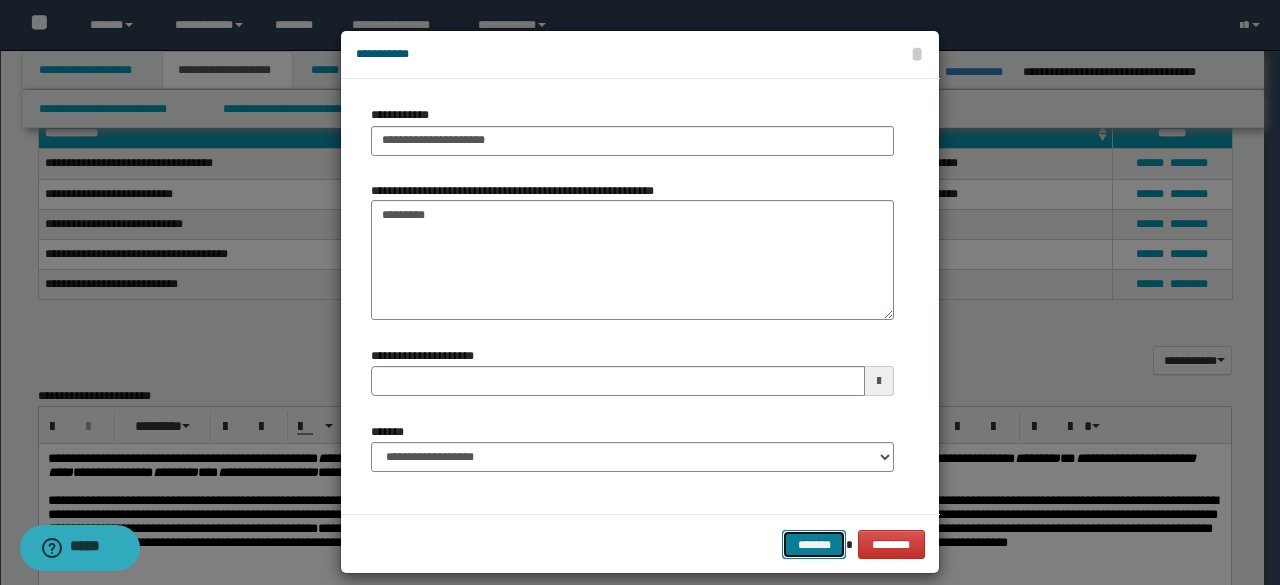 click on "*******" at bounding box center [814, 544] 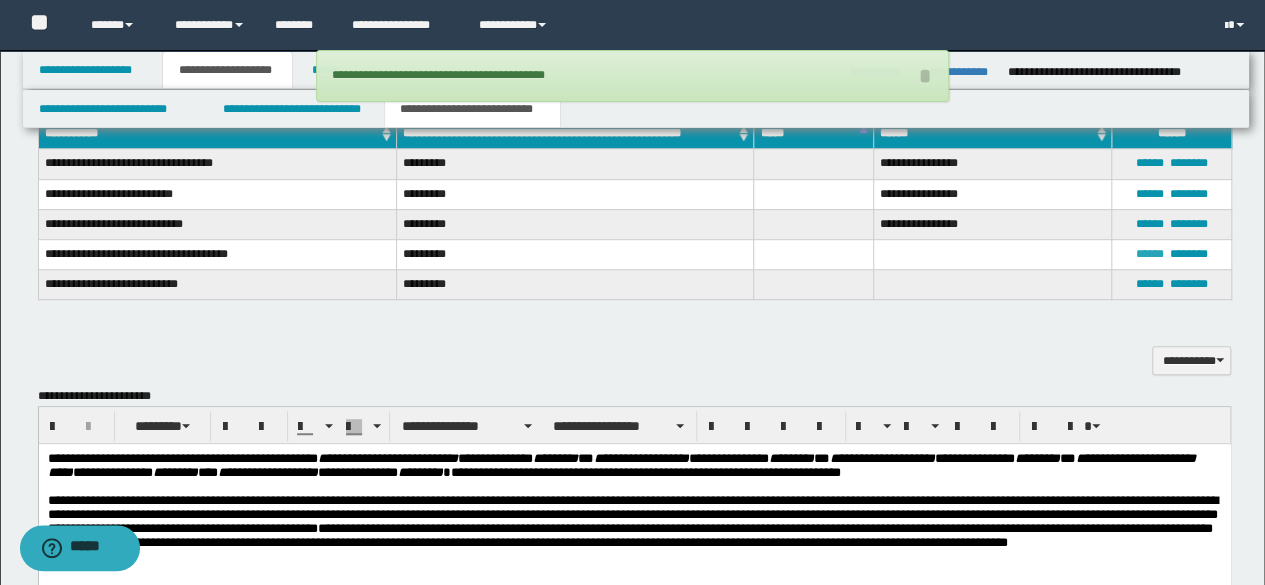 click on "******" at bounding box center [1150, 254] 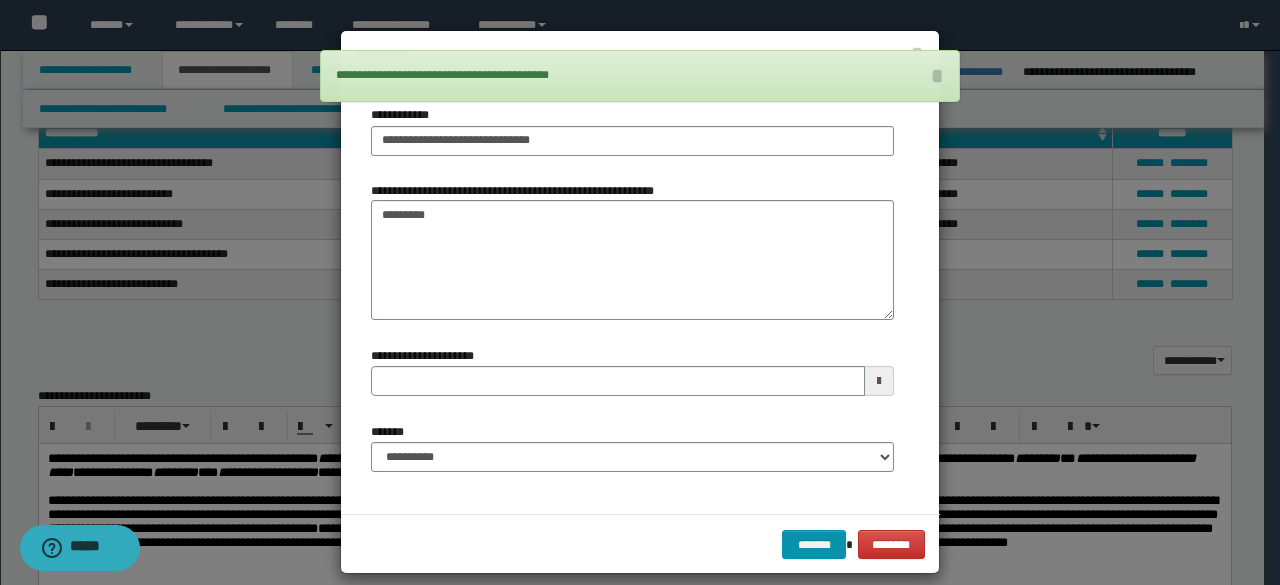 type 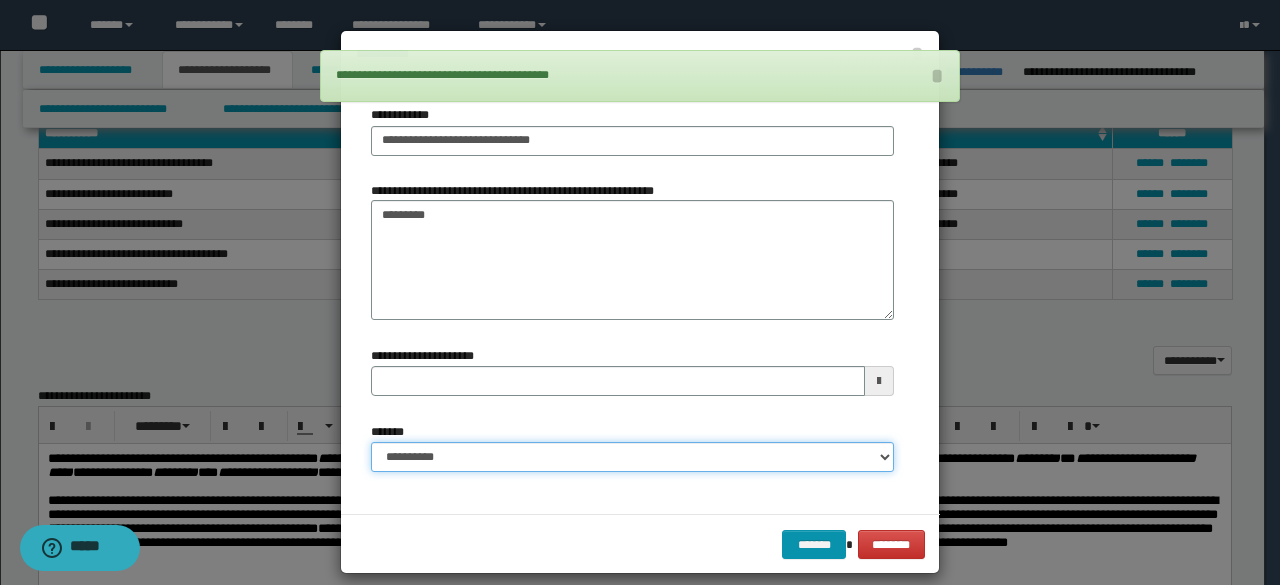 click on "**********" at bounding box center (632, 457) 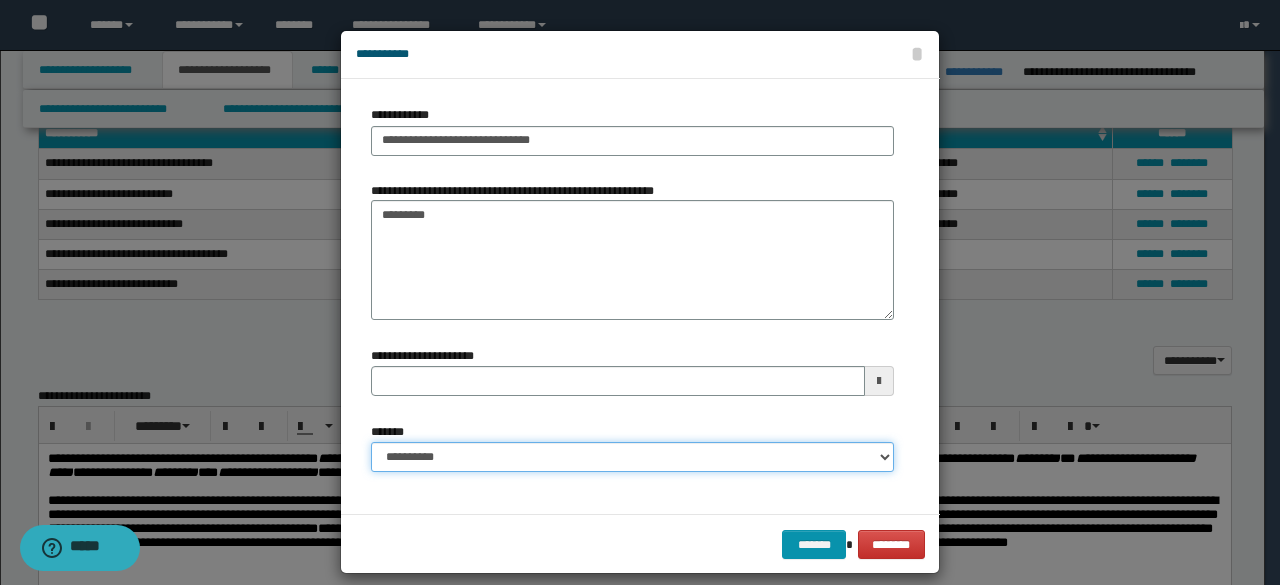 select on "*" 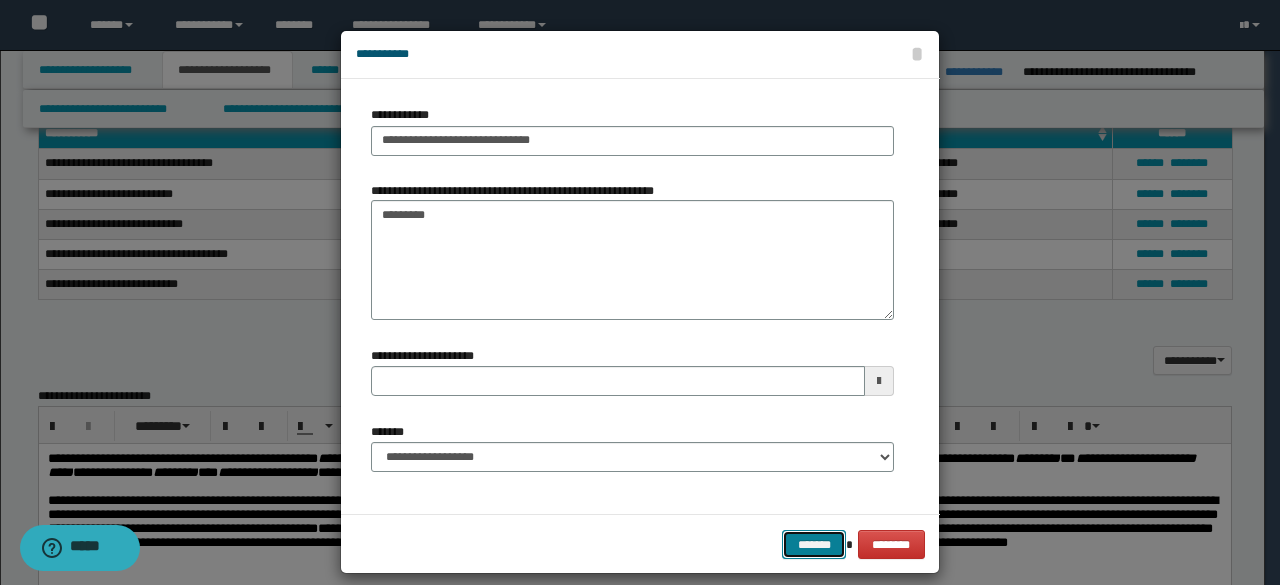 click on "*******" at bounding box center (814, 544) 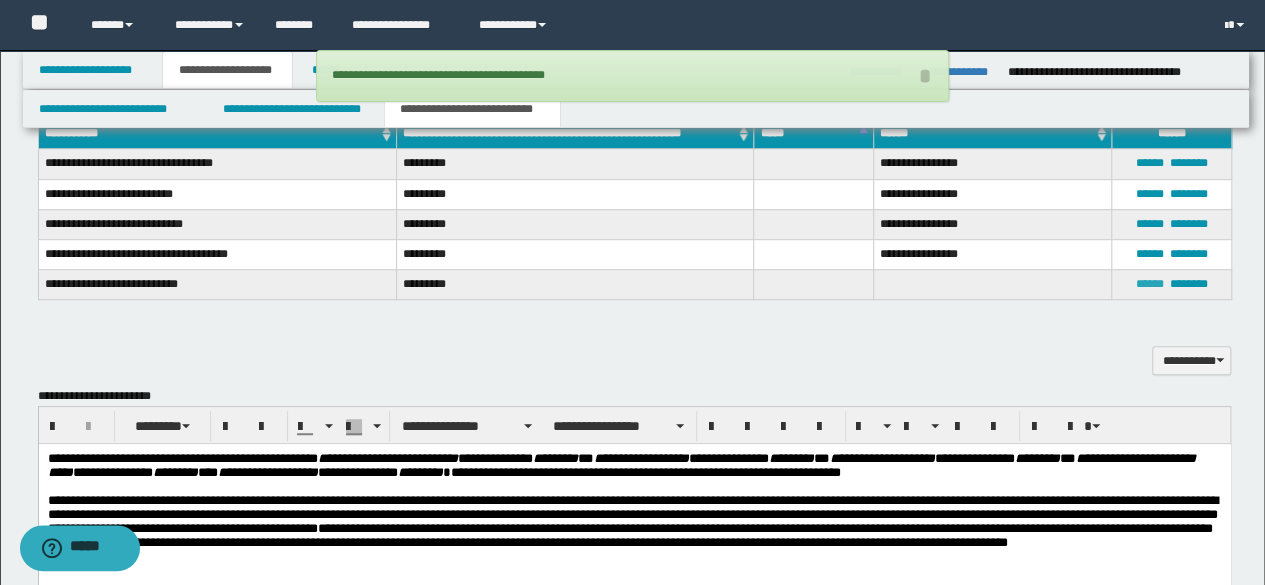 click on "******" at bounding box center (1150, 284) 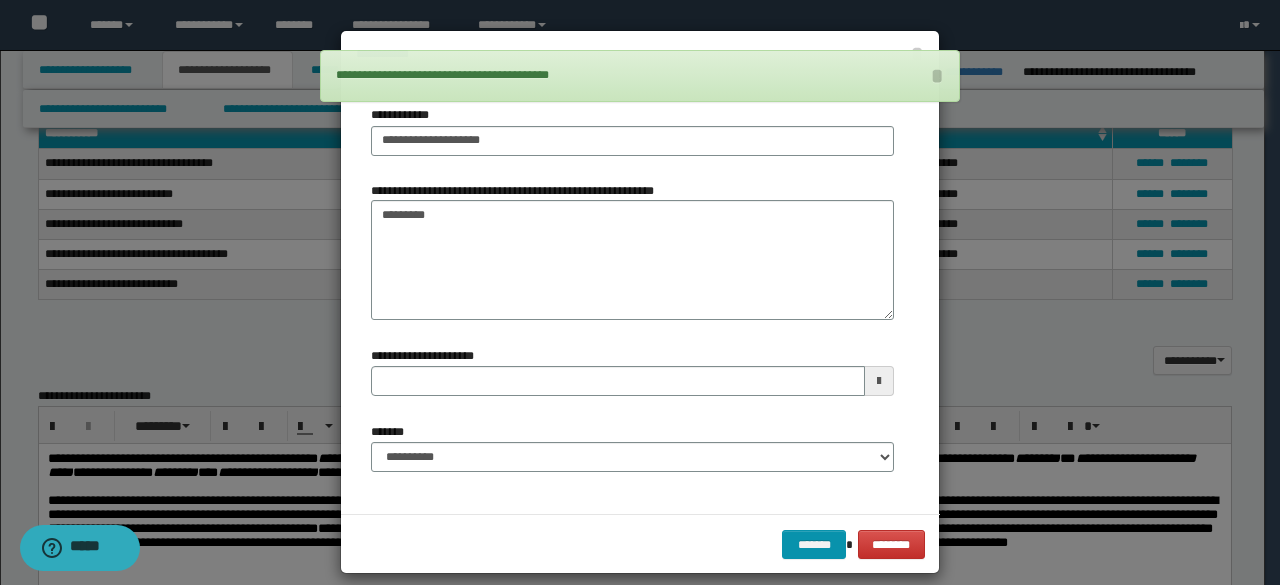 type 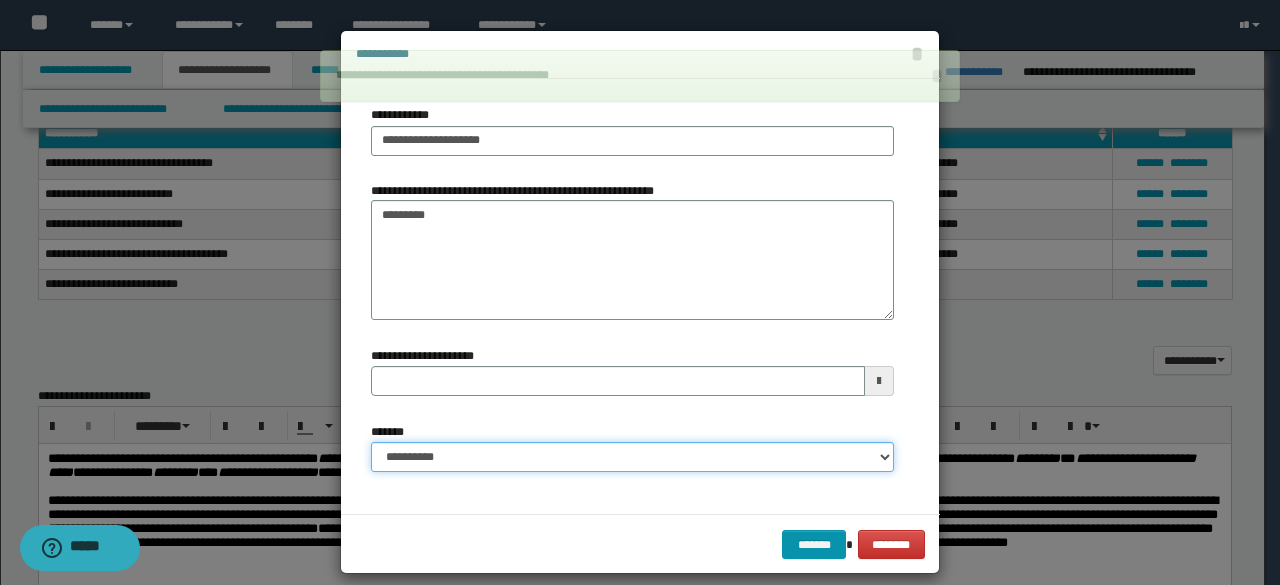 click on "**********" at bounding box center [632, 457] 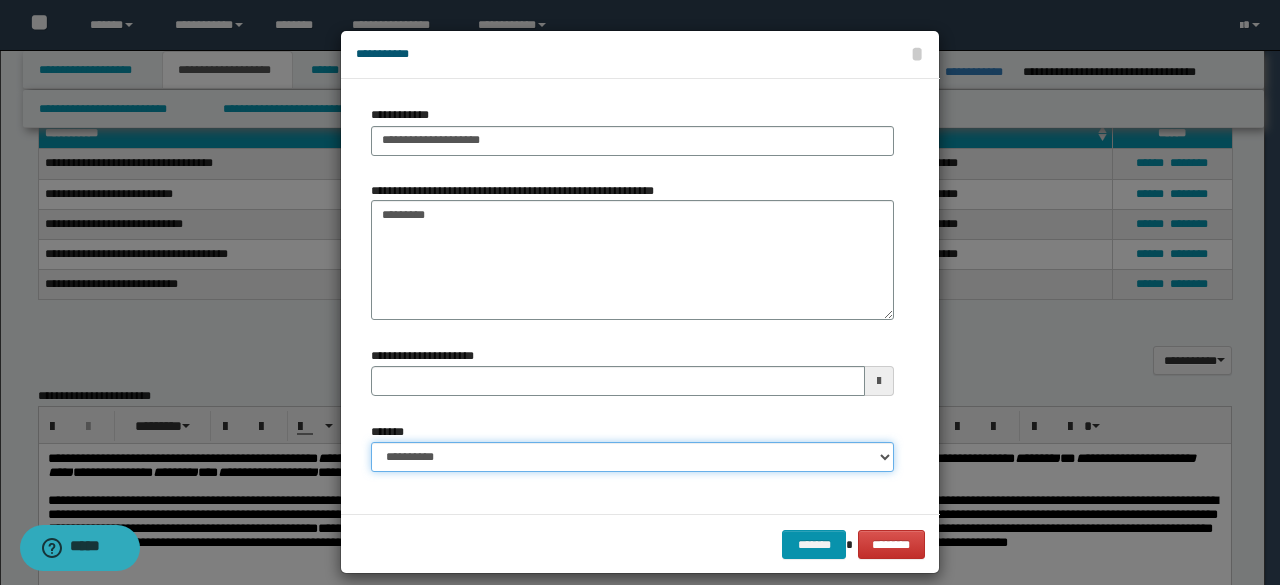 select on "*" 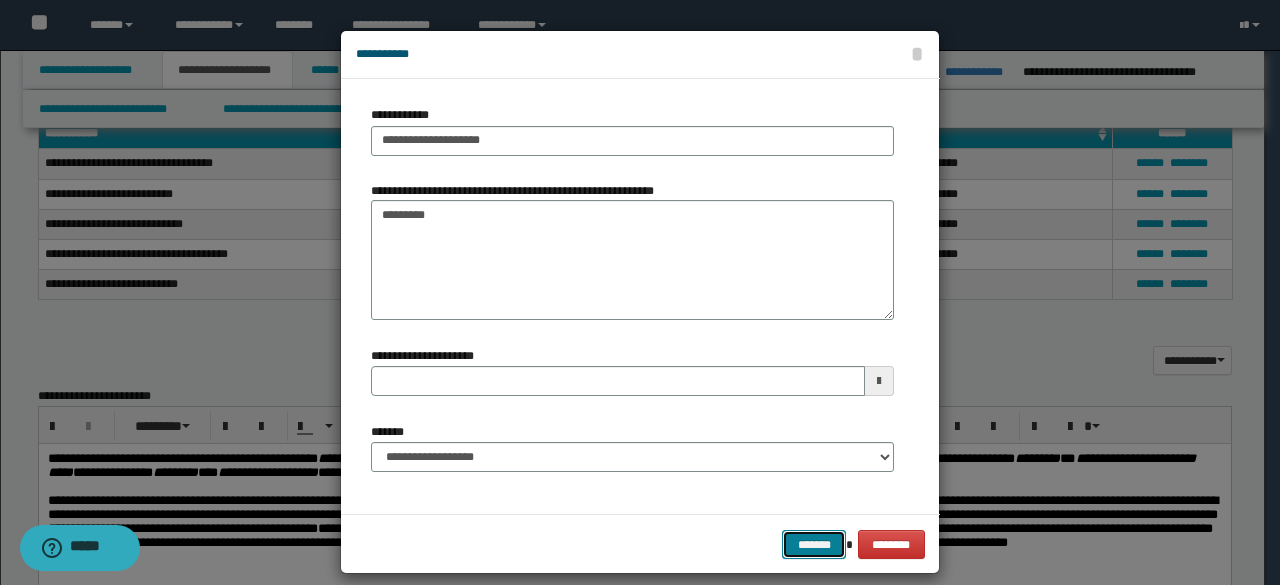 click on "*******" at bounding box center [814, 544] 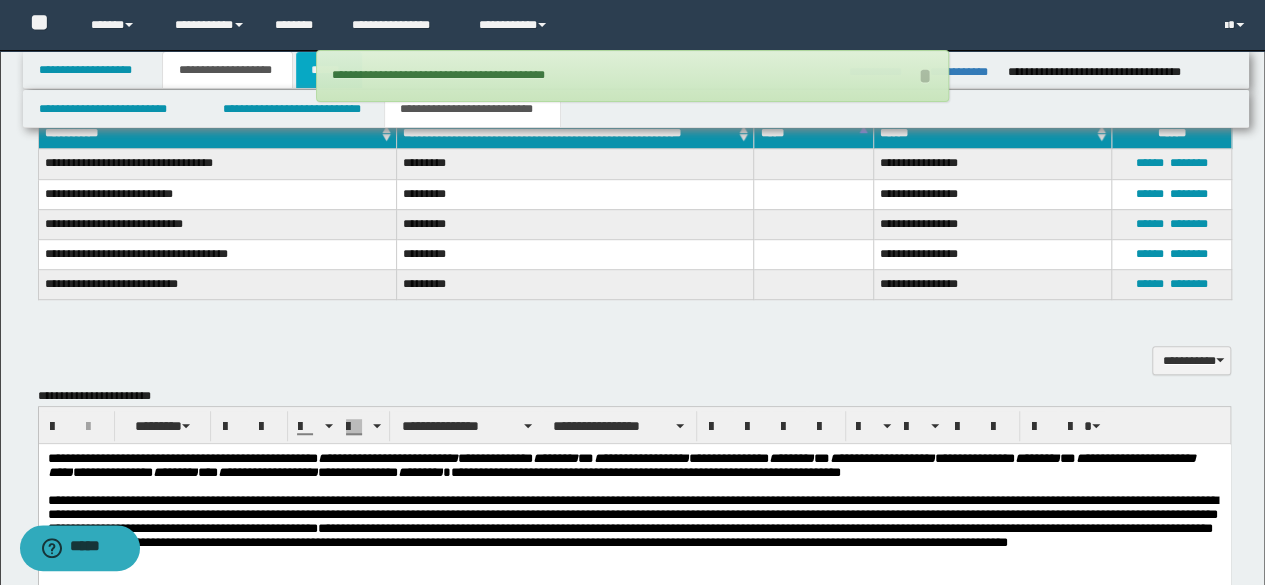 click on "******" at bounding box center [329, 70] 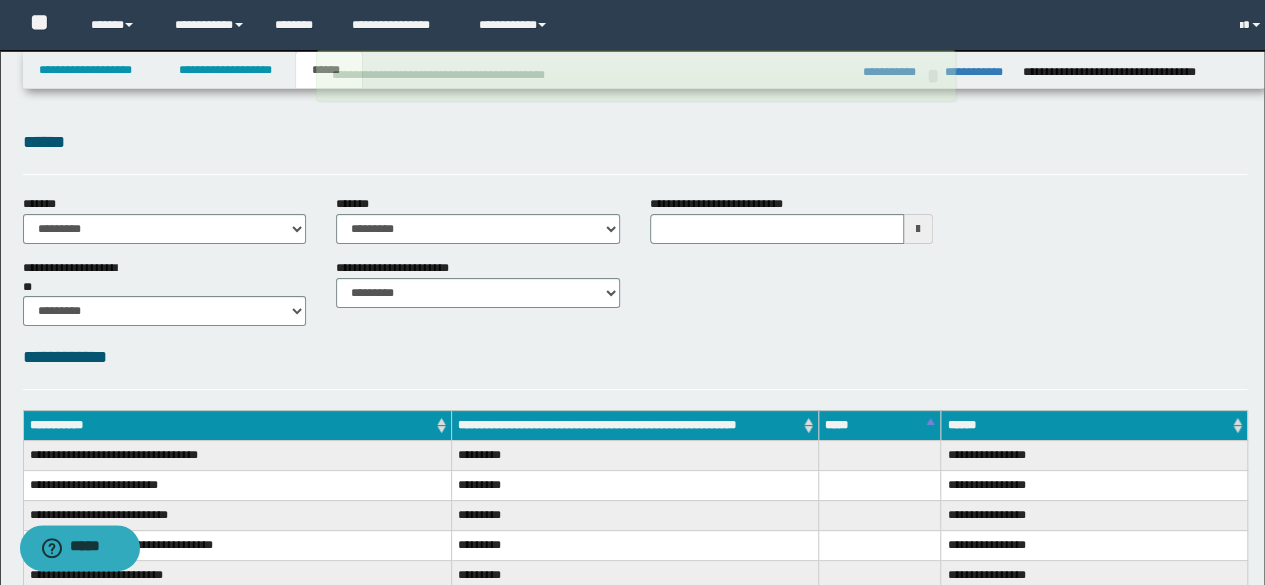 scroll, scrollTop: 0, scrollLeft: 0, axis: both 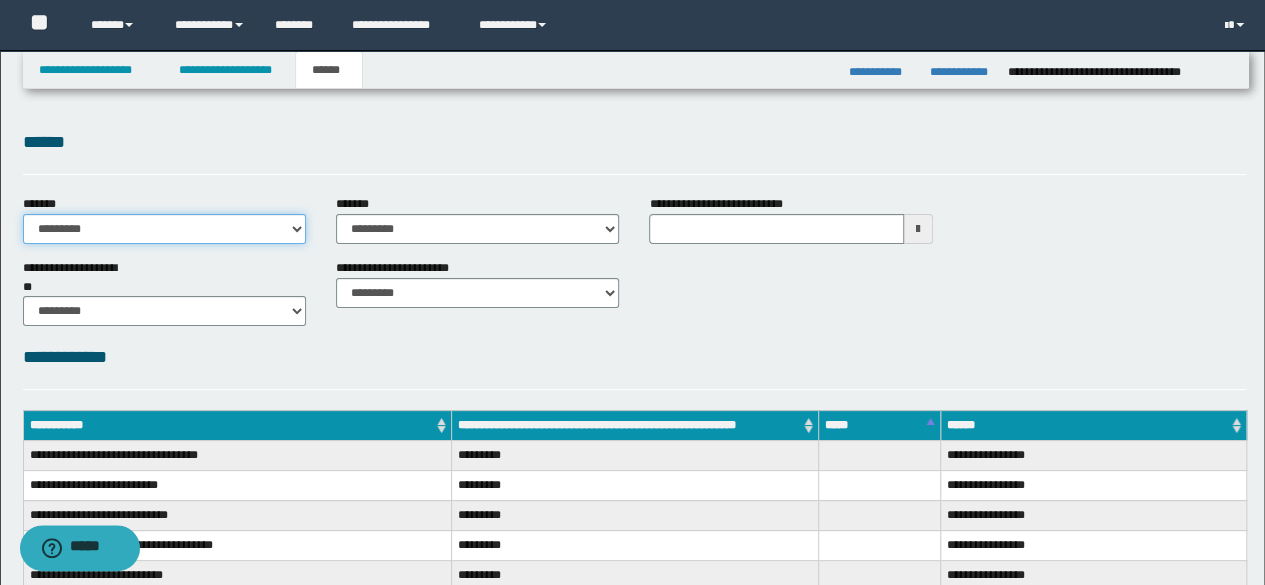 click on "**********" at bounding box center (164, 229) 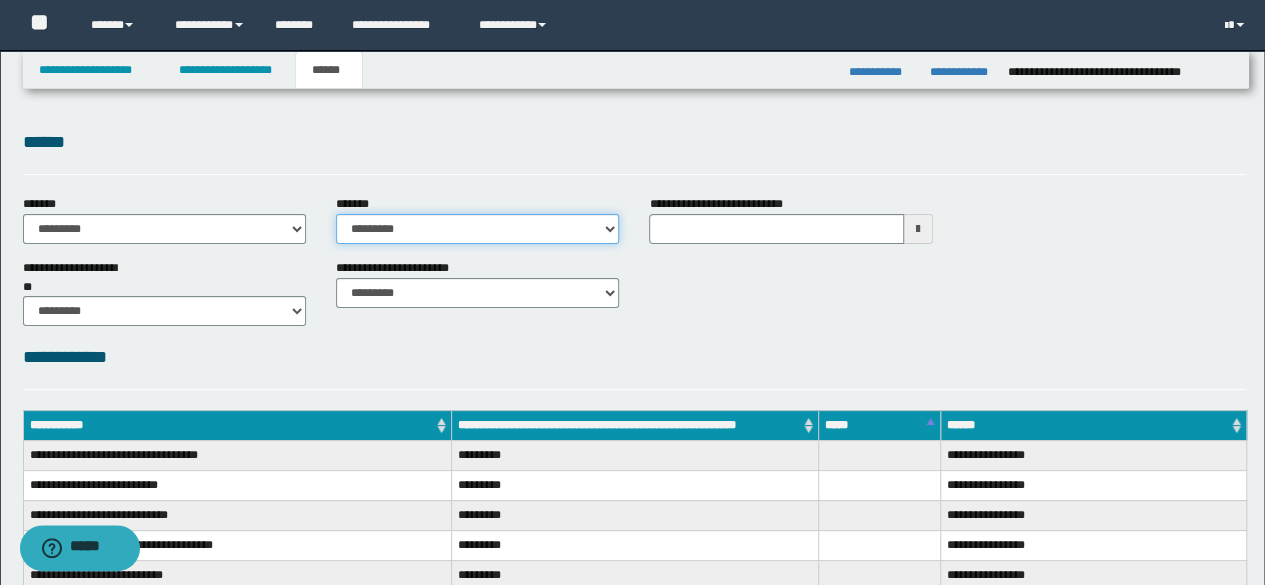 click on "**********" at bounding box center [477, 229] 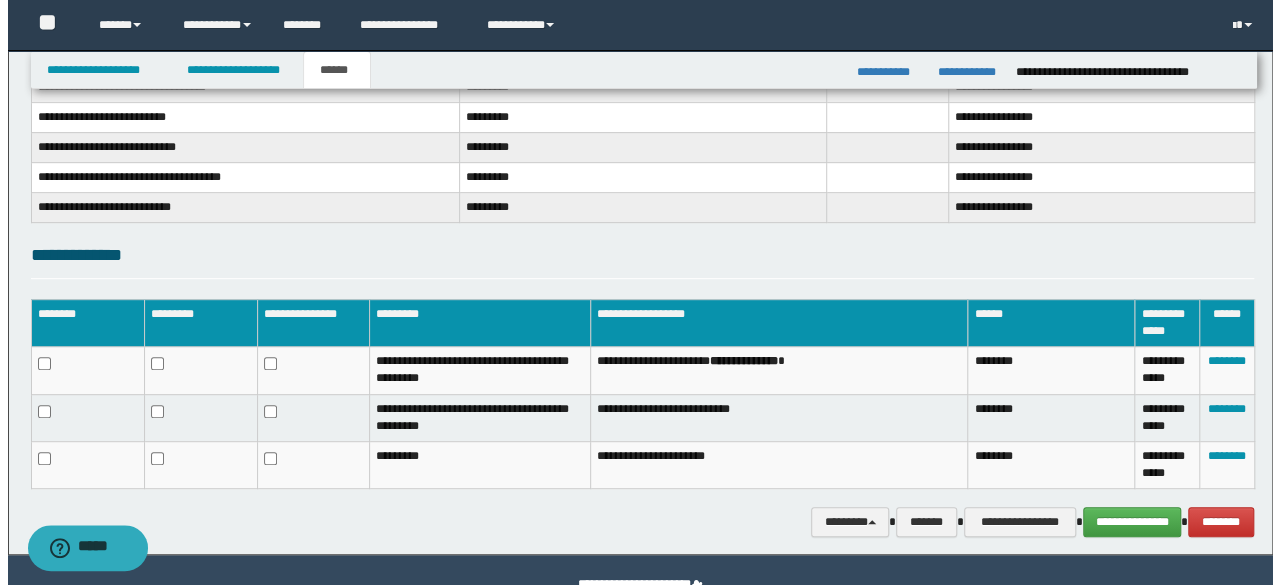 scroll, scrollTop: 415, scrollLeft: 0, axis: vertical 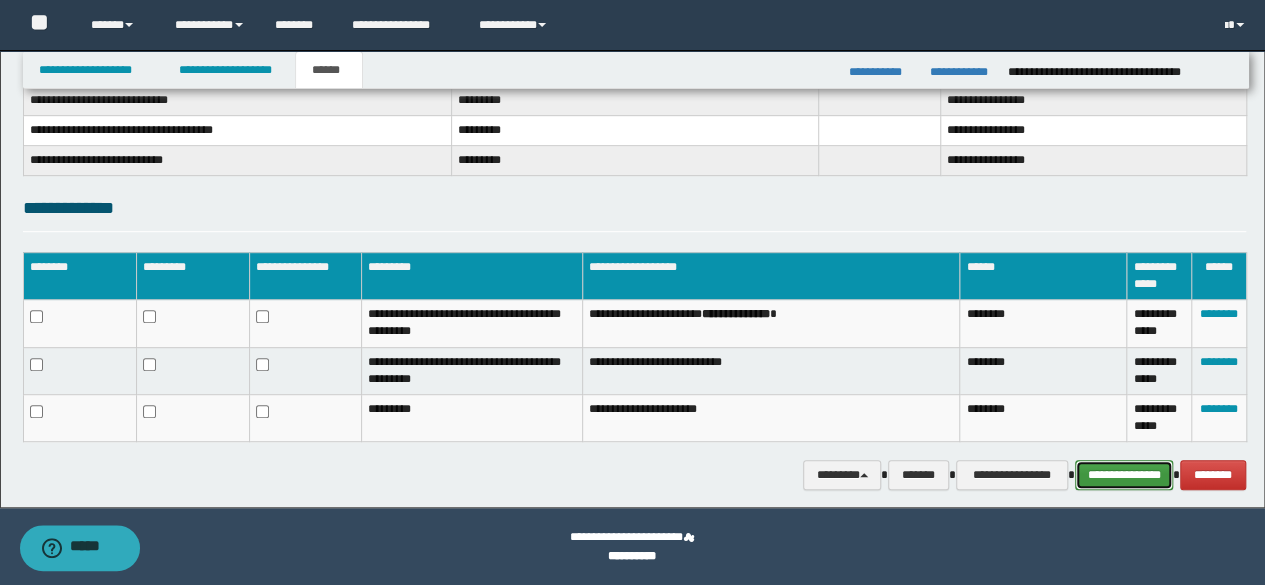 click on "**********" at bounding box center [1124, 474] 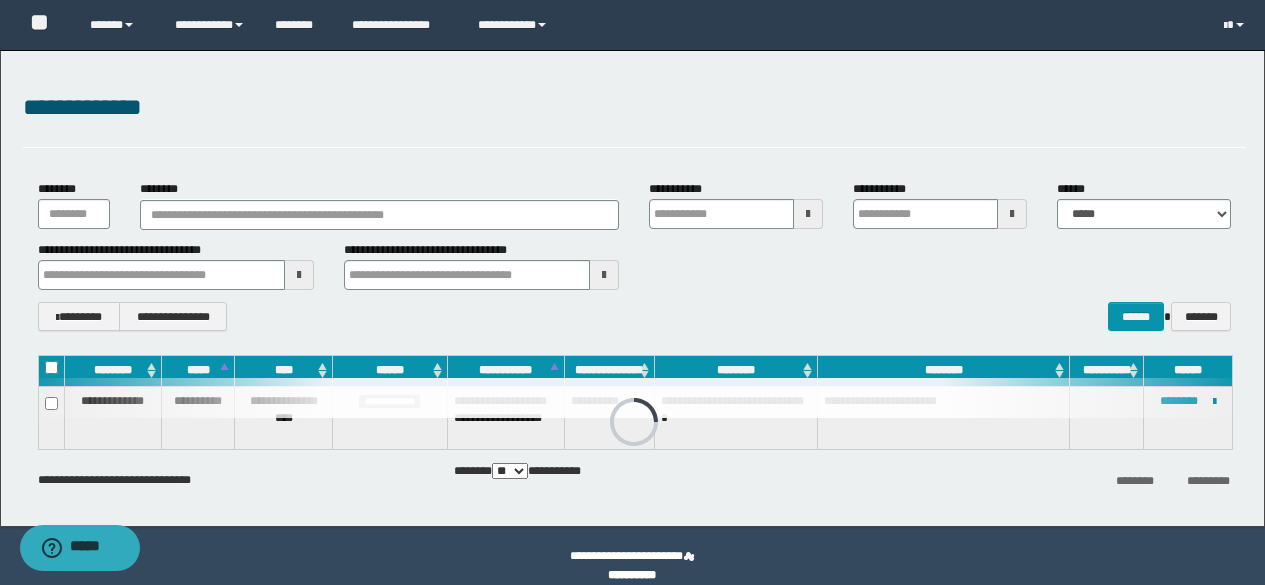 scroll, scrollTop: 0, scrollLeft: 0, axis: both 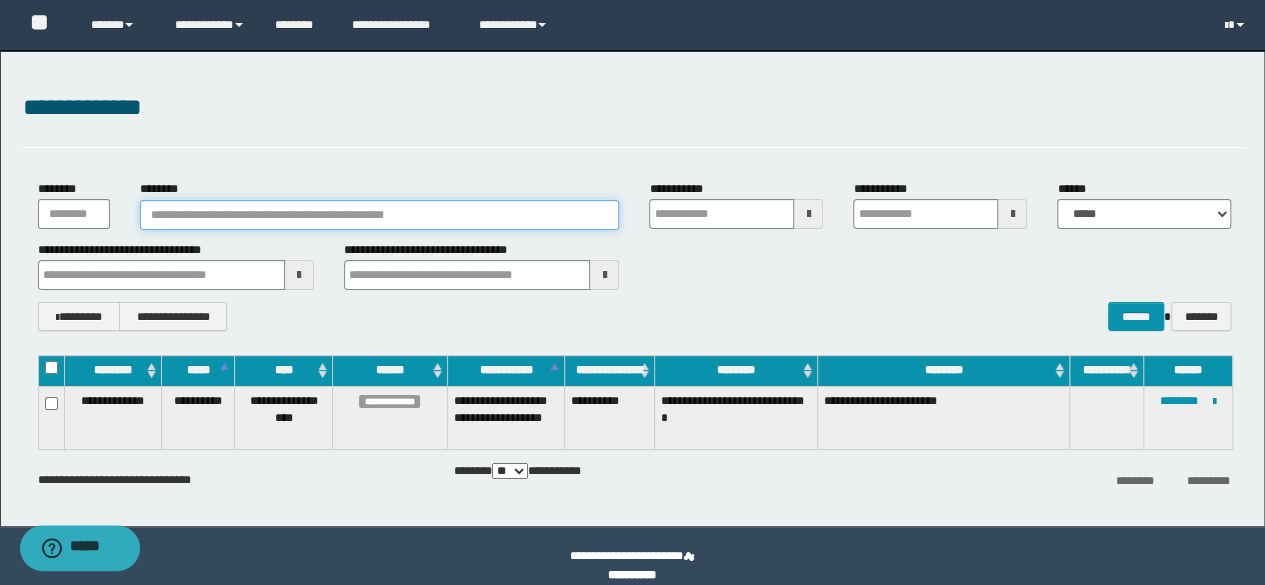 click on "********" at bounding box center (380, 215) 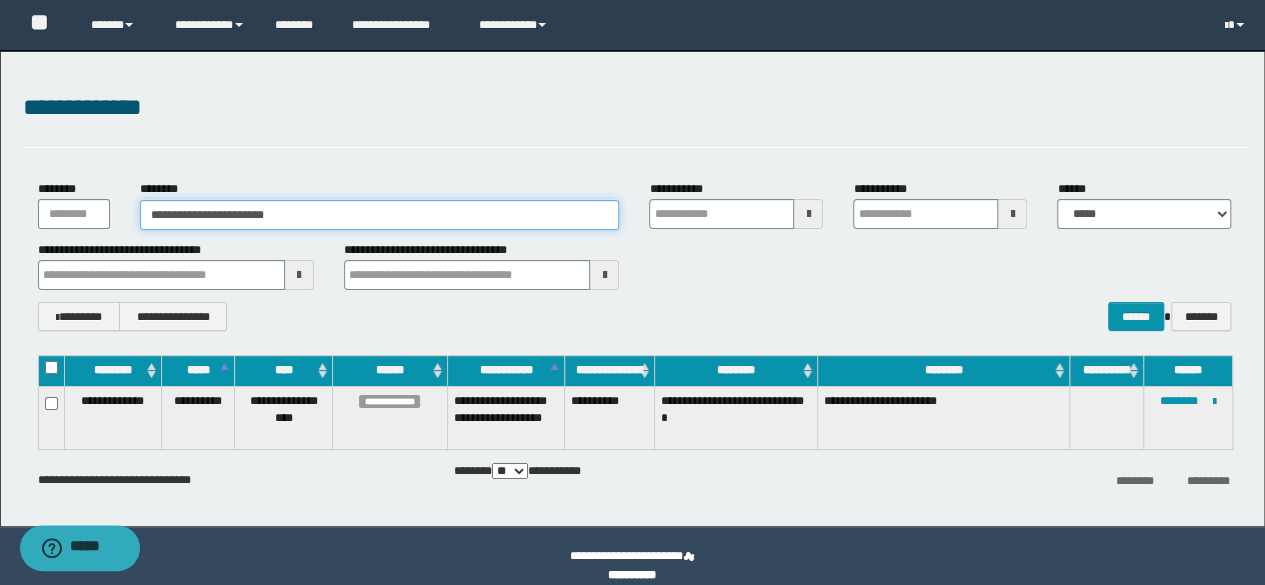 type on "**********" 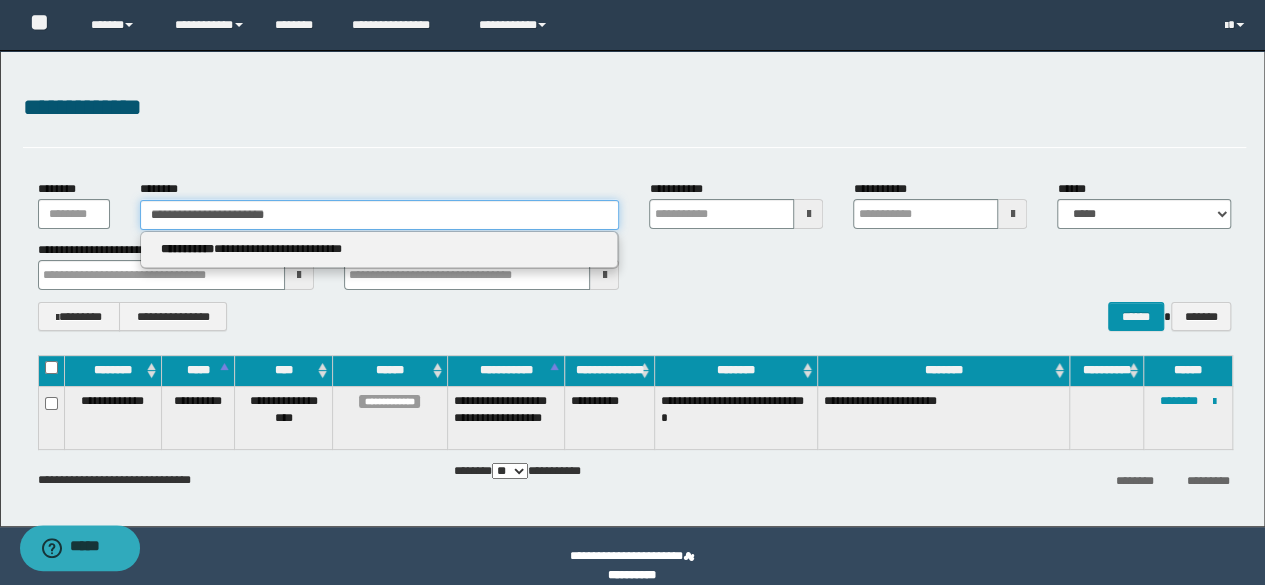type 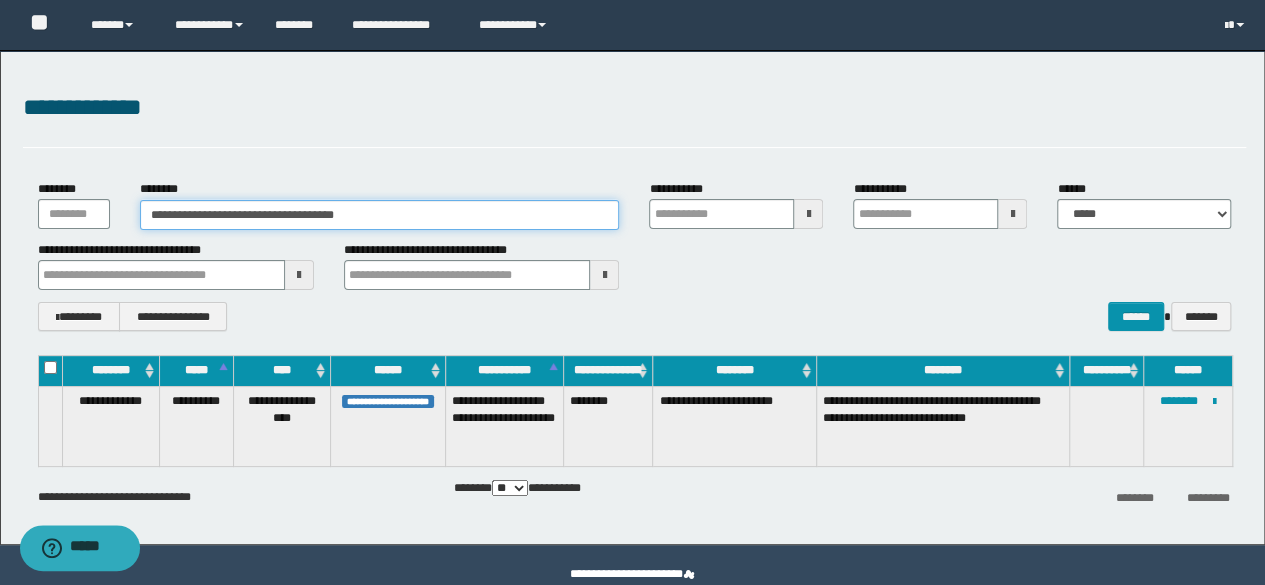type 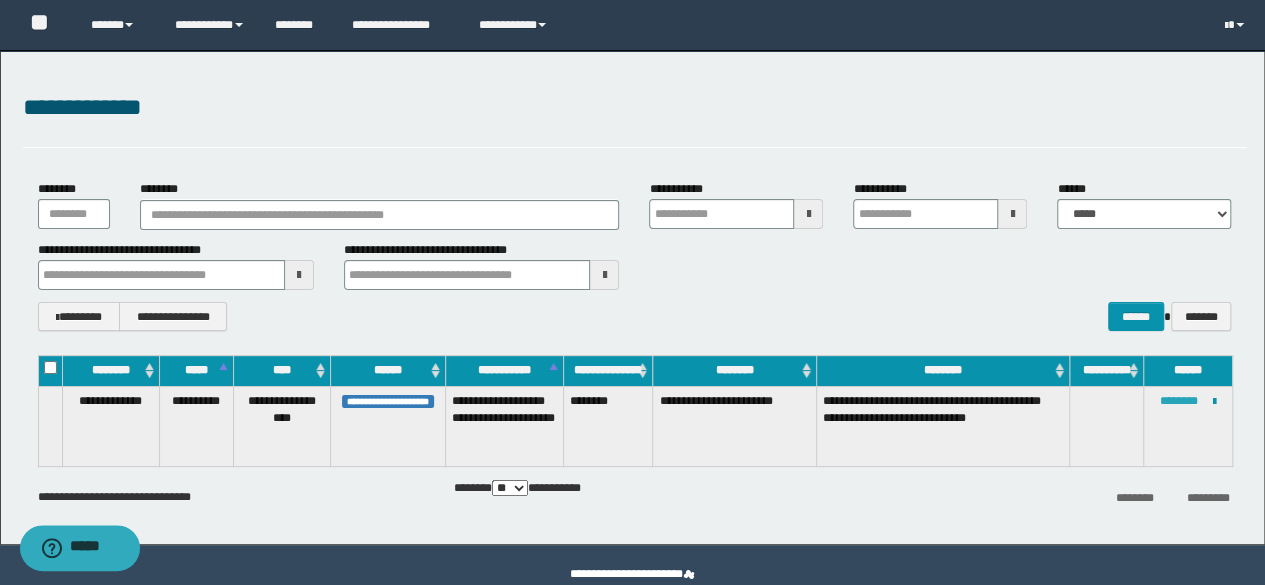 click on "********" at bounding box center (1179, 401) 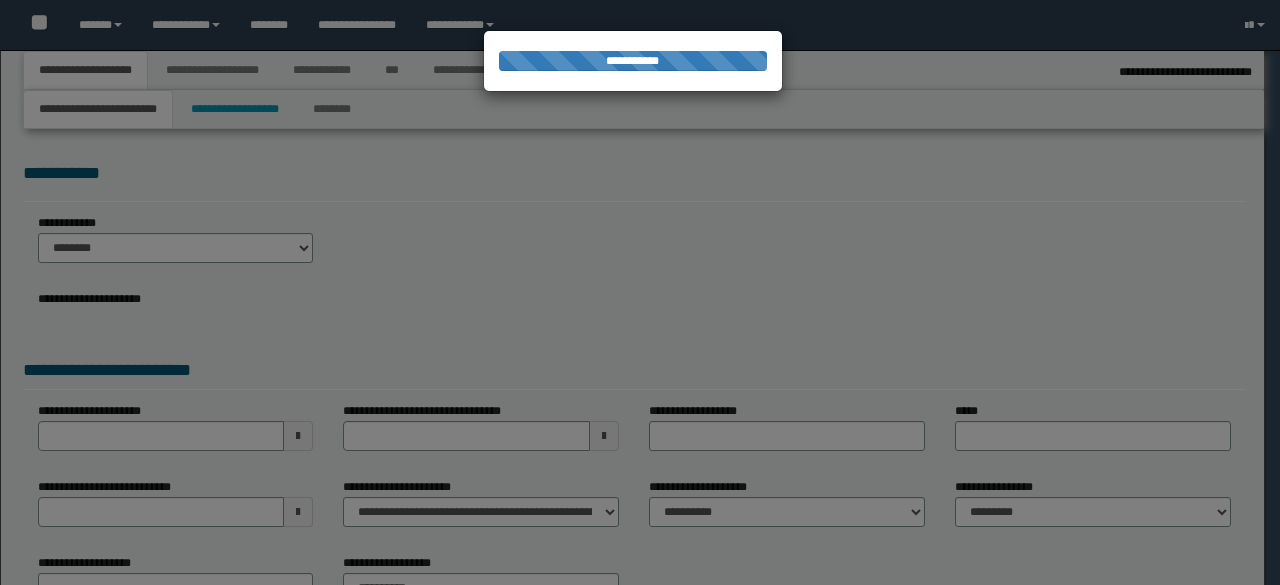select on "*" 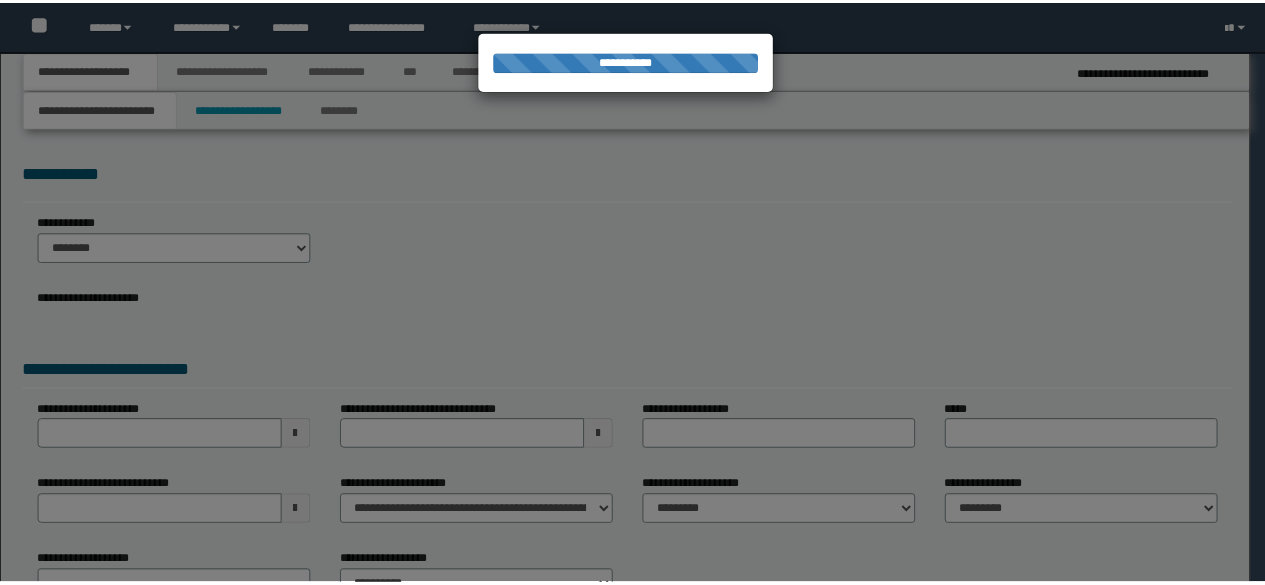 scroll, scrollTop: 0, scrollLeft: 0, axis: both 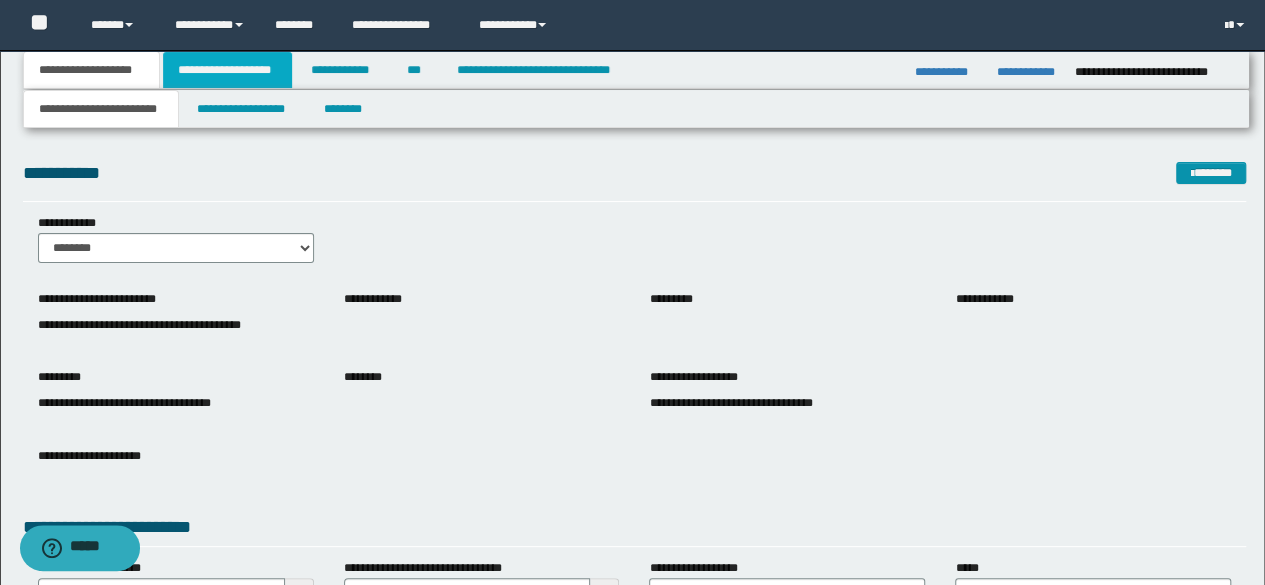 click on "**********" at bounding box center [227, 70] 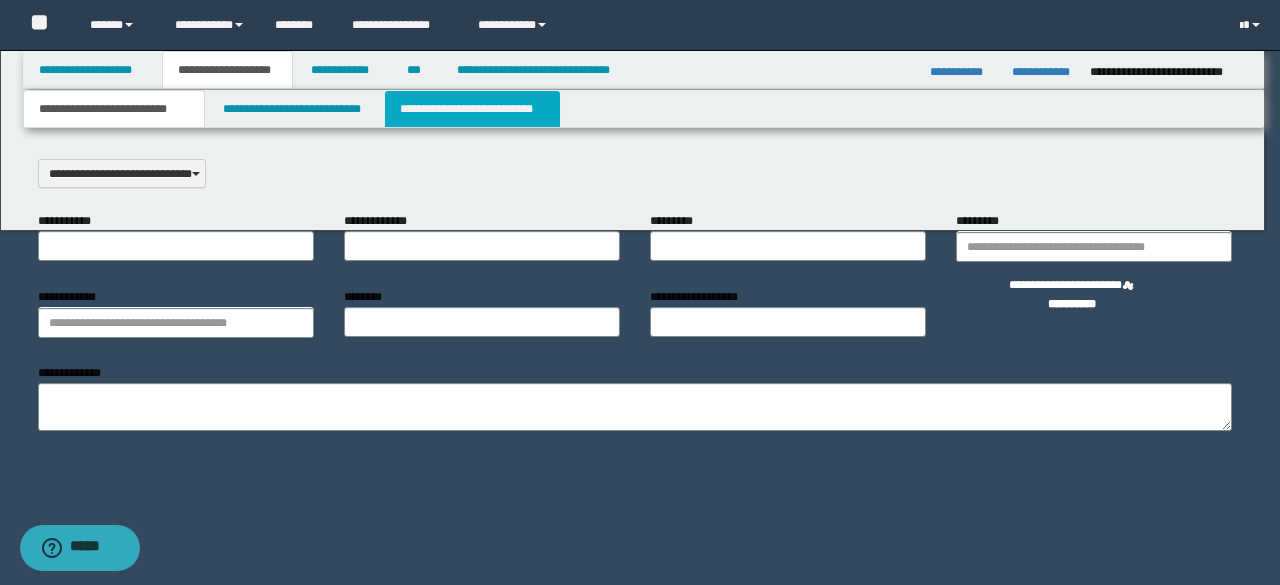 scroll, scrollTop: 0, scrollLeft: 0, axis: both 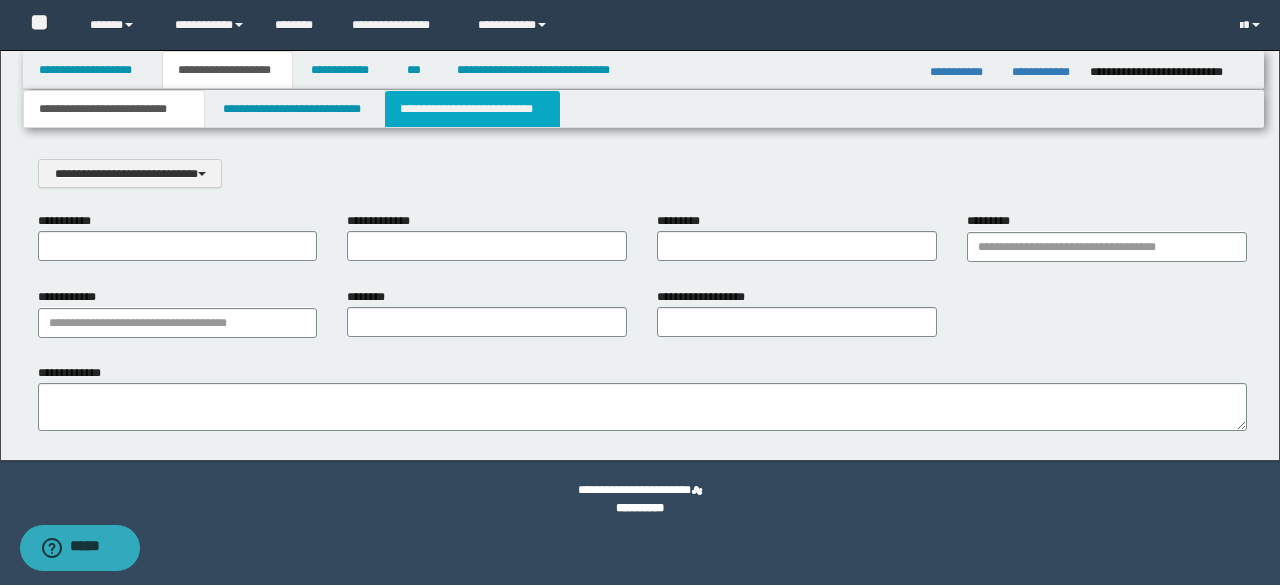 click on "**********" at bounding box center (472, 109) 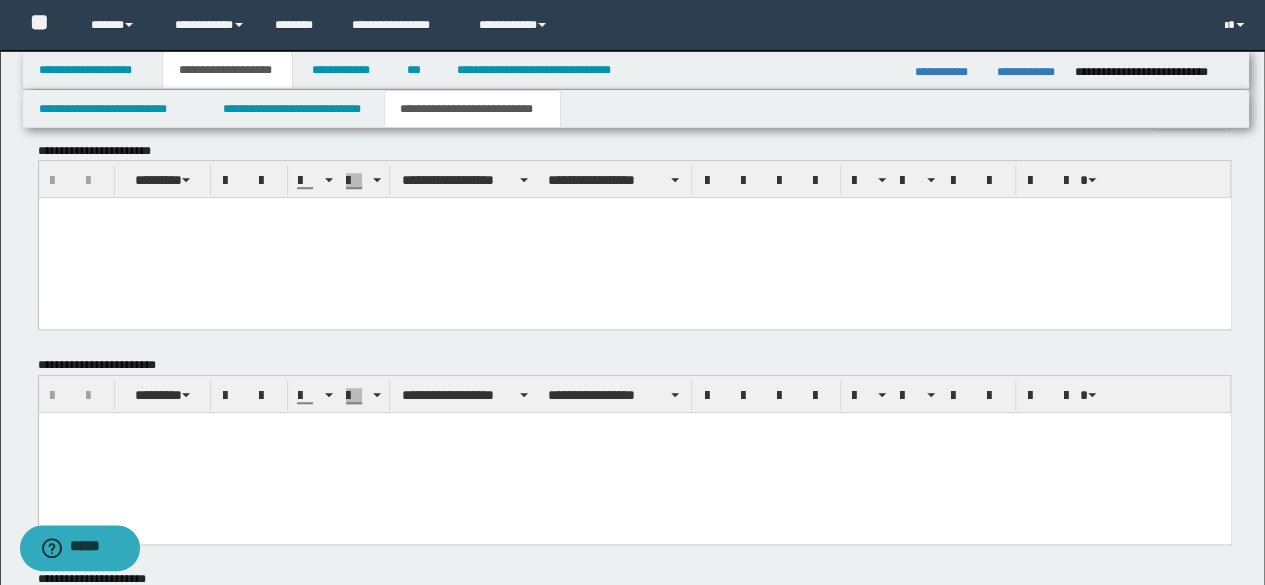 scroll, scrollTop: 500, scrollLeft: 0, axis: vertical 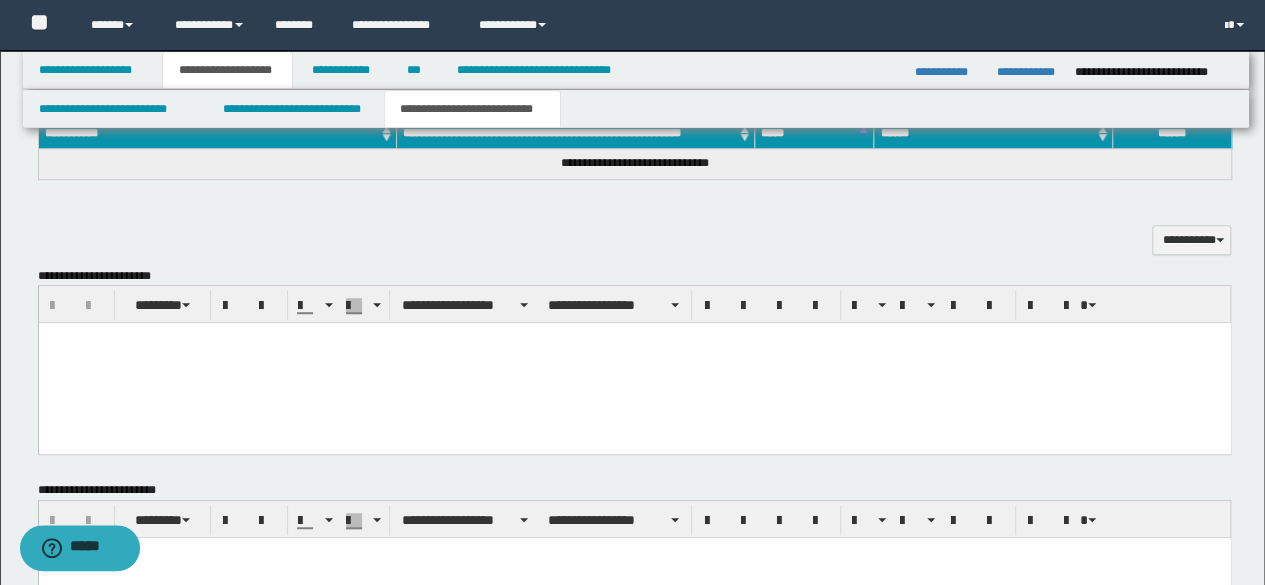 click at bounding box center (634, 363) 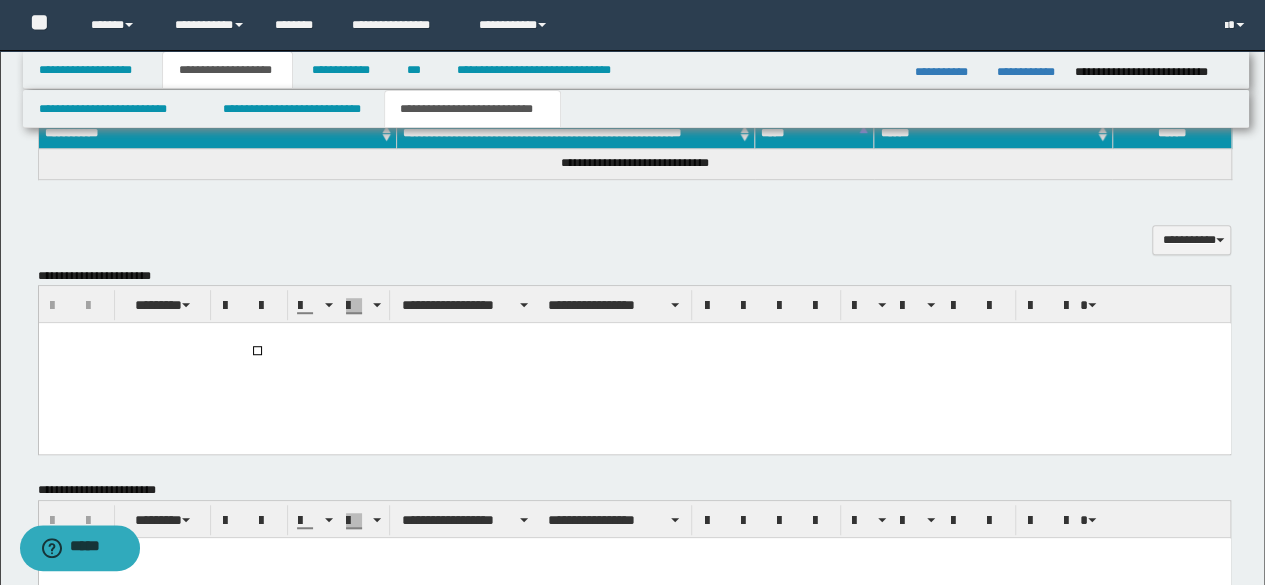 type 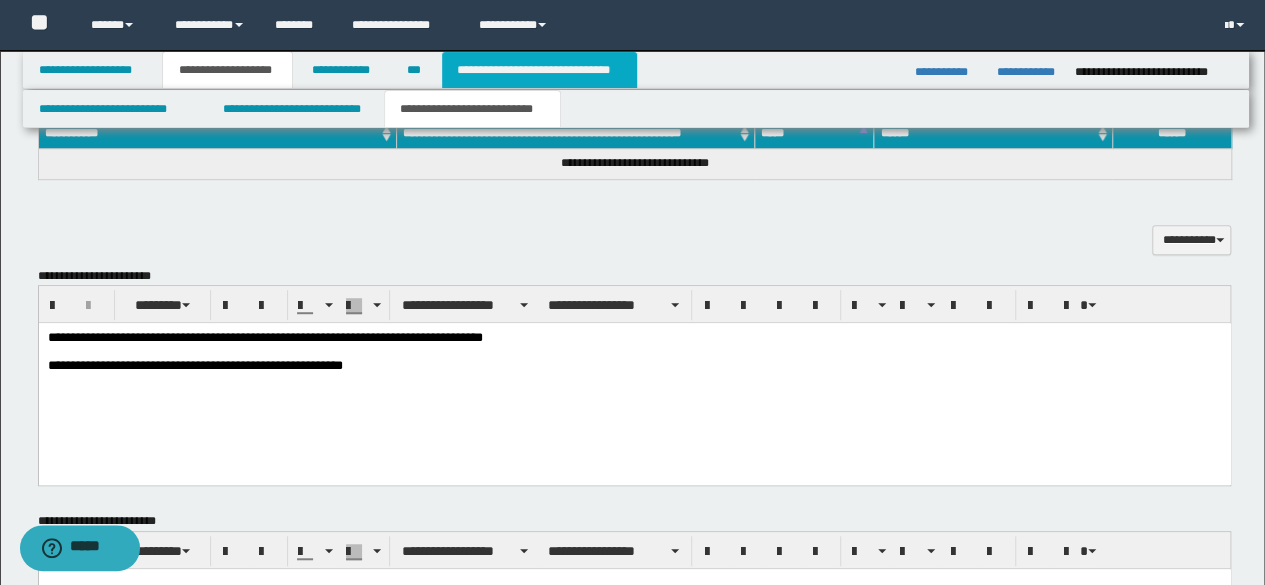 click on "**********" at bounding box center (539, 70) 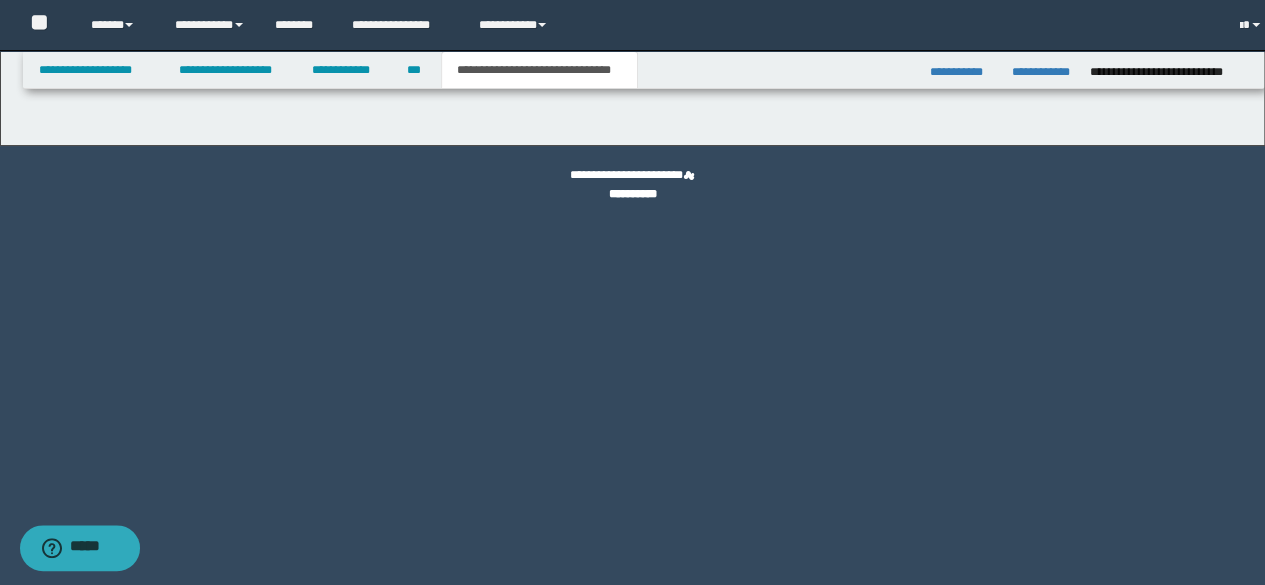 scroll, scrollTop: 0, scrollLeft: 0, axis: both 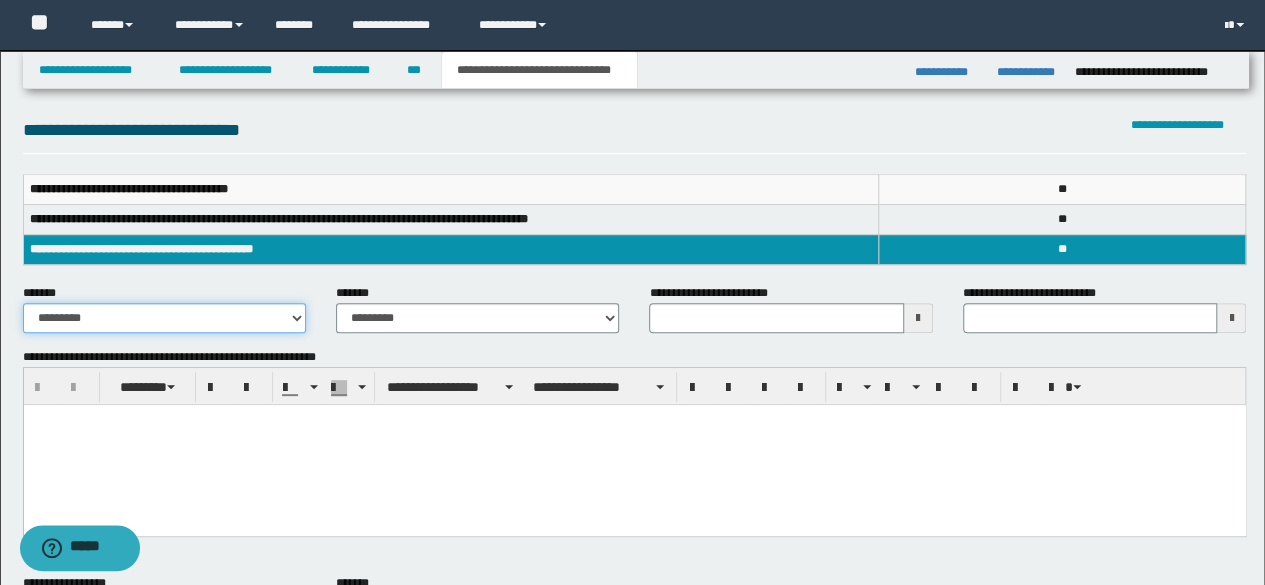 click on "**********" at bounding box center (164, 318) 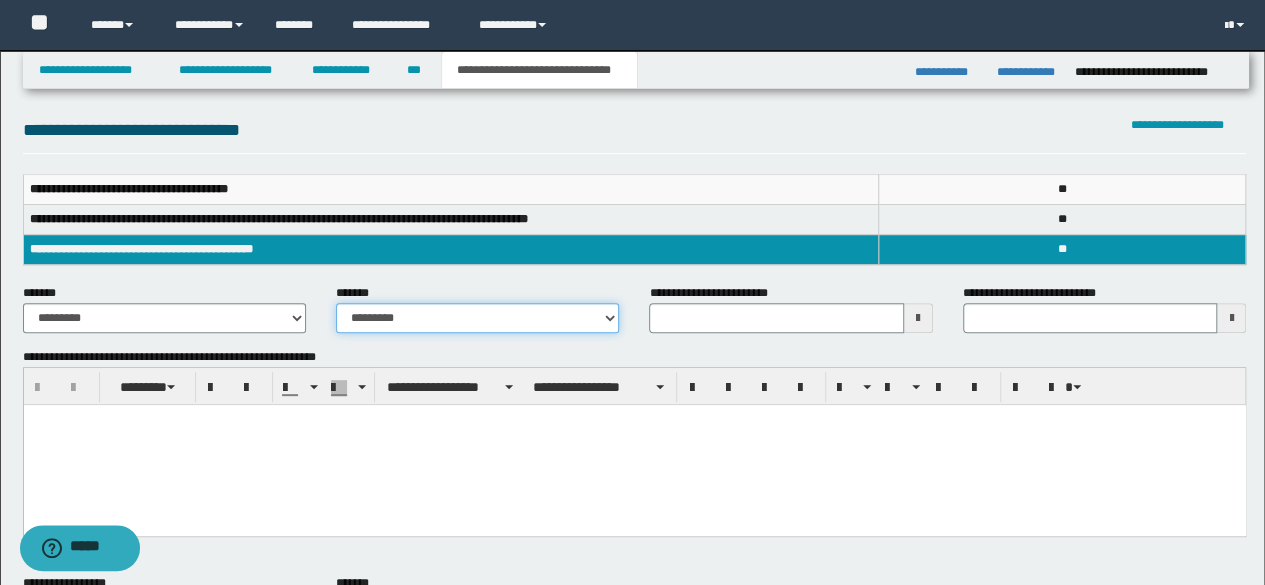 drag, startPoint x: 524, startPoint y: 316, endPoint x: 513, endPoint y: 320, distance: 11.7046995 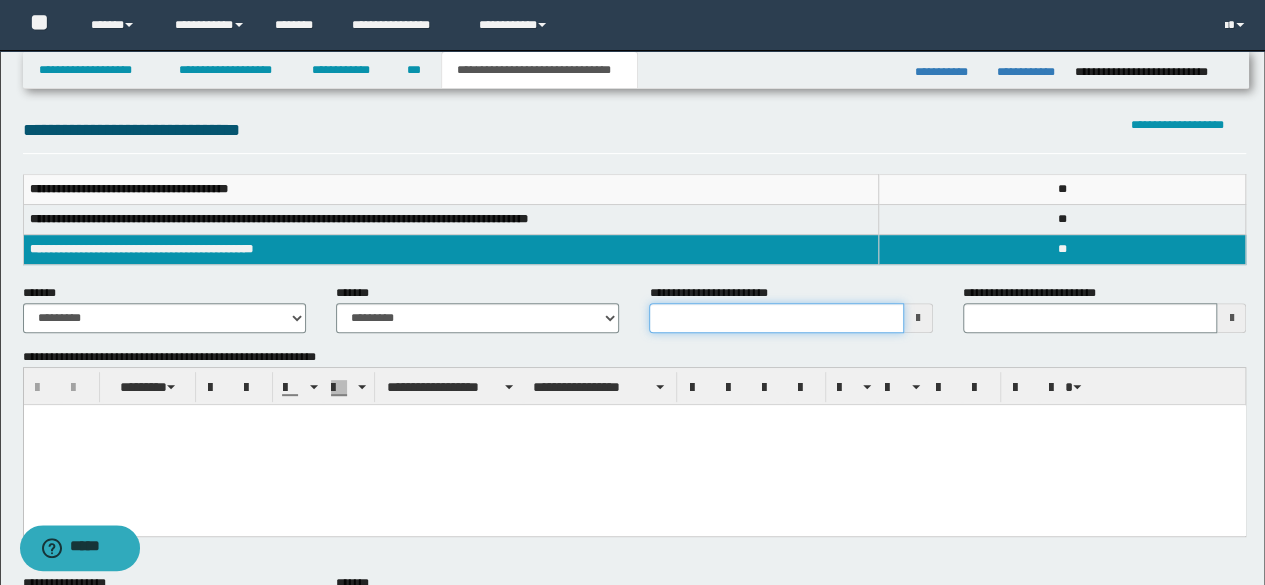 click on "**********" at bounding box center [776, 318] 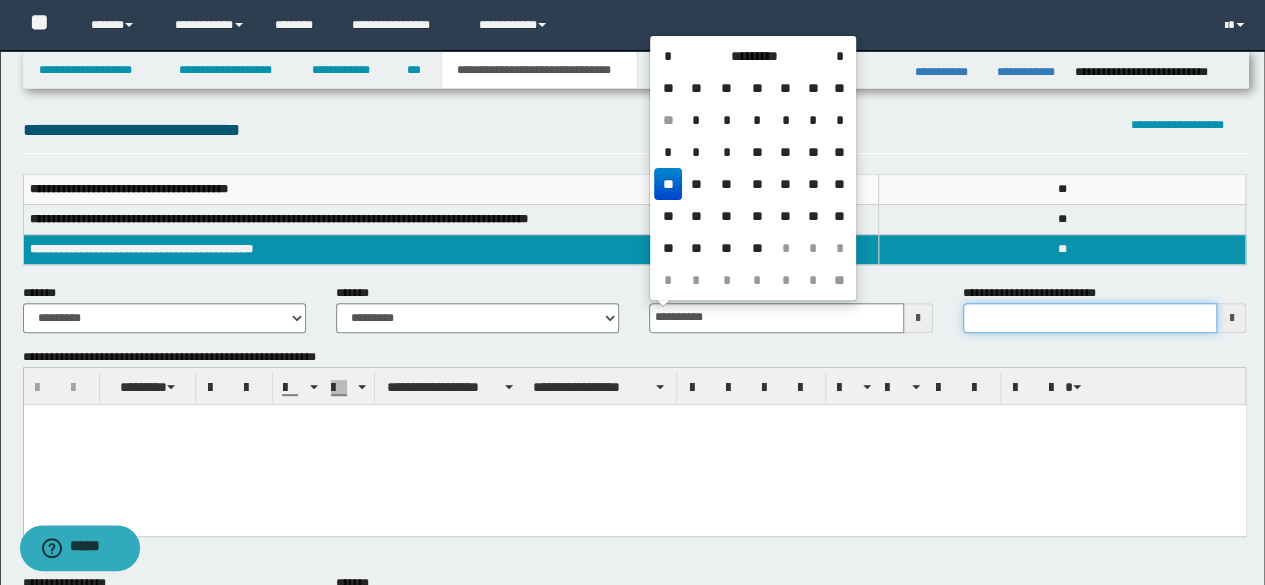 type on "**********" 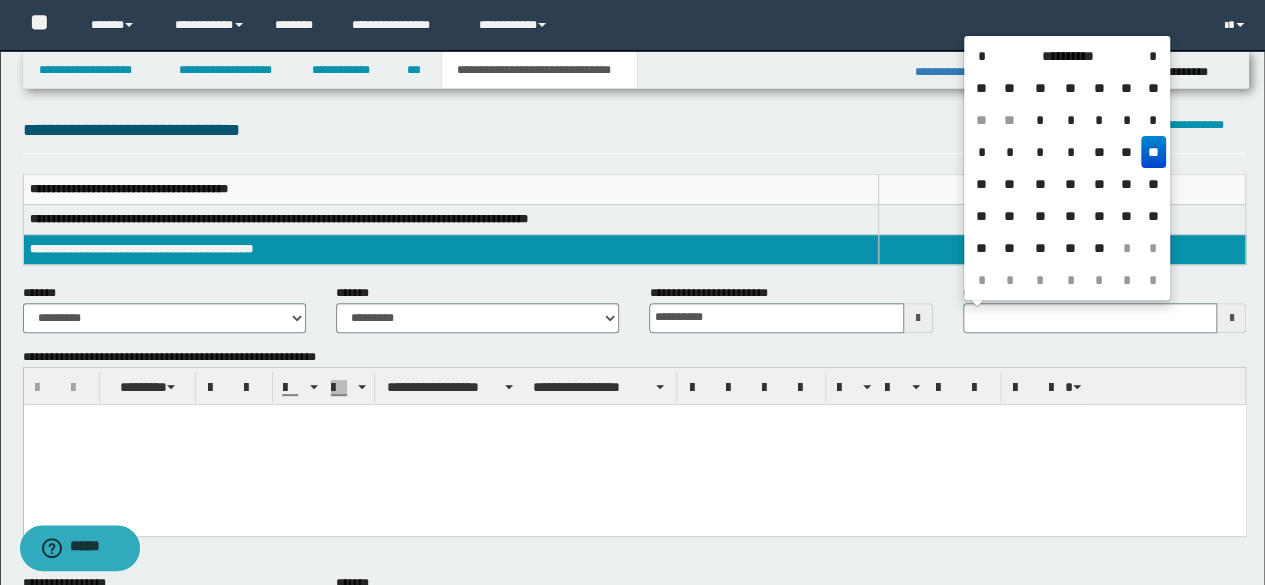 type 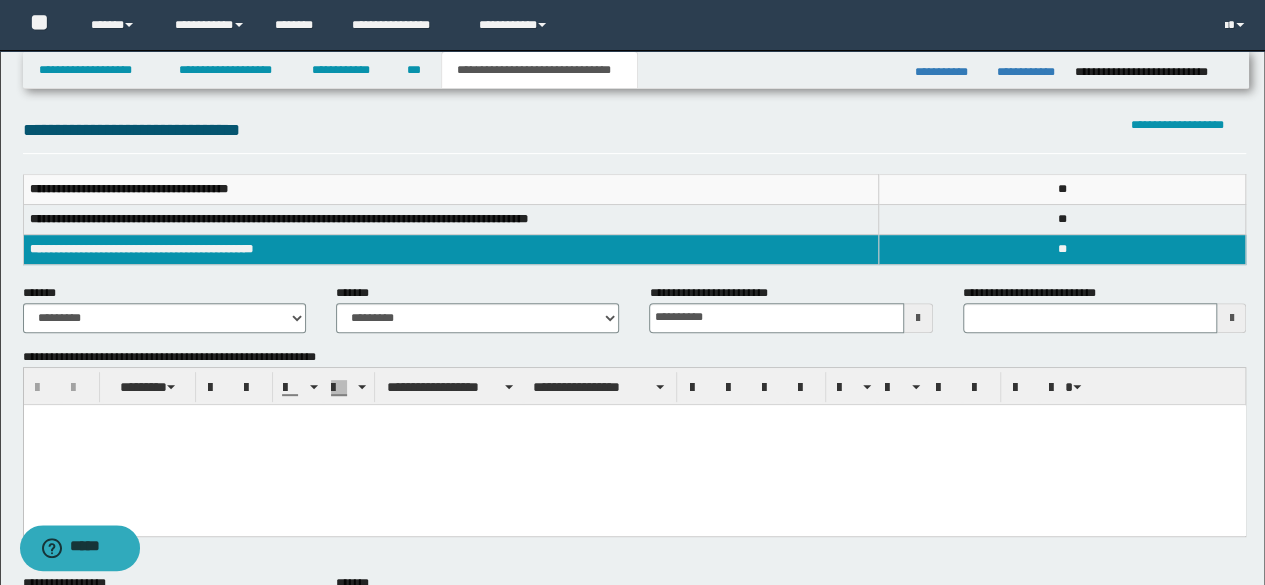paste 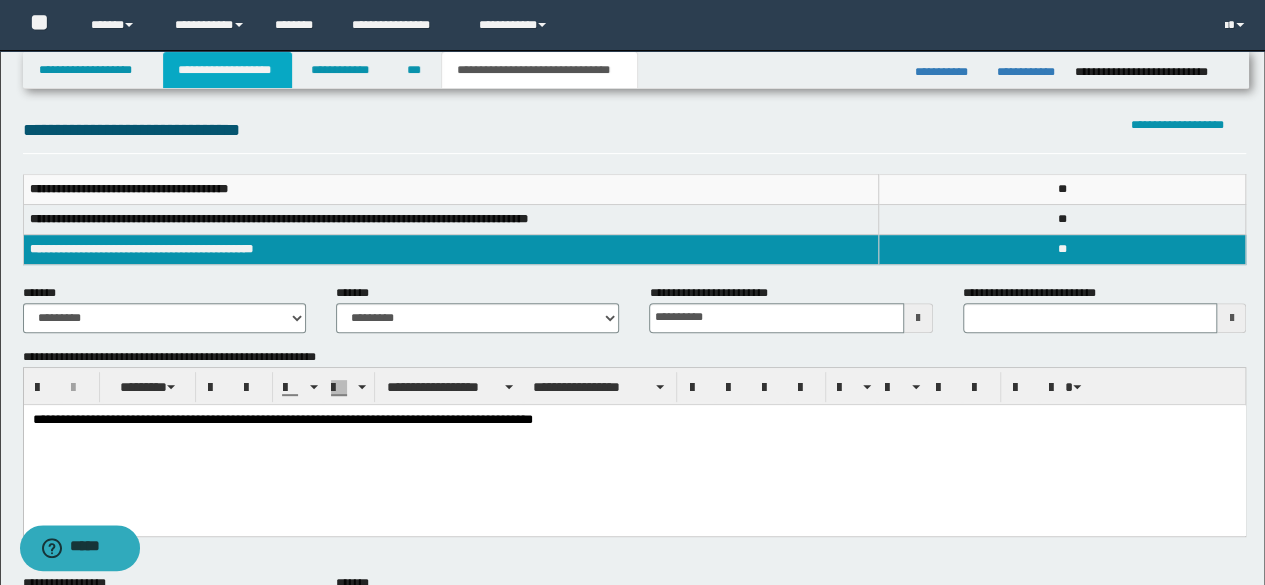 click on "**********" at bounding box center [227, 70] 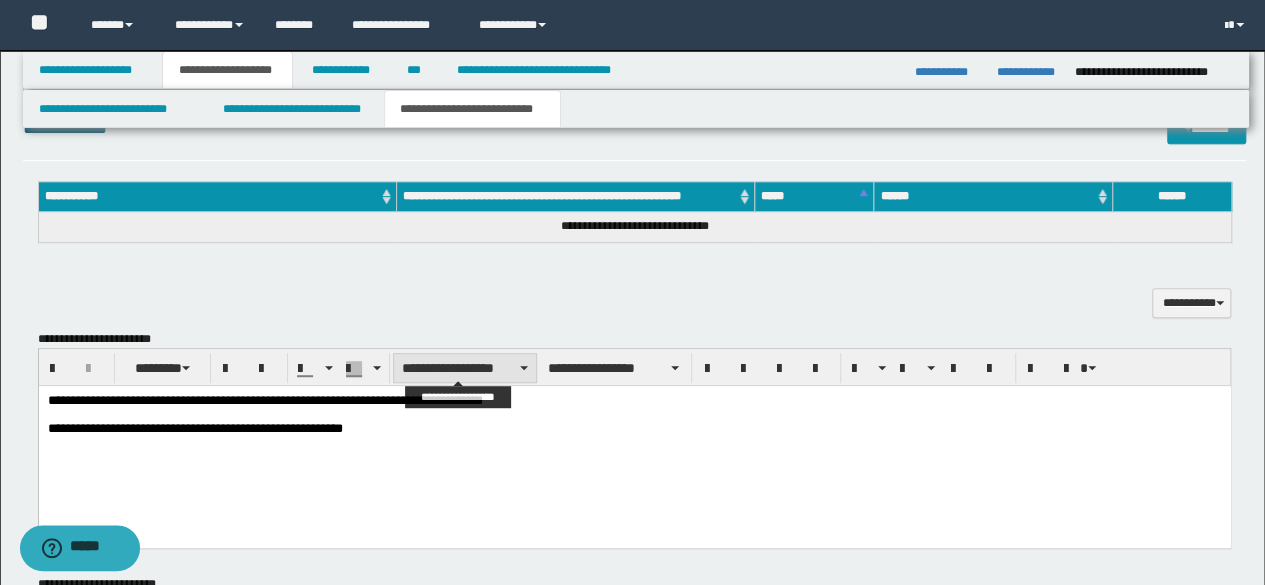 scroll, scrollTop: 630, scrollLeft: 0, axis: vertical 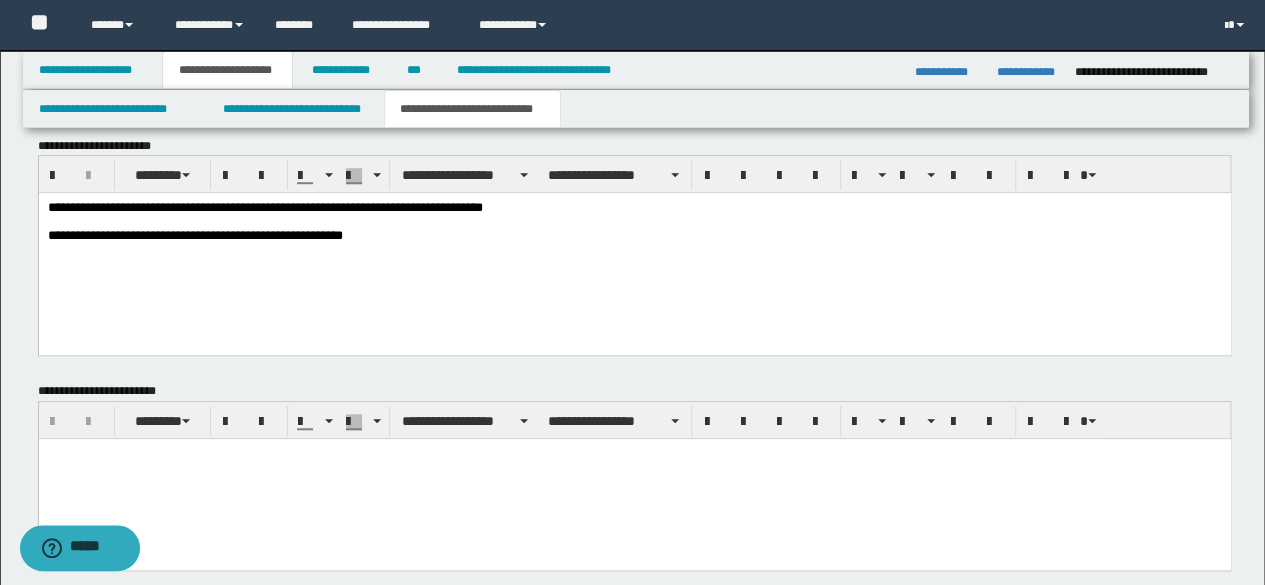 click on "**********" at bounding box center [634, 249] 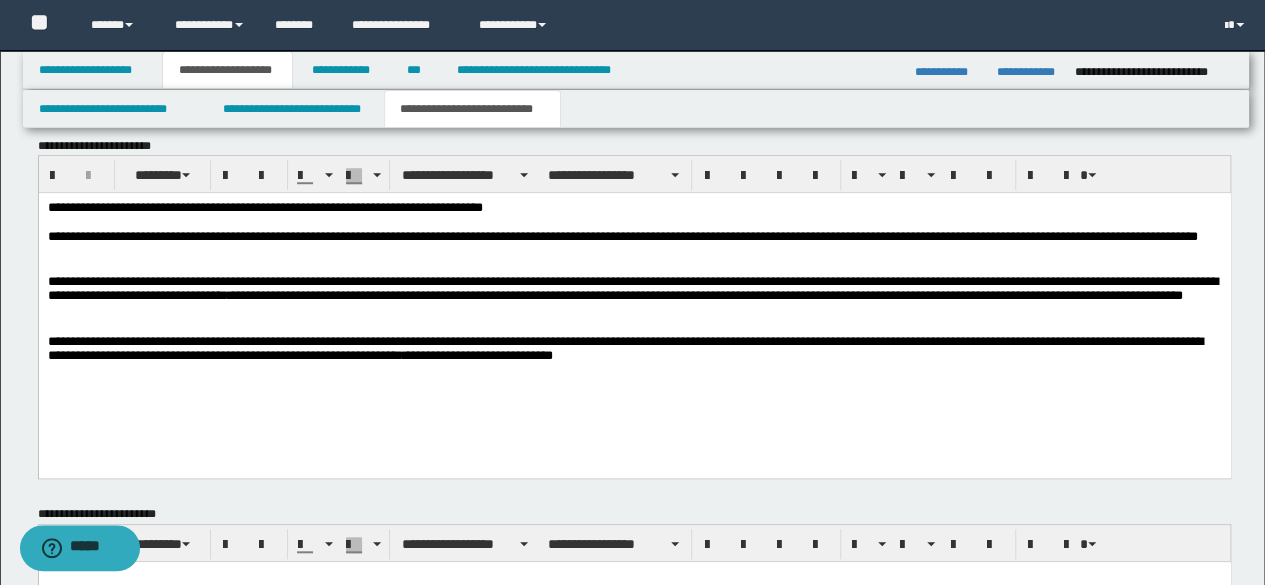 scroll, scrollTop: 828, scrollLeft: 0, axis: vertical 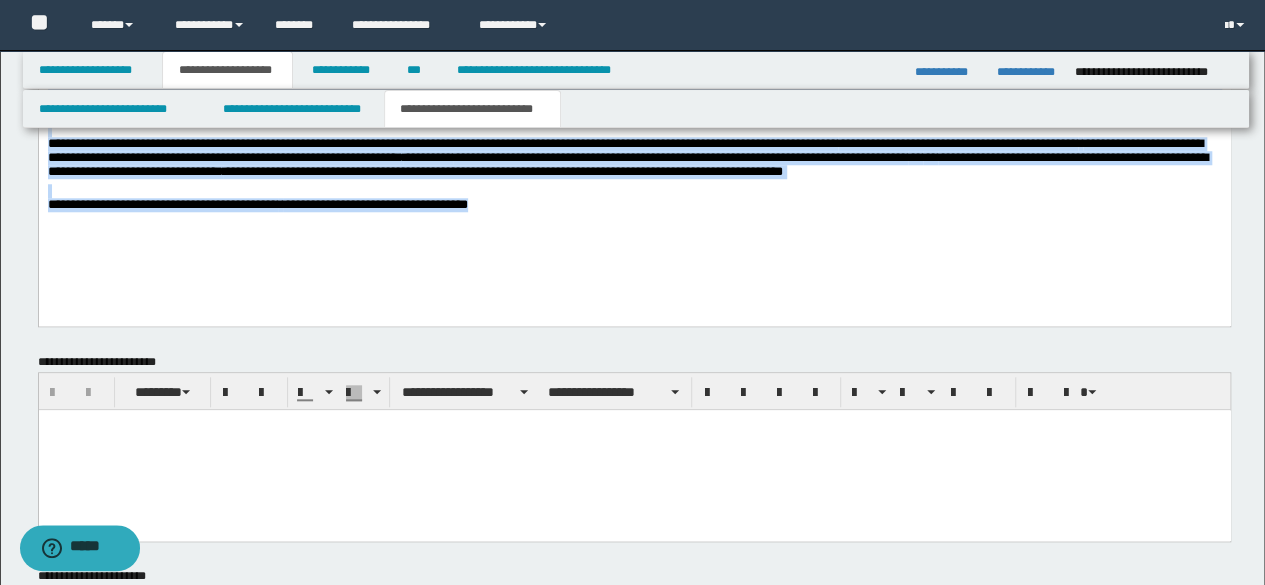 copy on "**********" 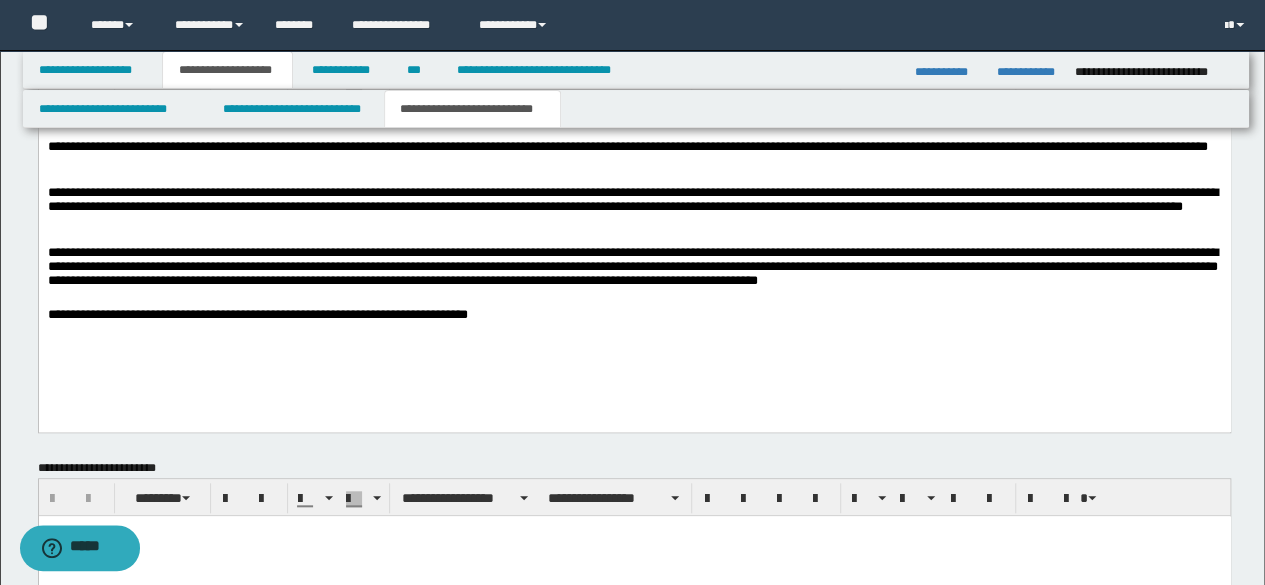 scroll, scrollTop: 720, scrollLeft: 0, axis: vertical 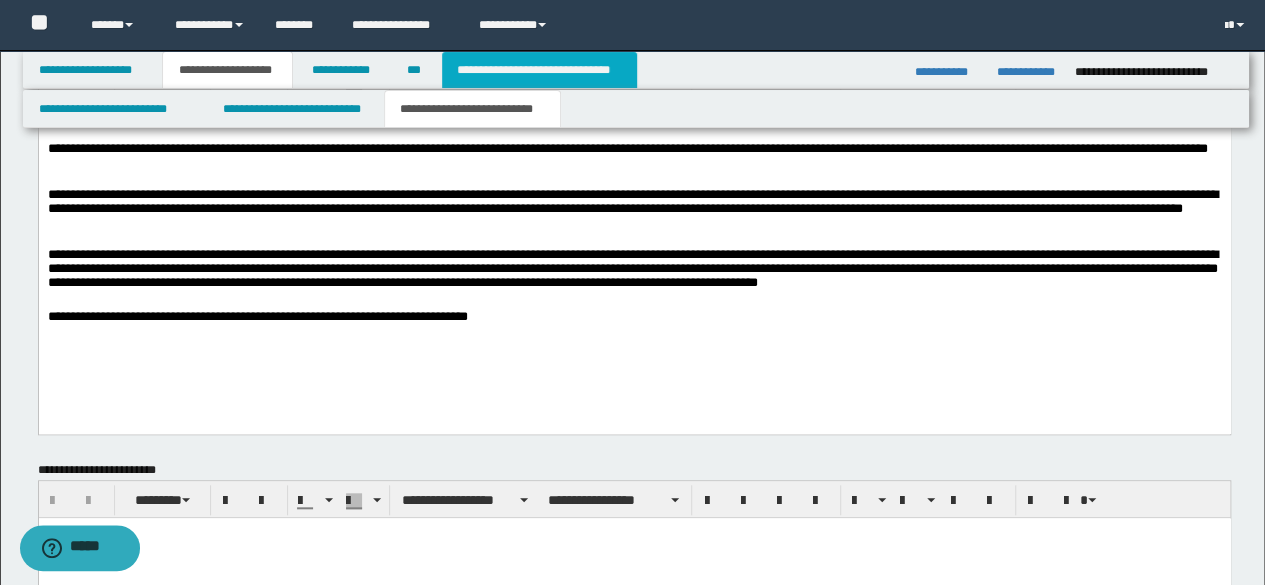 click on "**********" at bounding box center (539, 70) 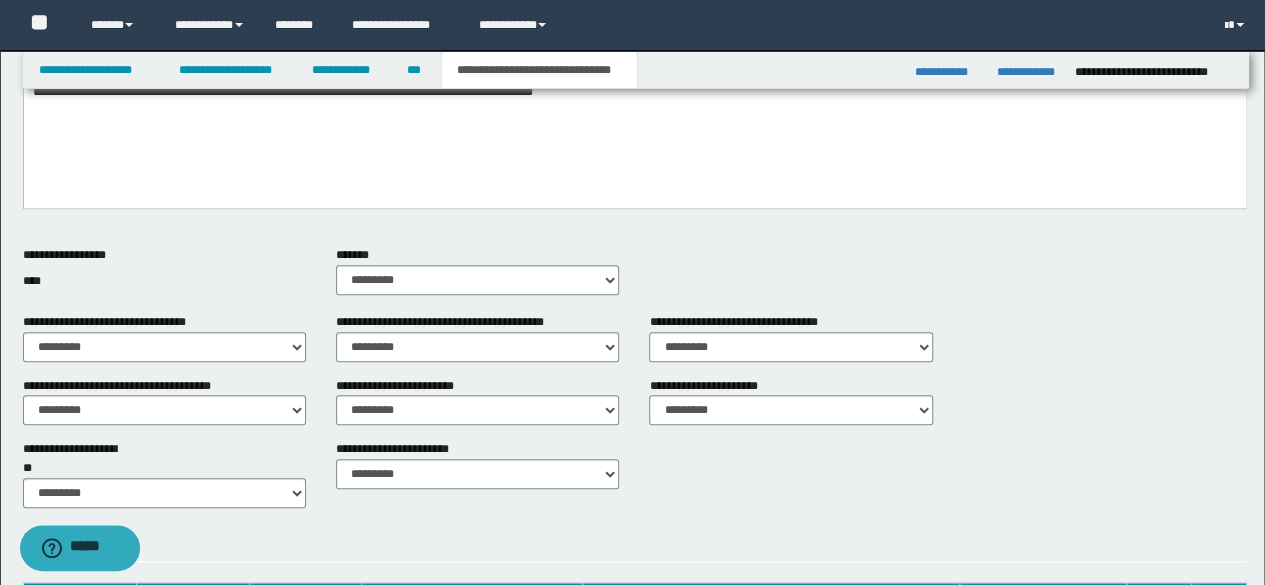 scroll, scrollTop: 190, scrollLeft: 0, axis: vertical 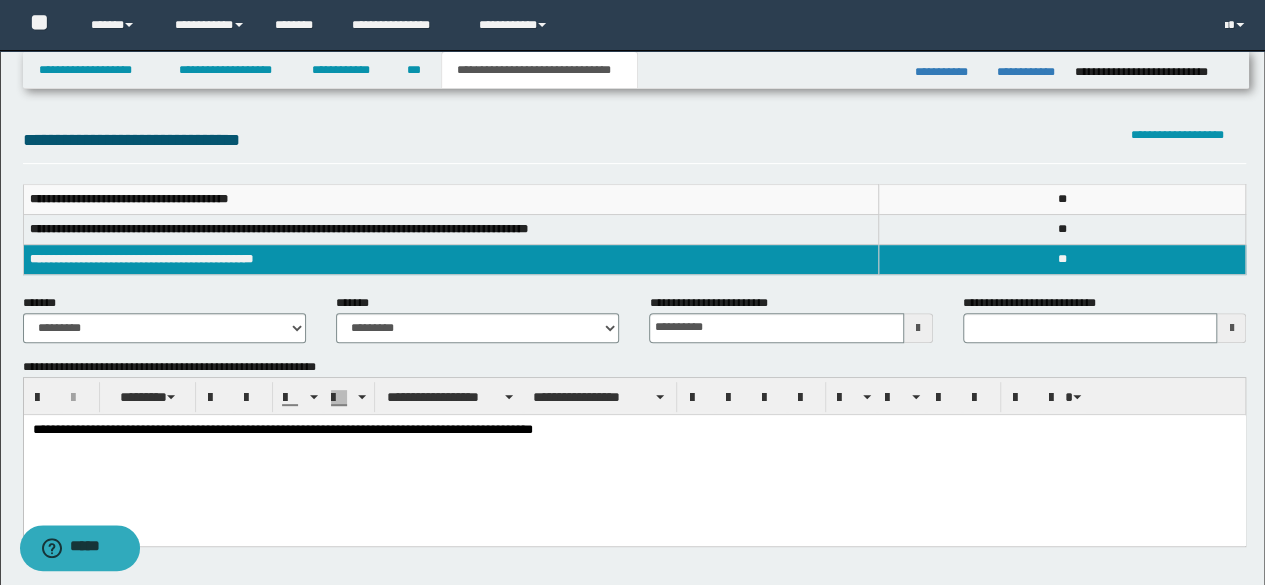 type 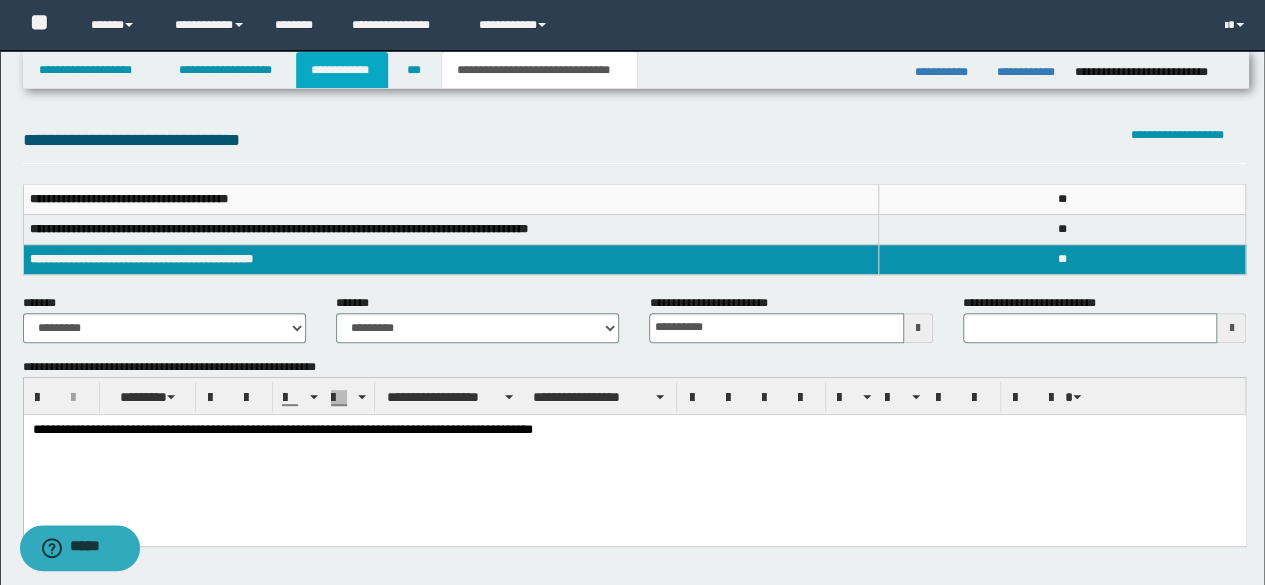 click on "**********" at bounding box center [342, 70] 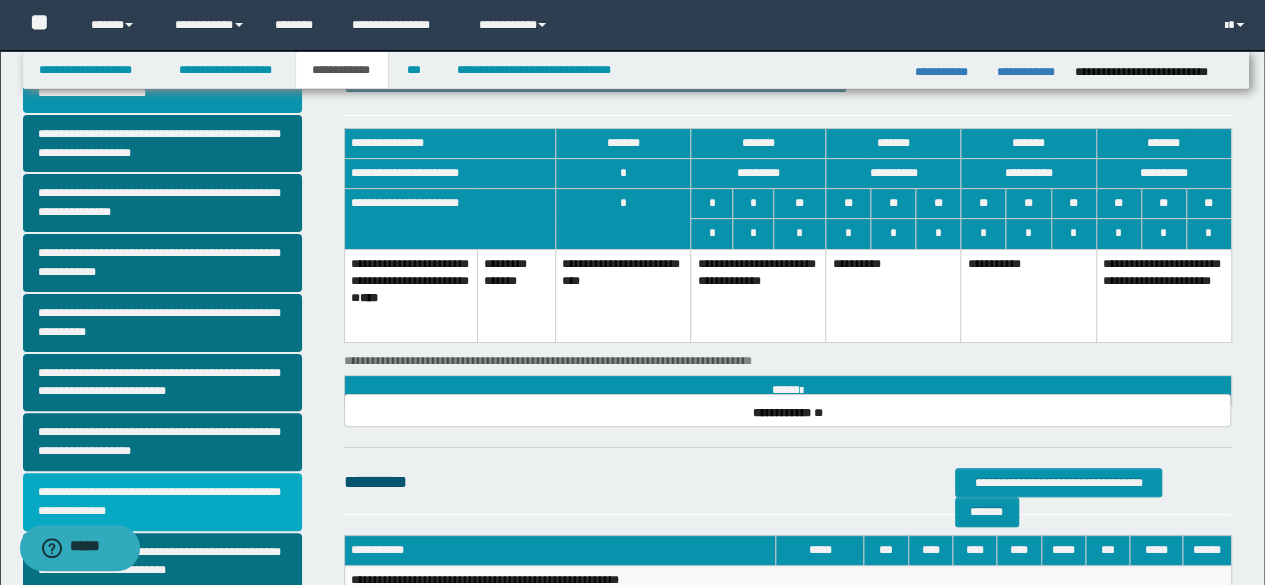 scroll, scrollTop: 300, scrollLeft: 0, axis: vertical 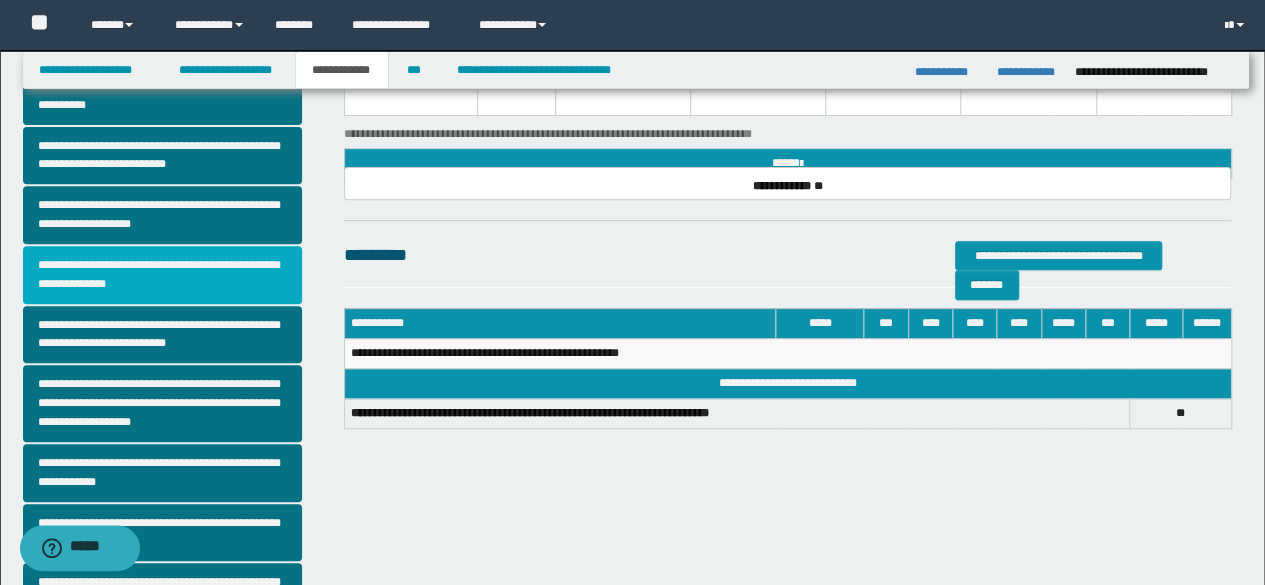 click on "**********" at bounding box center (162, 275) 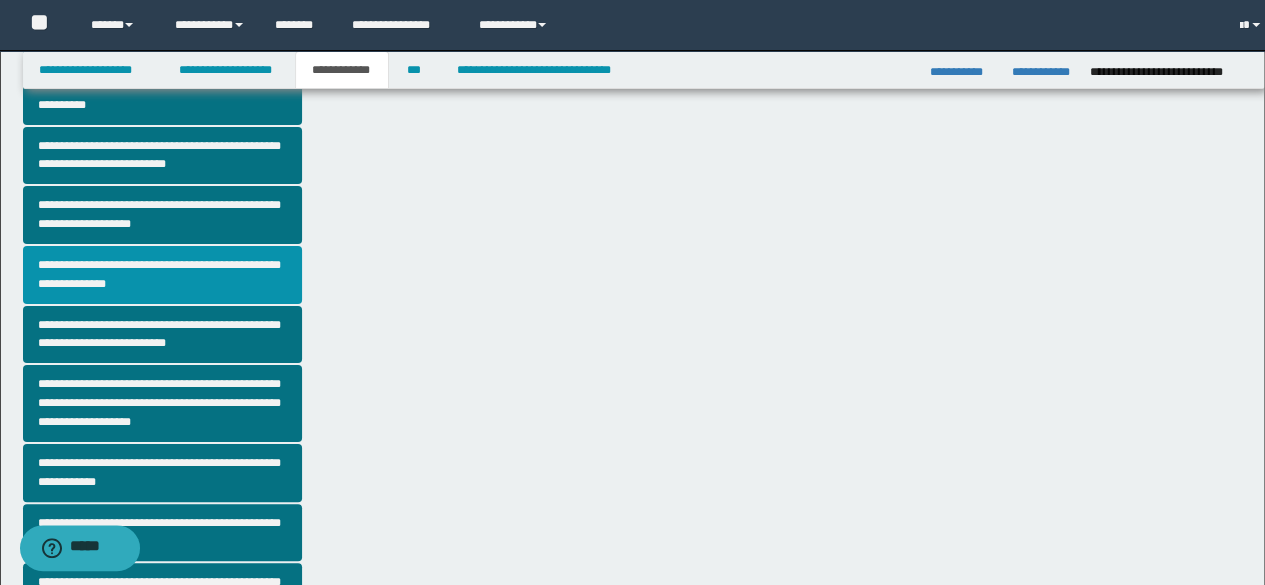 scroll, scrollTop: 0, scrollLeft: 0, axis: both 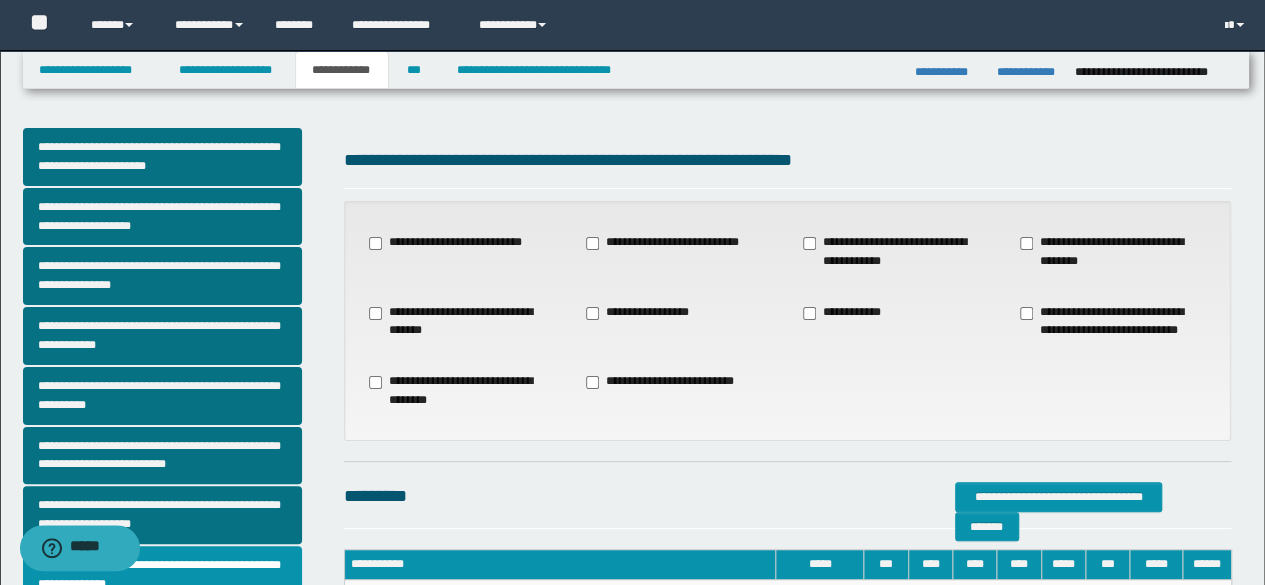 click on "**********" at bounding box center [641, 313] 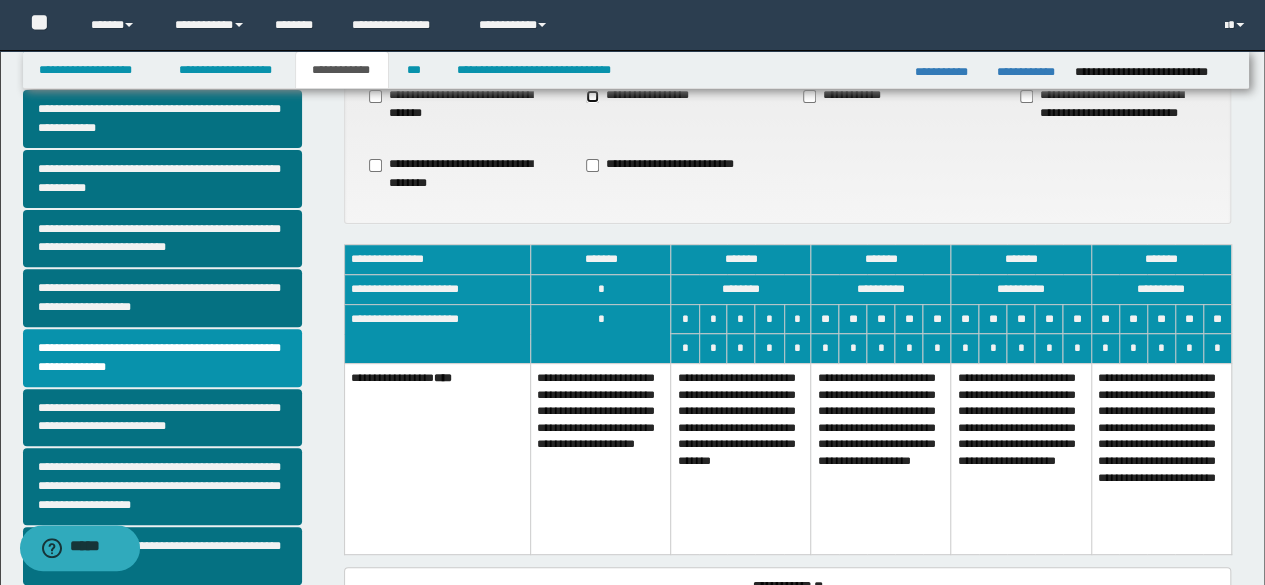 scroll, scrollTop: 400, scrollLeft: 0, axis: vertical 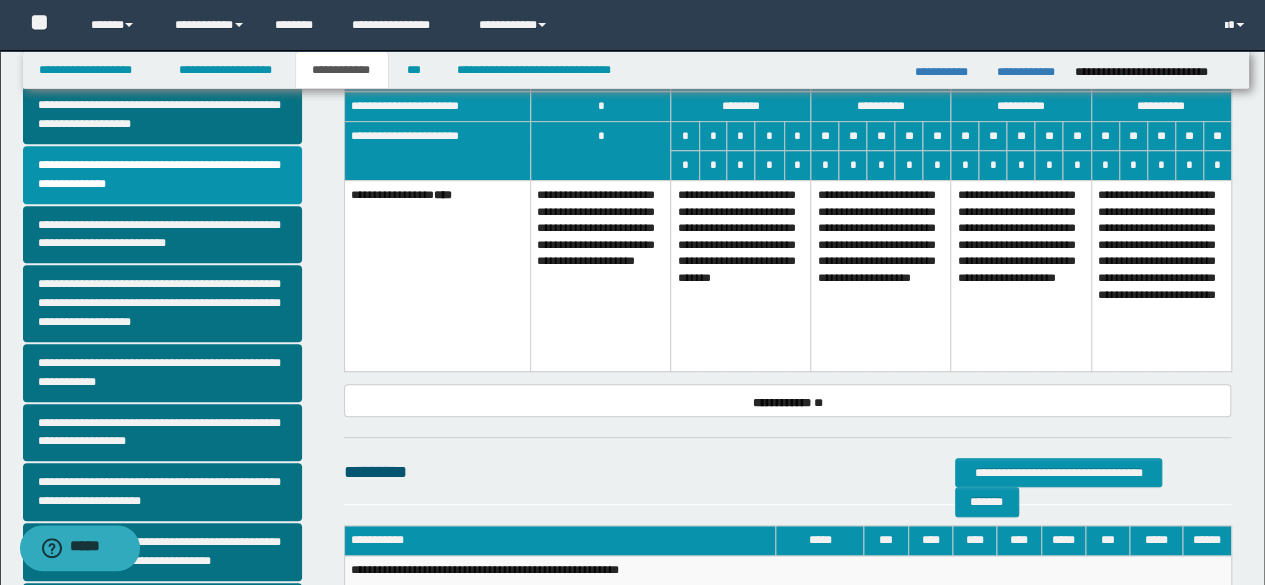 click on "**********" at bounding box center [881, 275] 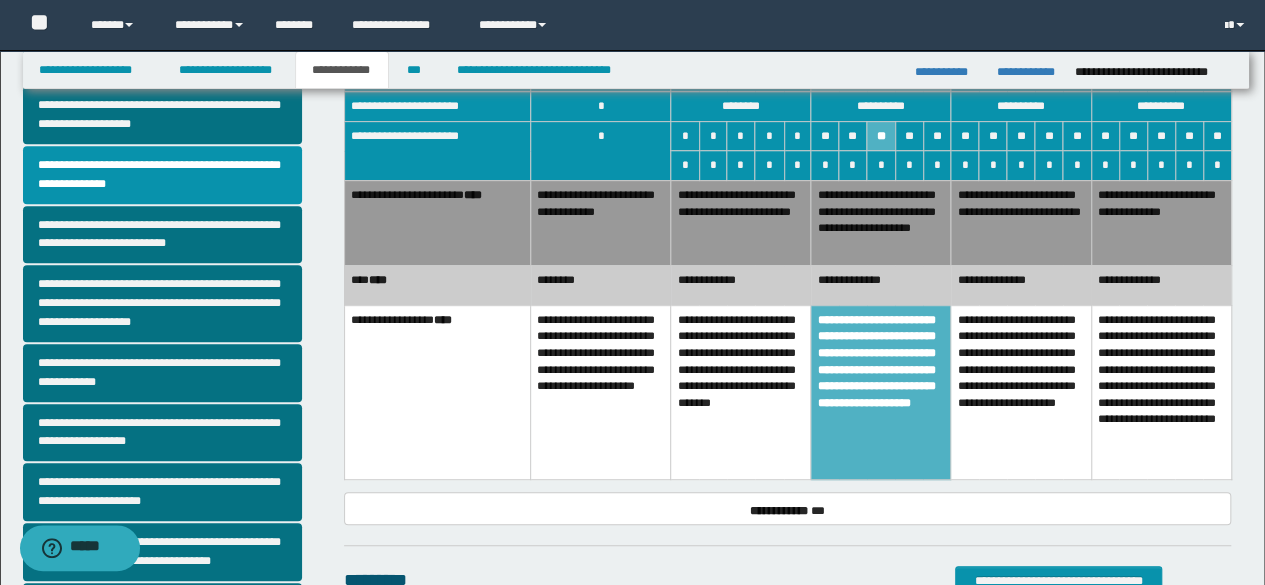click on "**********" at bounding box center [881, 285] 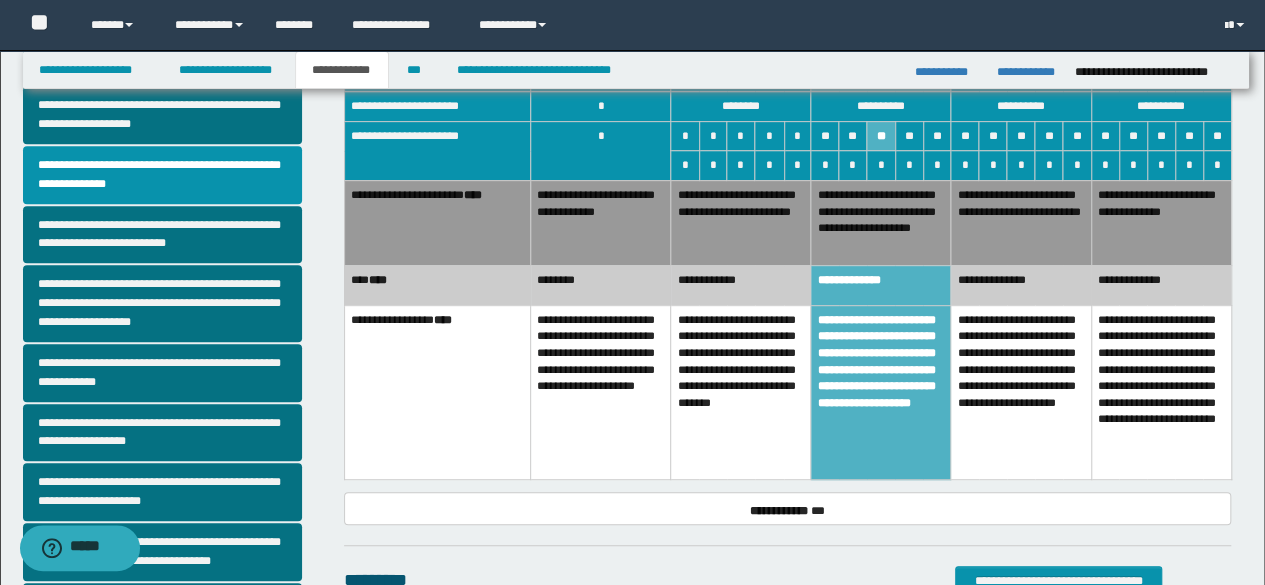 click on "**********" at bounding box center (881, 222) 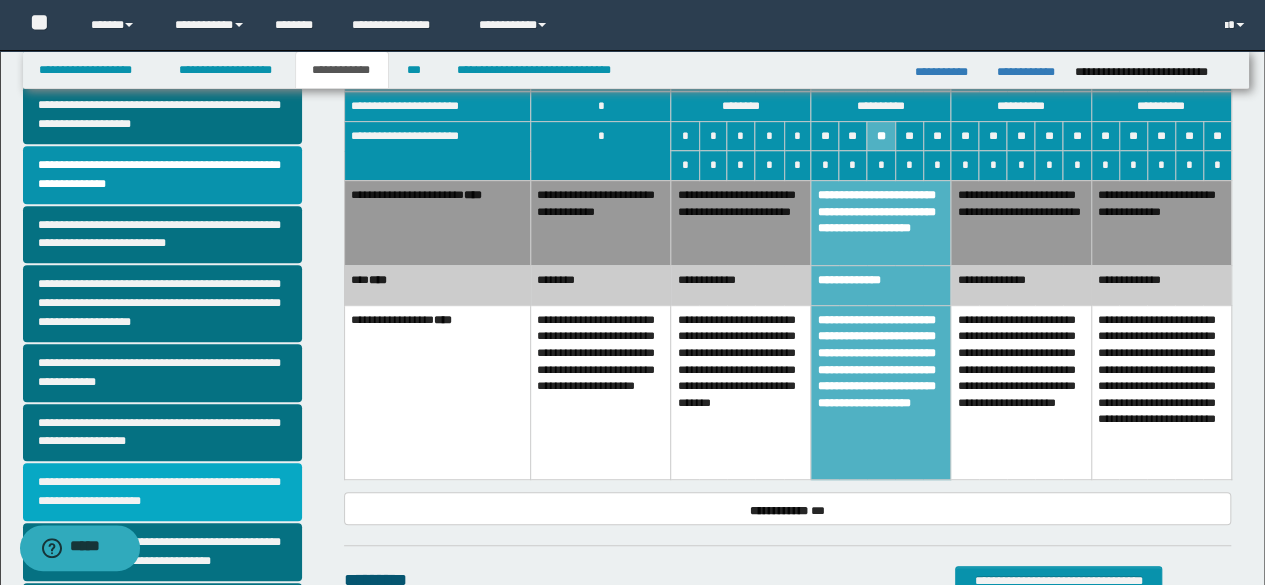 scroll, scrollTop: 700, scrollLeft: 0, axis: vertical 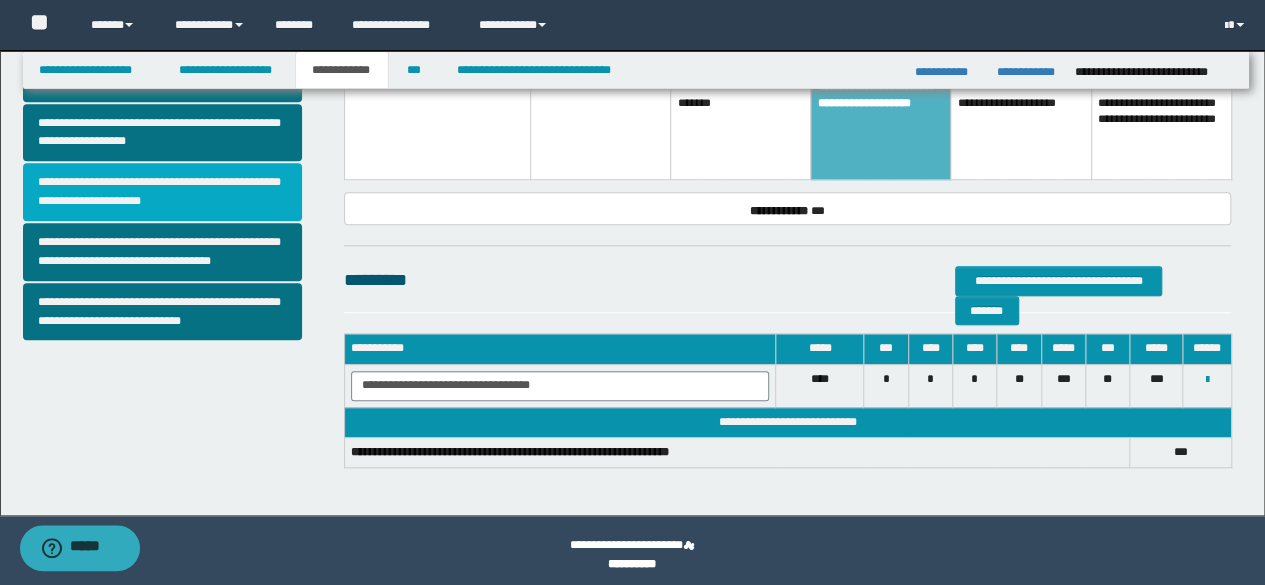 click on "**********" at bounding box center (162, 192) 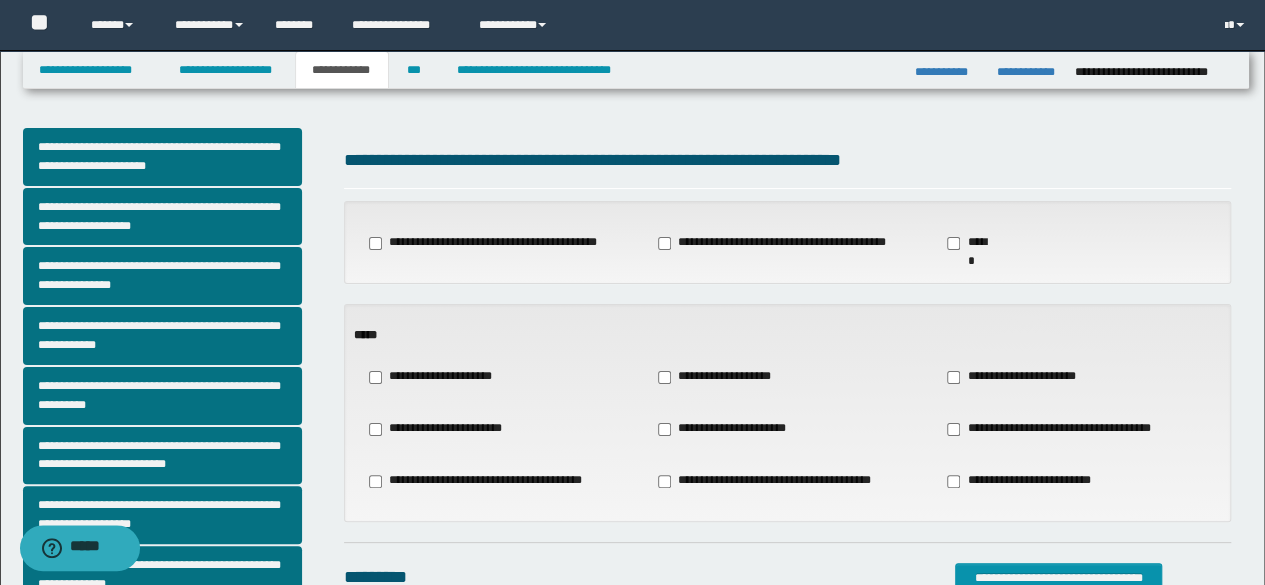 click on "**********" at bounding box center [722, 377] 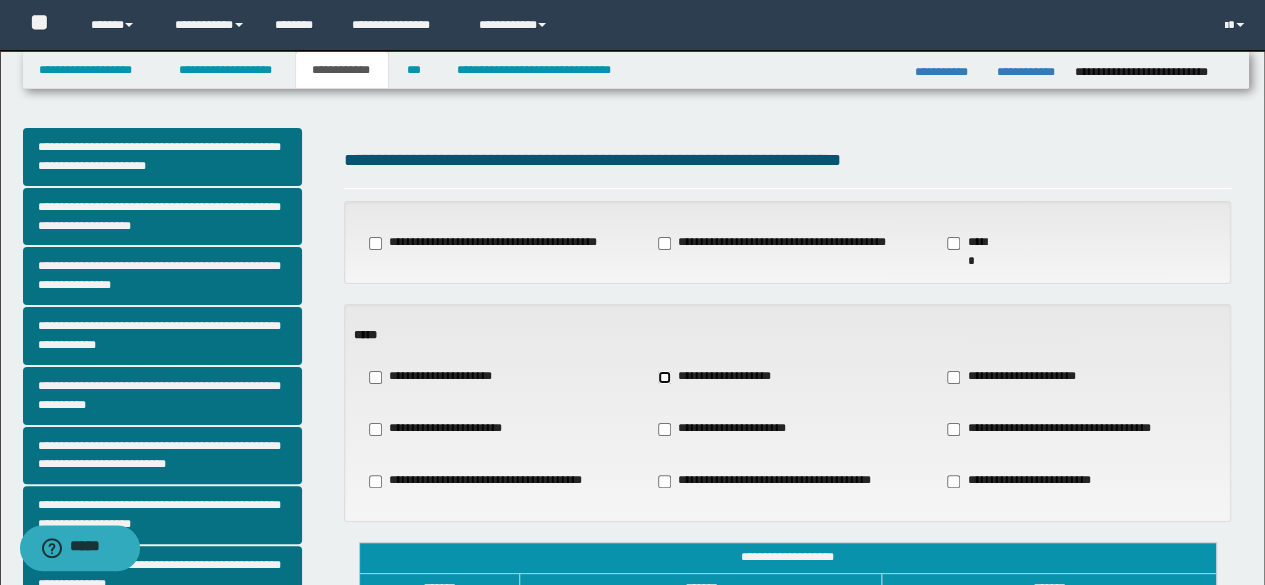 scroll, scrollTop: 300, scrollLeft: 0, axis: vertical 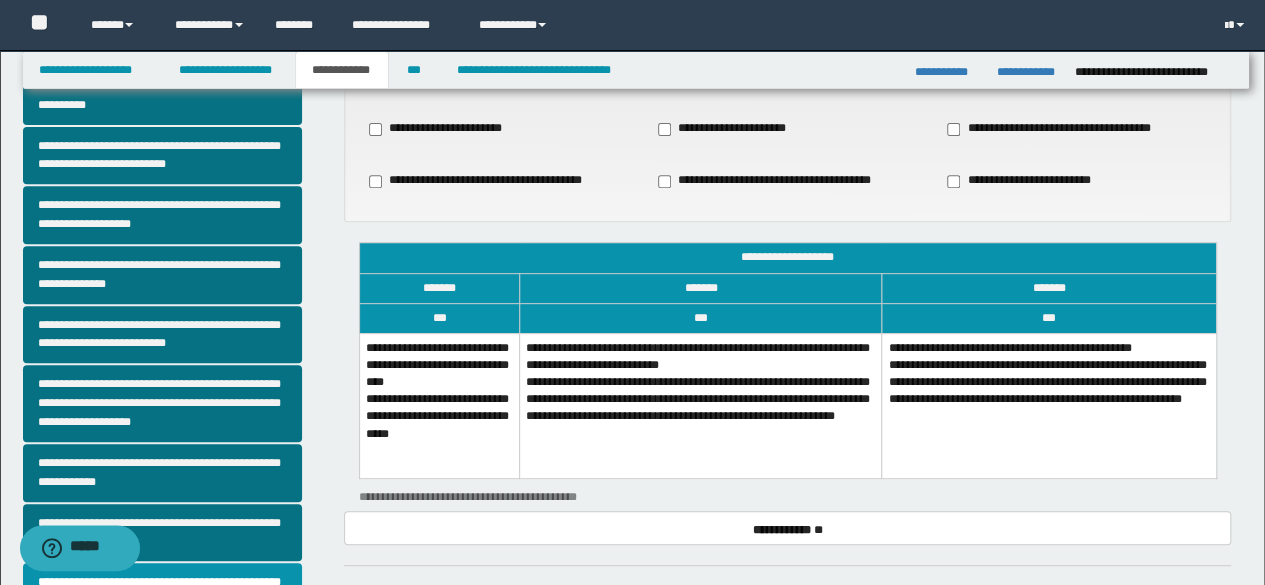 click on "**********" at bounding box center [439, 406] 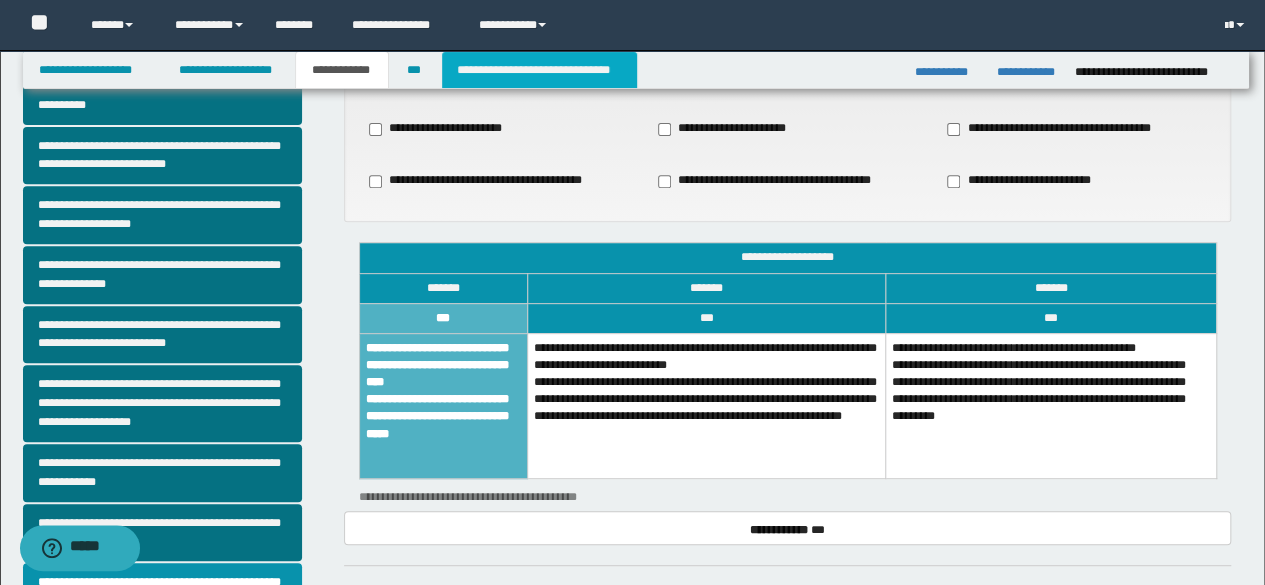 click on "**********" at bounding box center [539, 70] 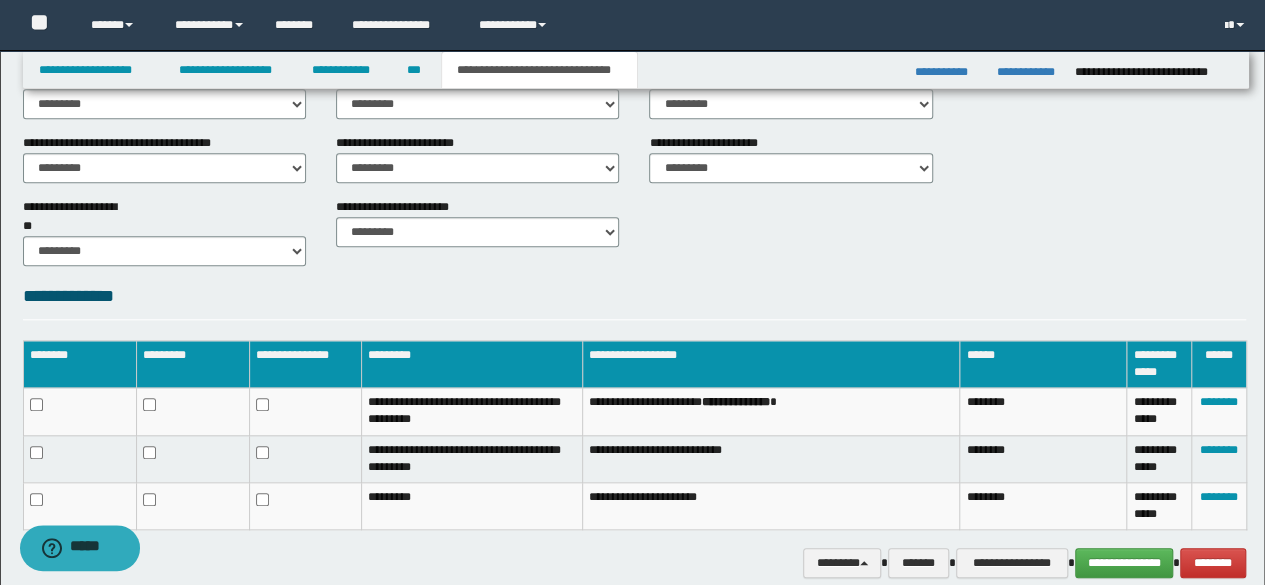 scroll, scrollTop: 888, scrollLeft: 0, axis: vertical 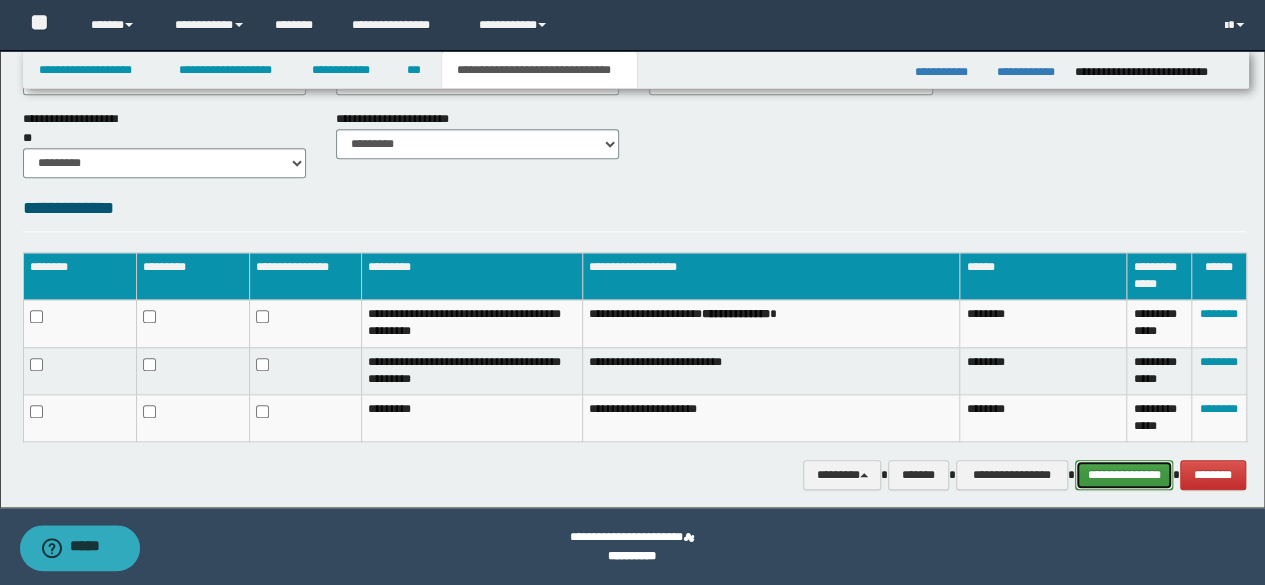 click on "**********" at bounding box center (1124, 474) 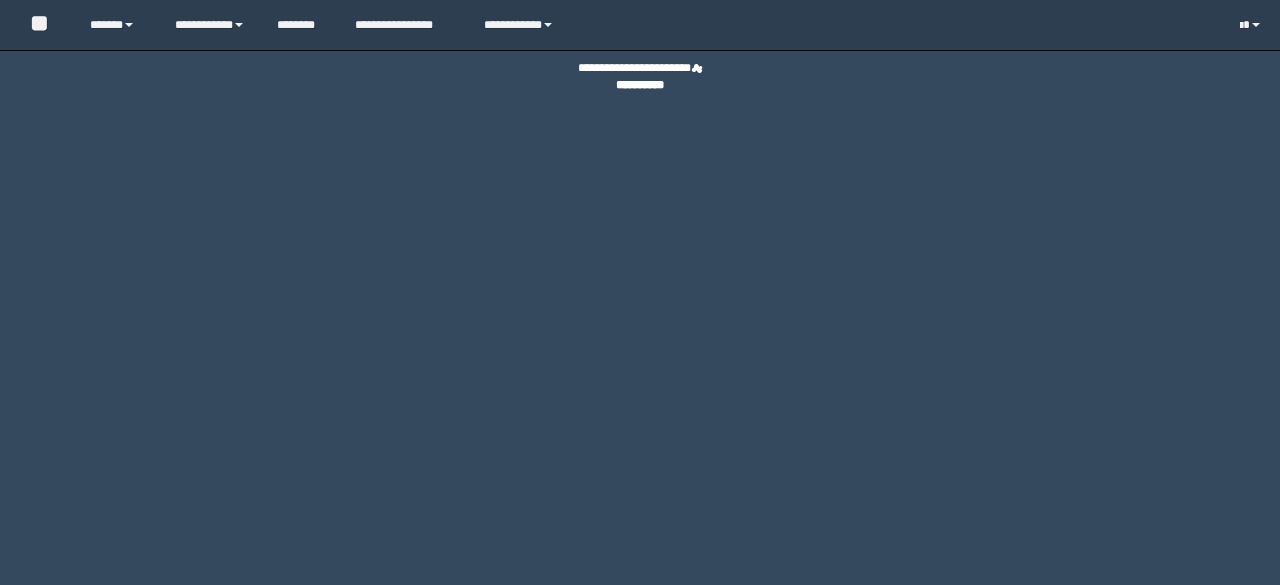 scroll, scrollTop: 0, scrollLeft: 0, axis: both 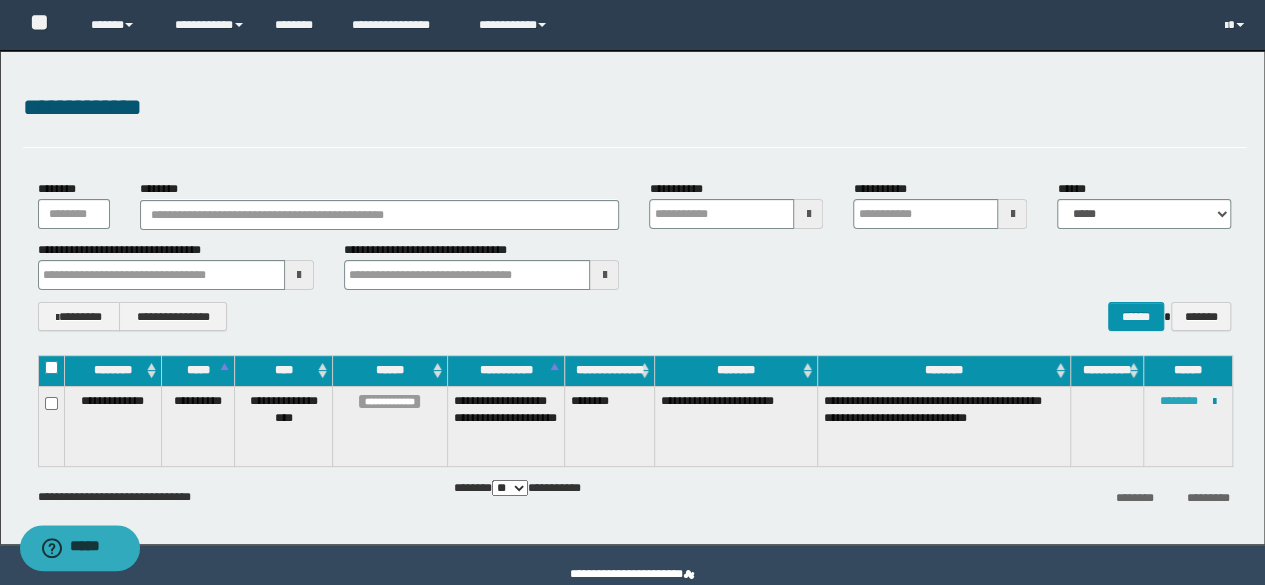 click on "********" at bounding box center (1179, 401) 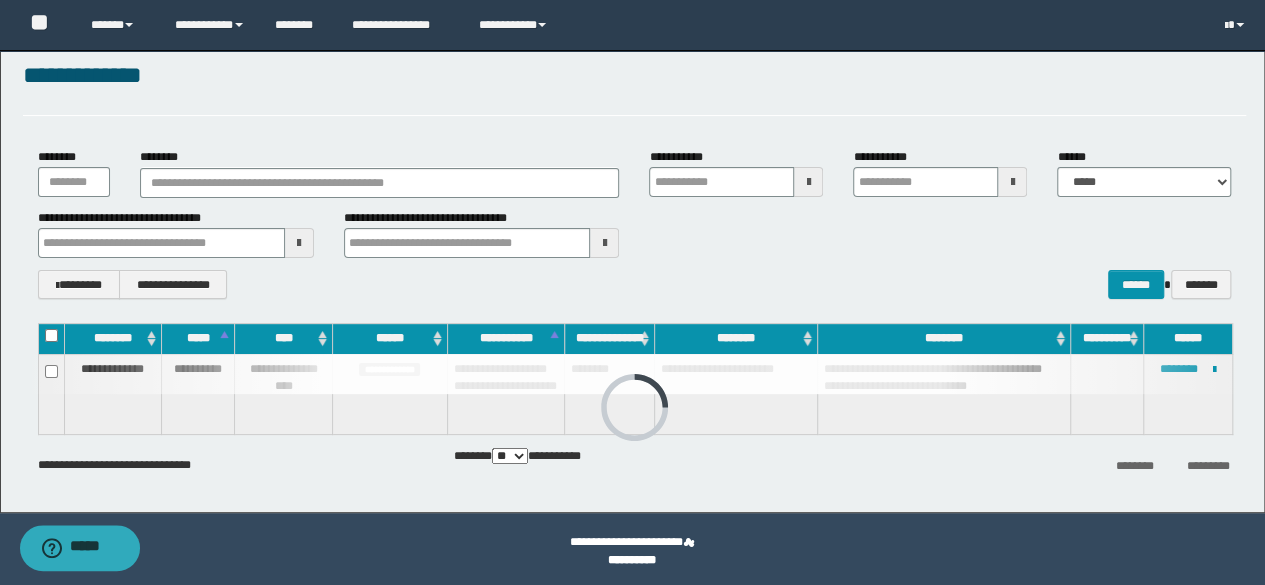 scroll, scrollTop: 36, scrollLeft: 0, axis: vertical 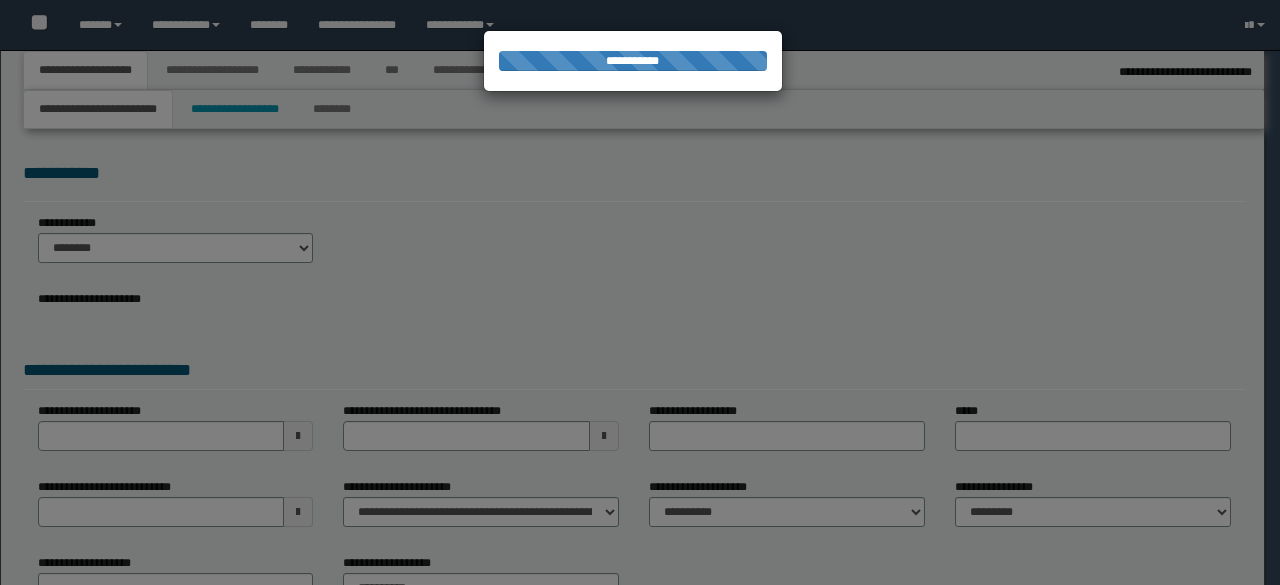 select on "*" 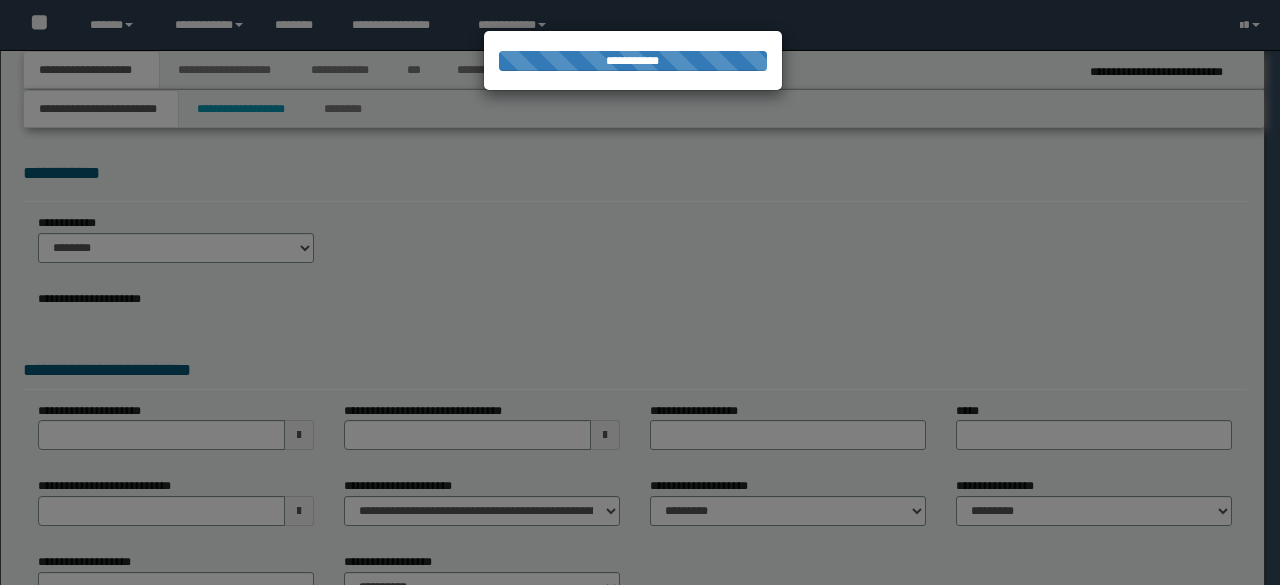 scroll, scrollTop: 0, scrollLeft: 0, axis: both 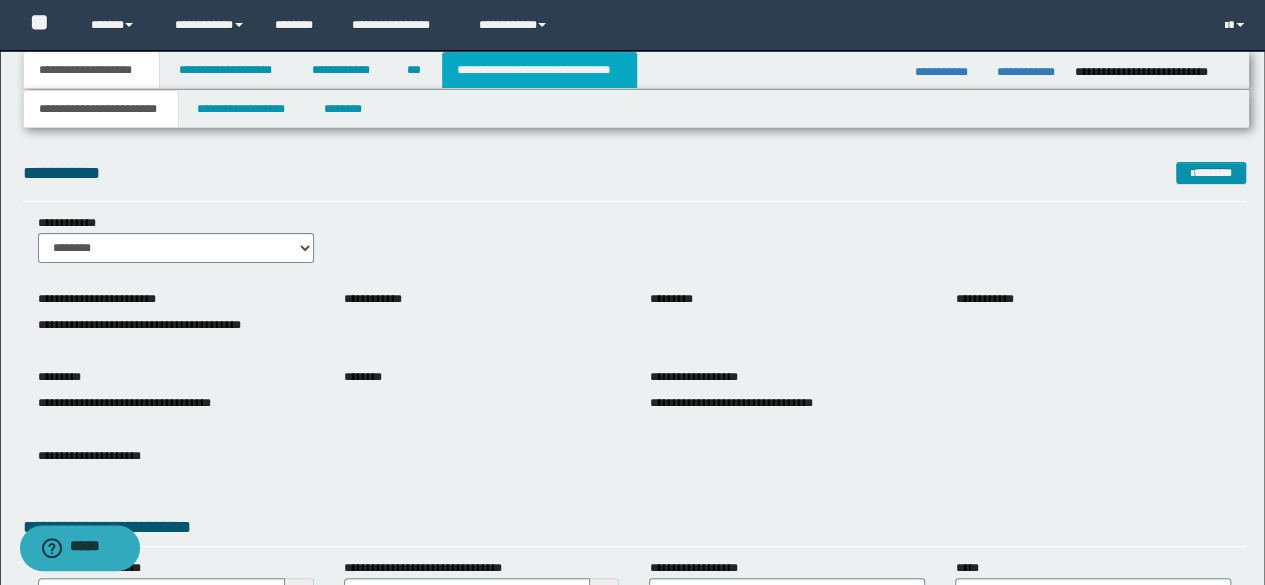 click on "**********" at bounding box center [539, 70] 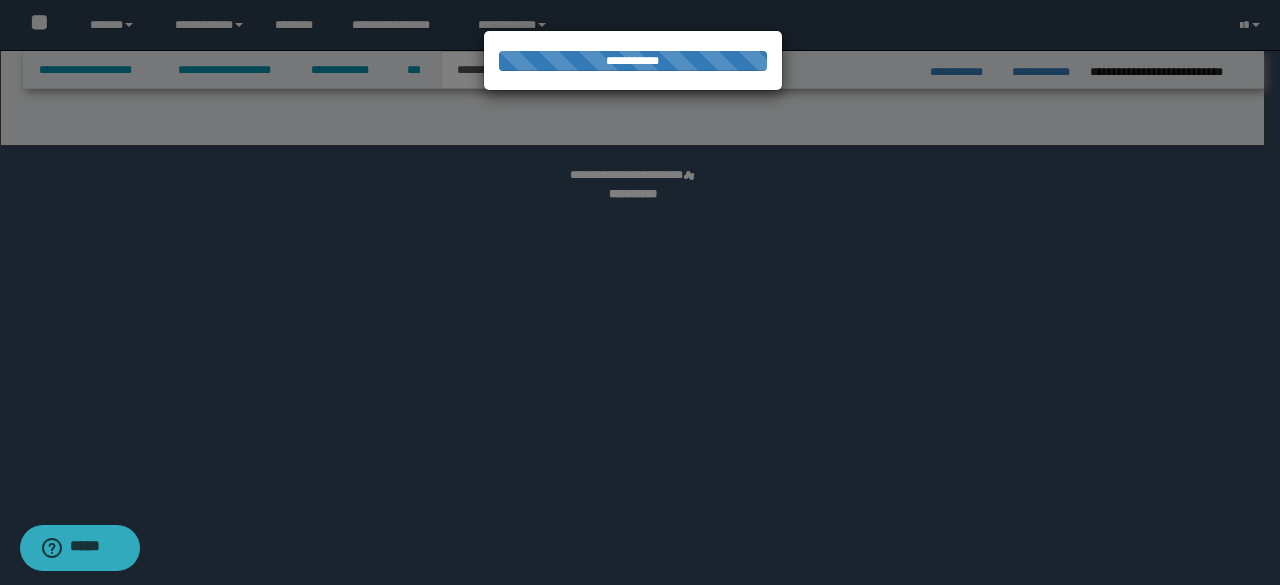select on "*" 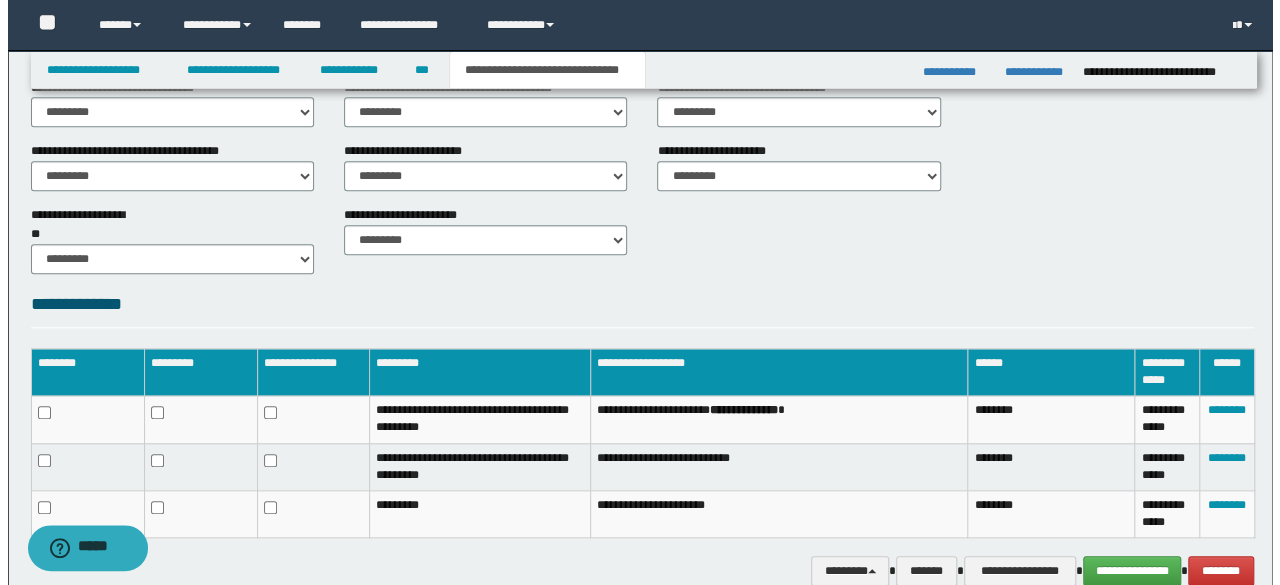 scroll, scrollTop: 888, scrollLeft: 0, axis: vertical 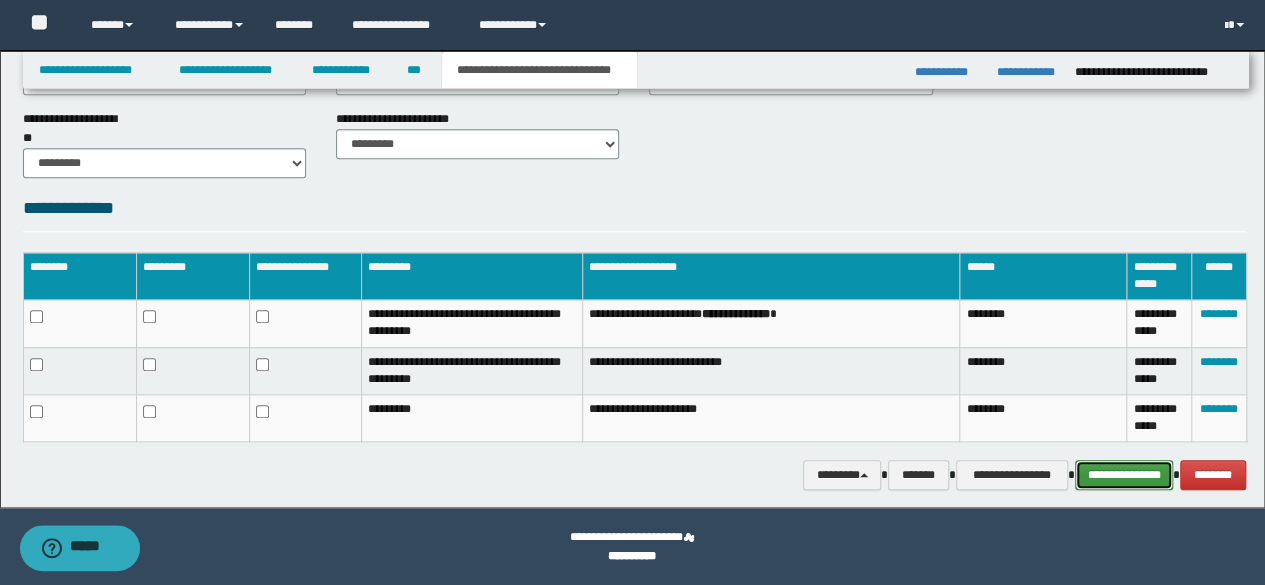 click on "**********" at bounding box center (1124, 474) 